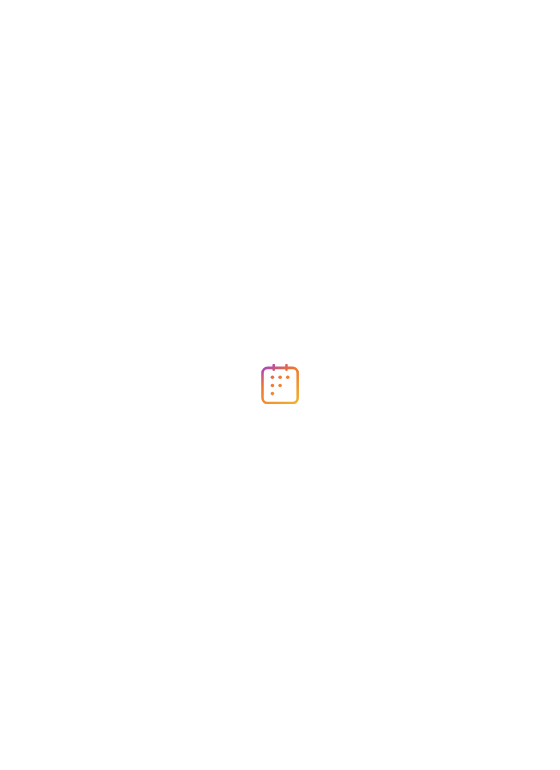 scroll, scrollTop: 0, scrollLeft: 0, axis: both 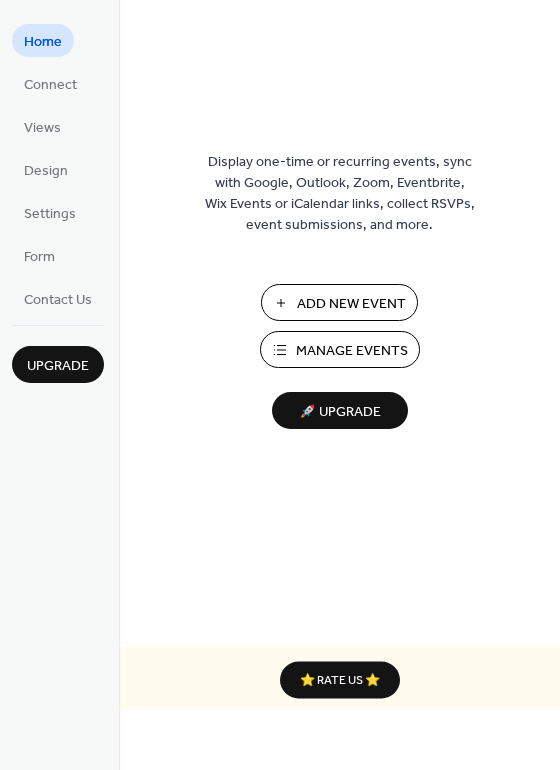 click on "Add New Event" at bounding box center (339, 302) 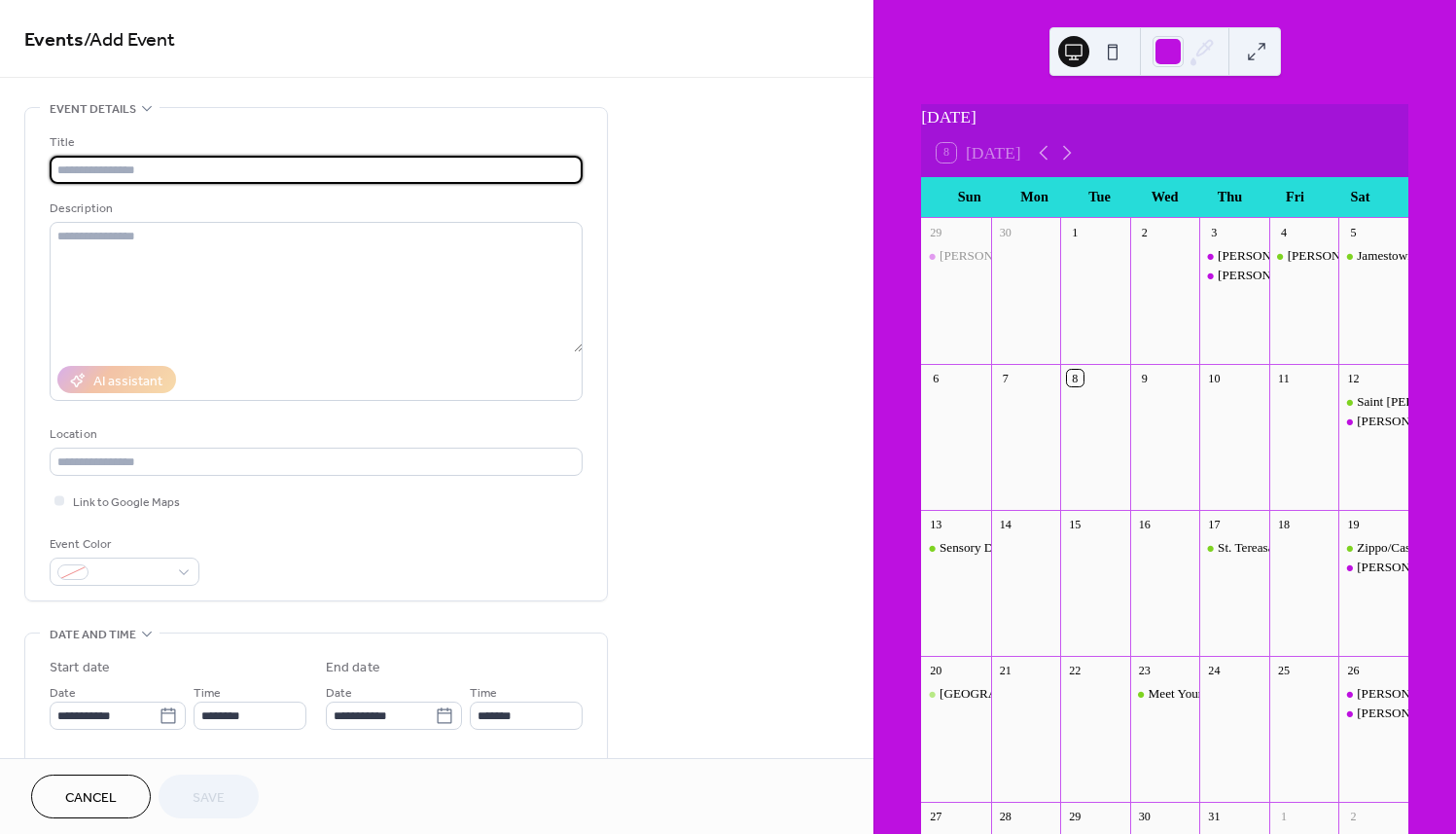 scroll, scrollTop: 0, scrollLeft: 0, axis: both 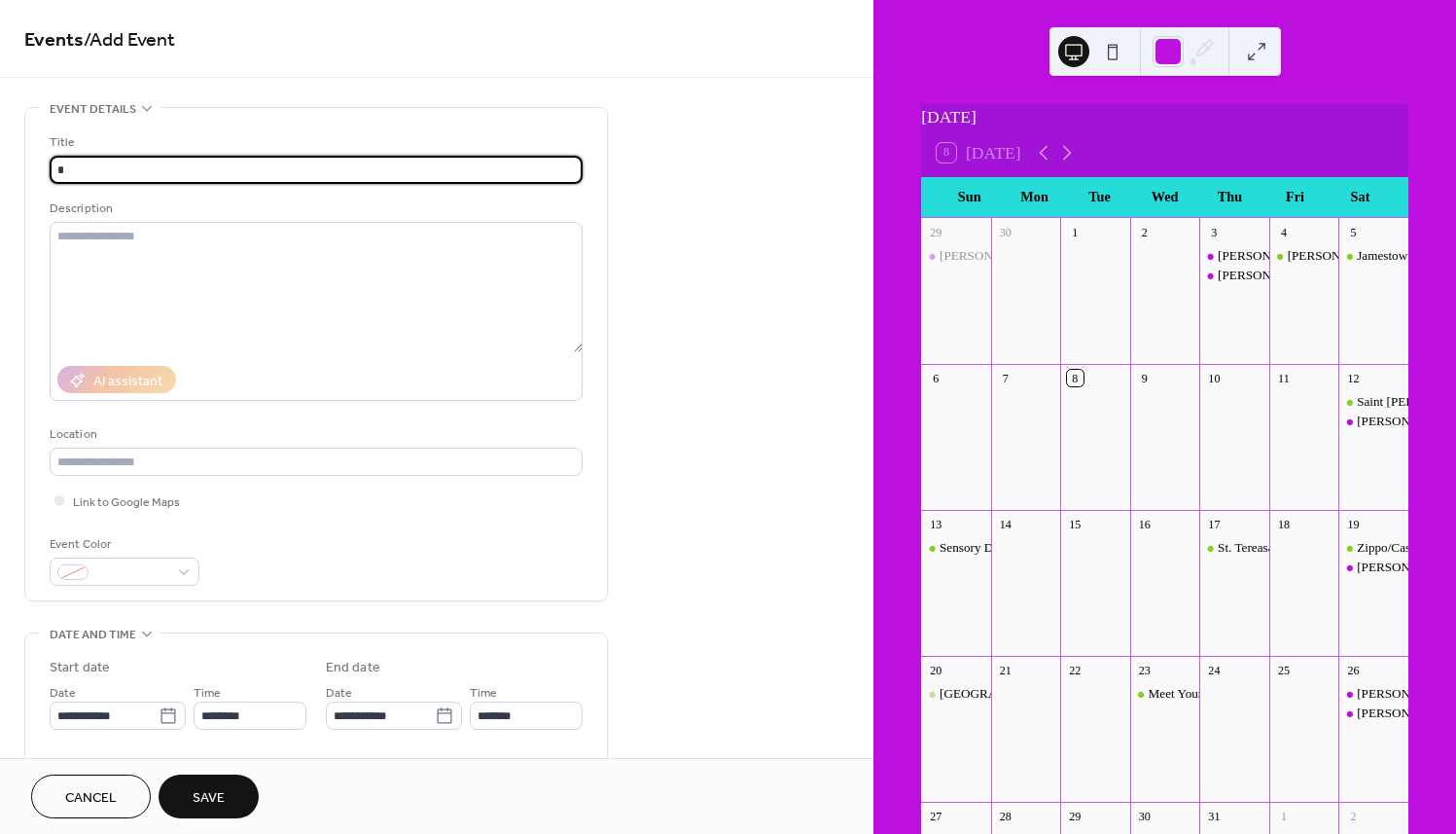 type 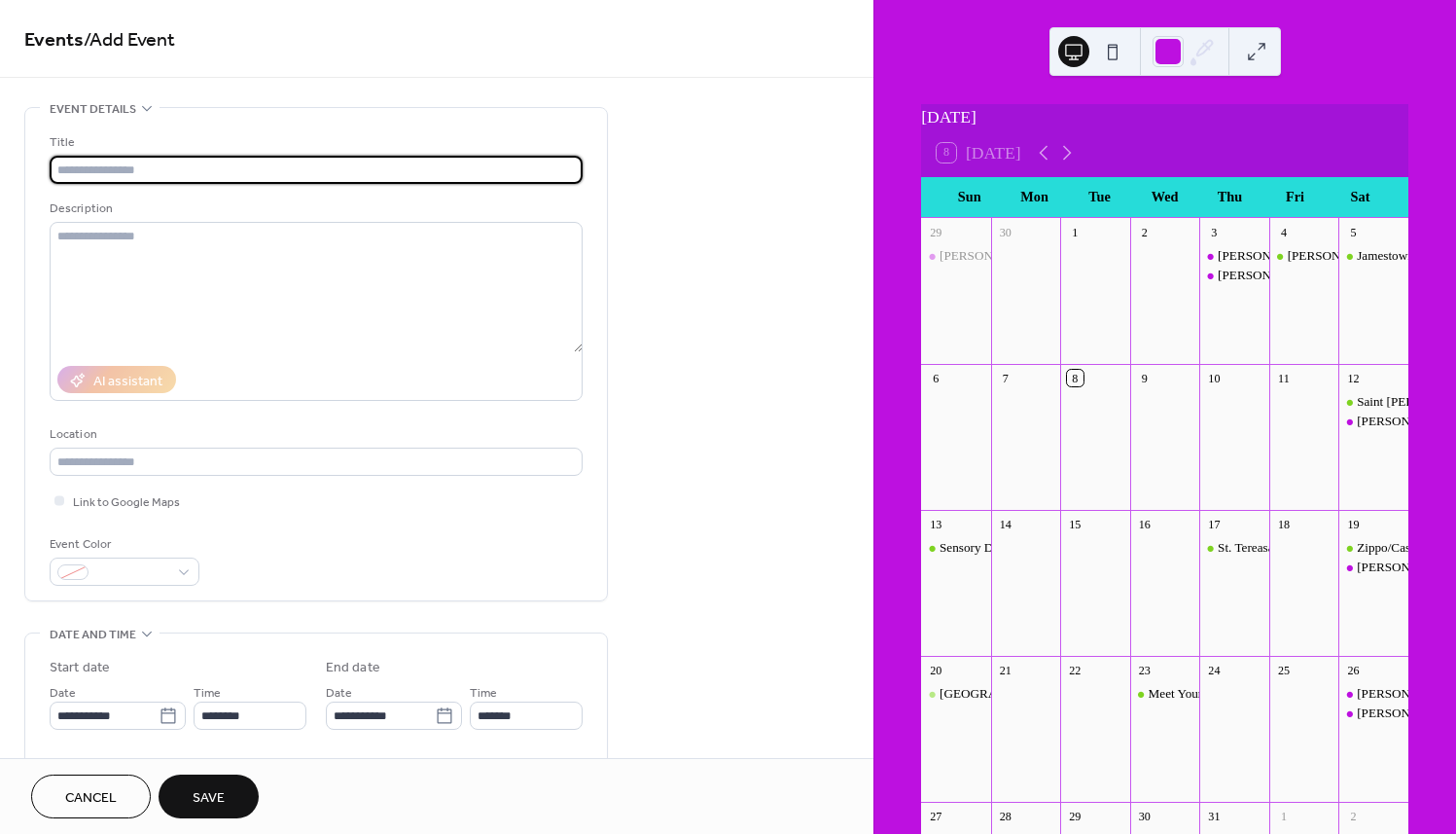 click on "Cancel" at bounding box center [90, 796] 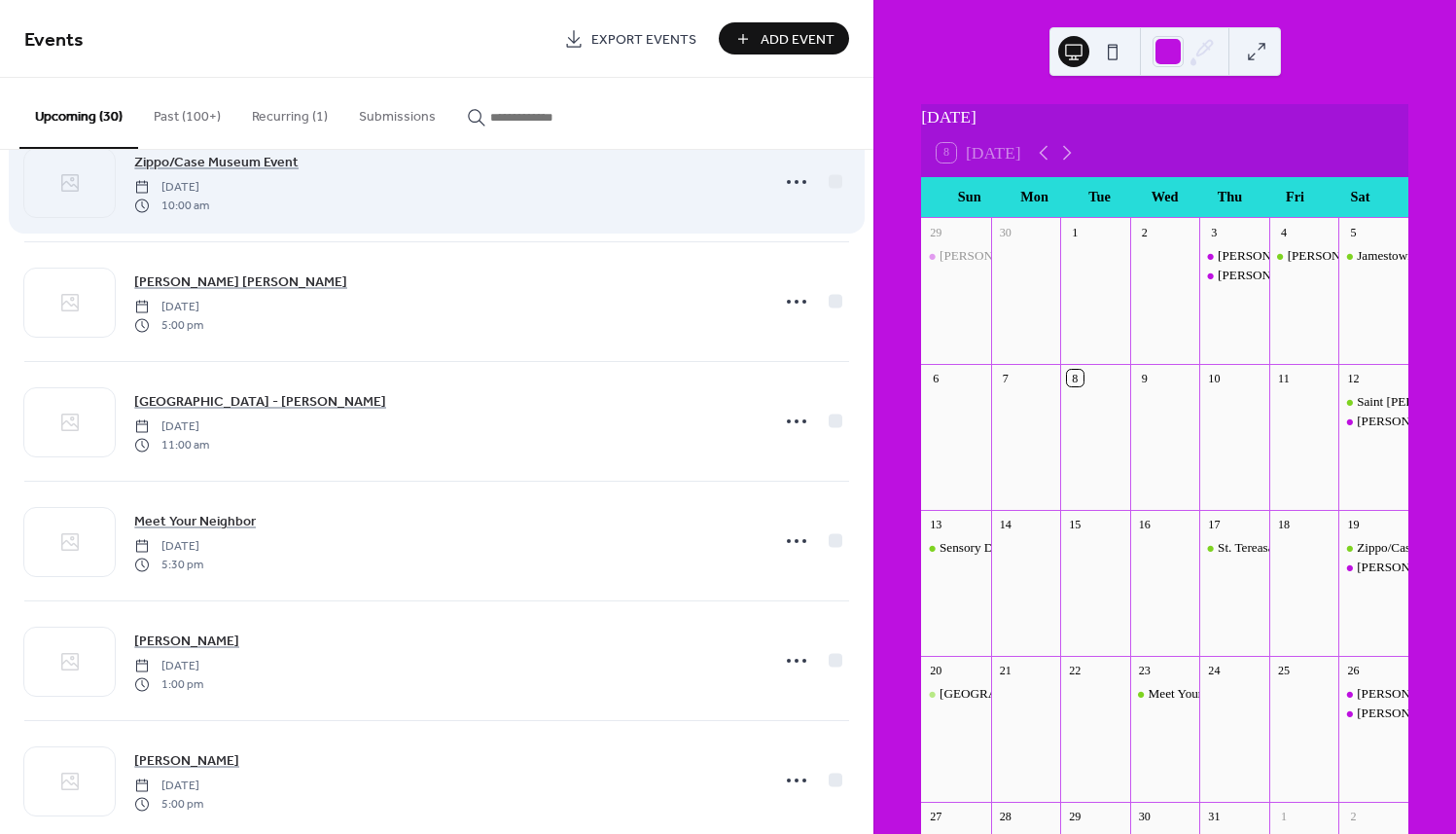 scroll, scrollTop: 584, scrollLeft: 0, axis: vertical 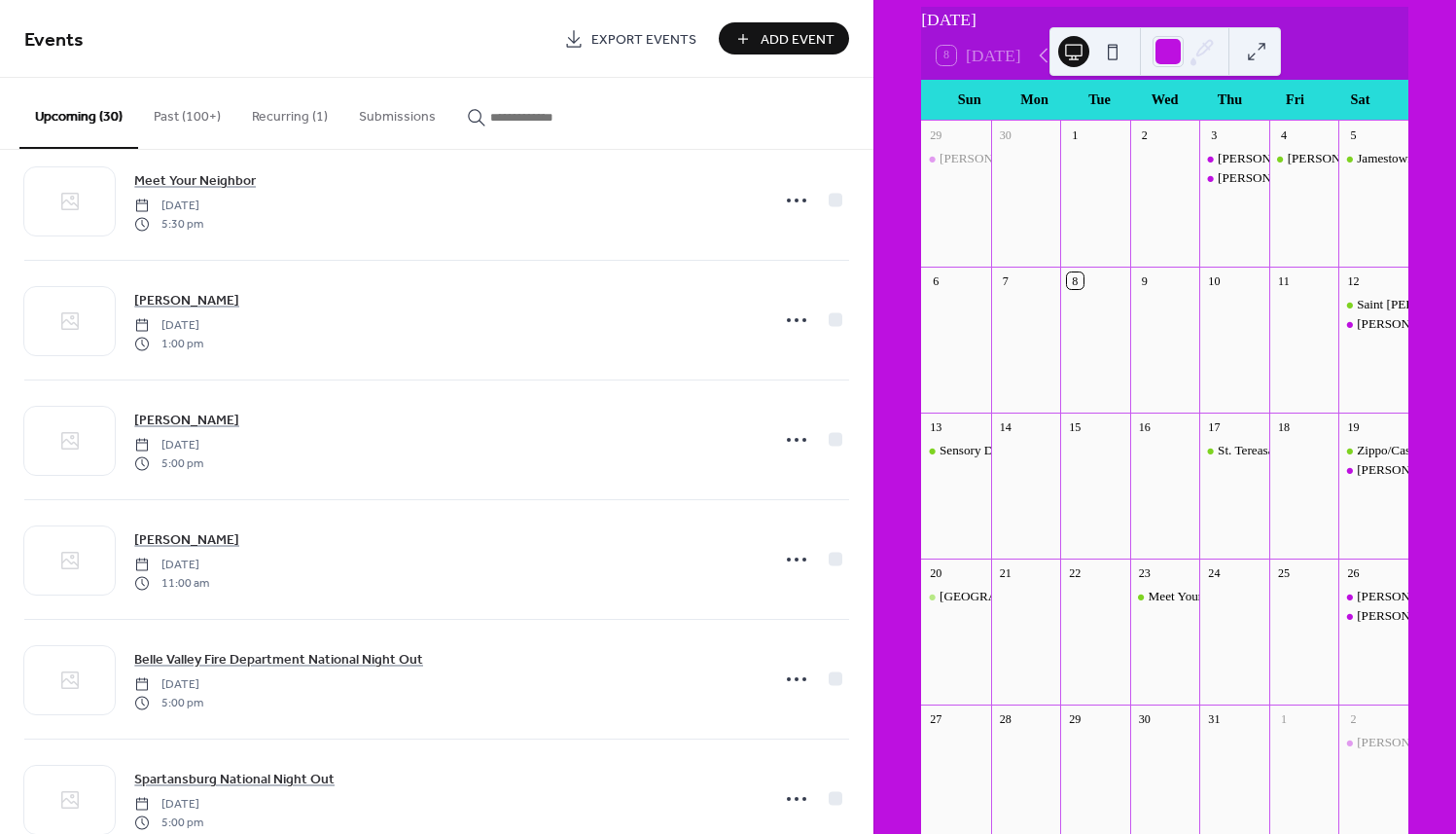 click on "Add Event" at bounding box center (798, 40) 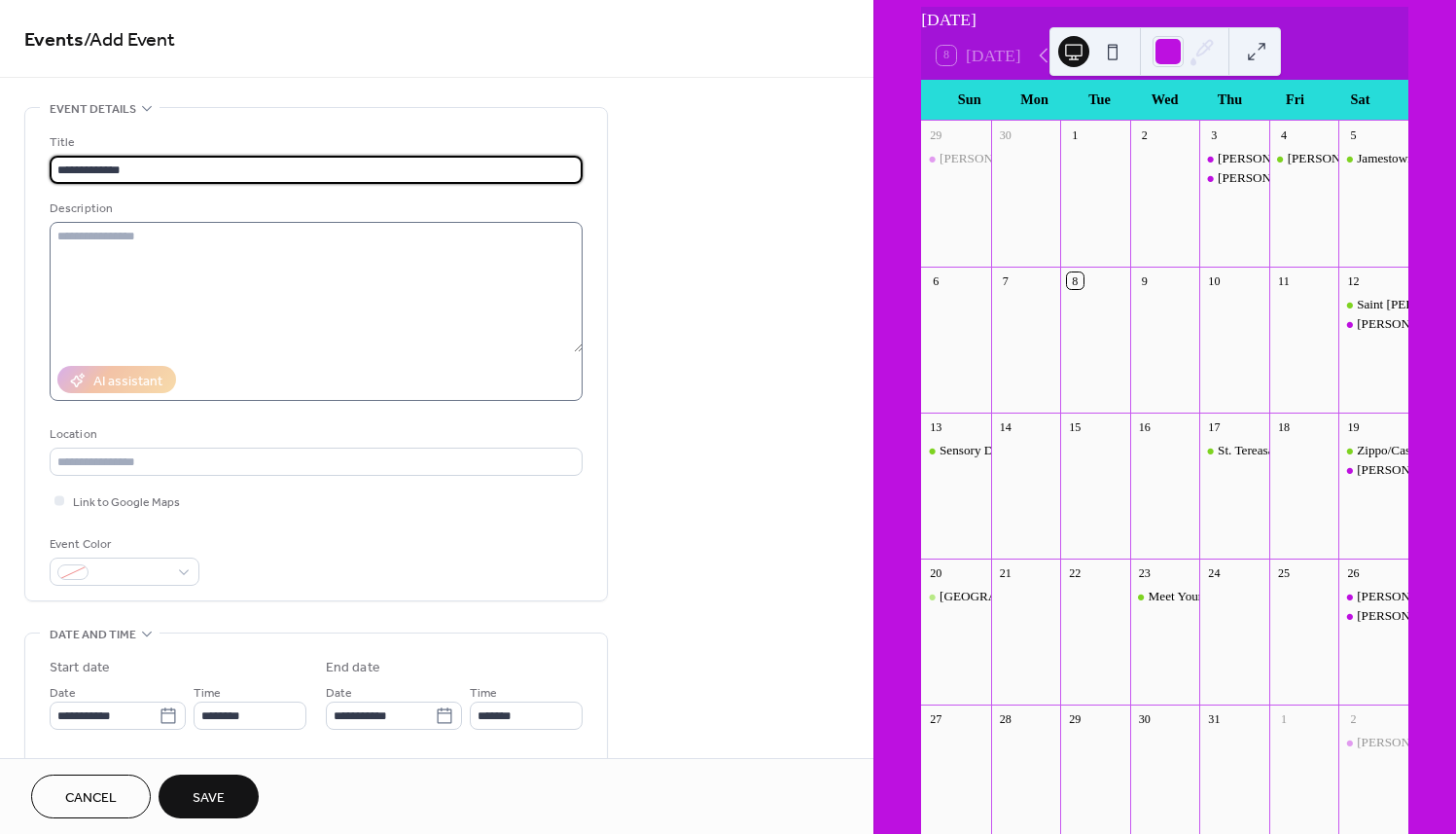 type on "**********" 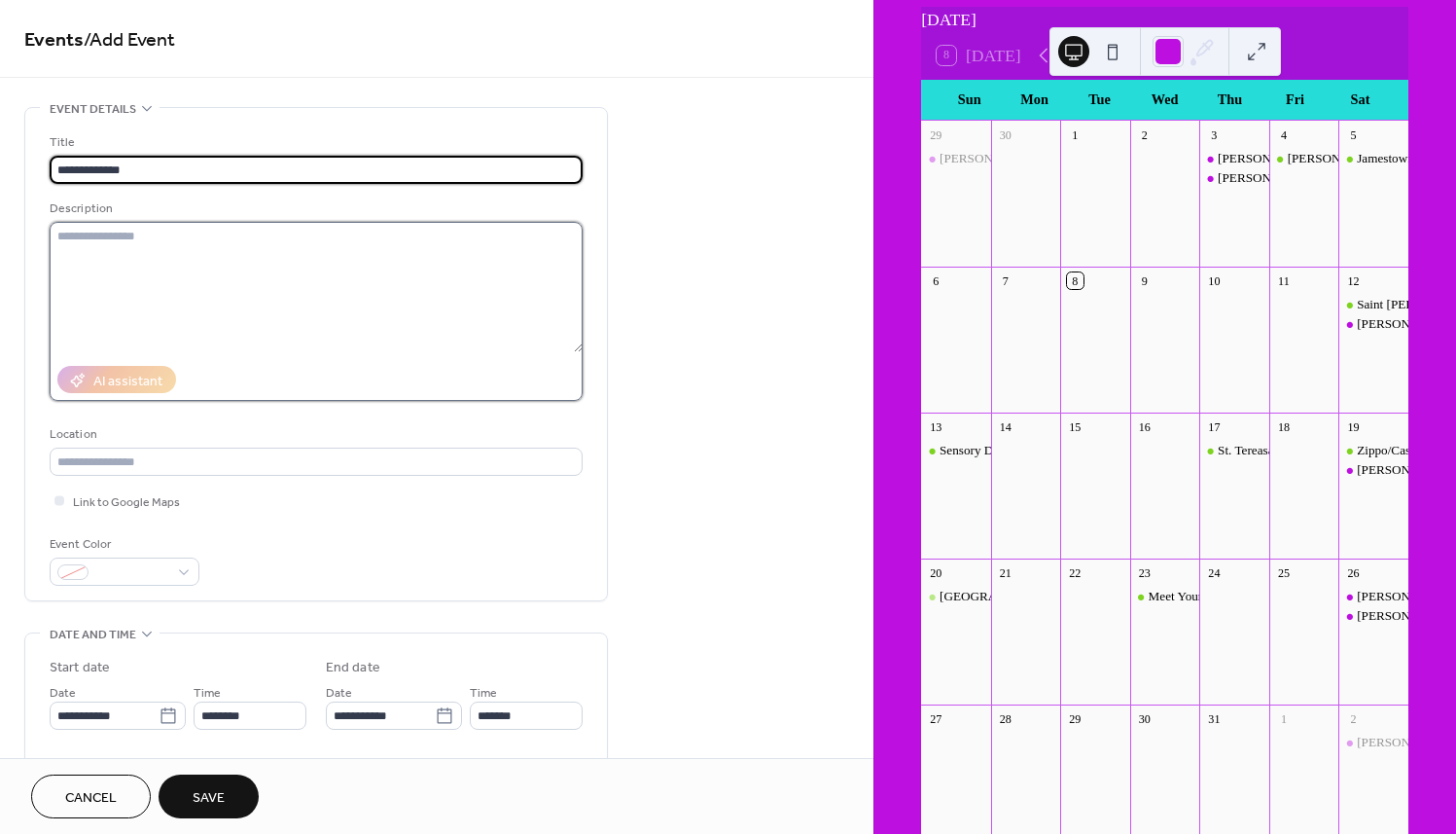 click at bounding box center (316, 287) 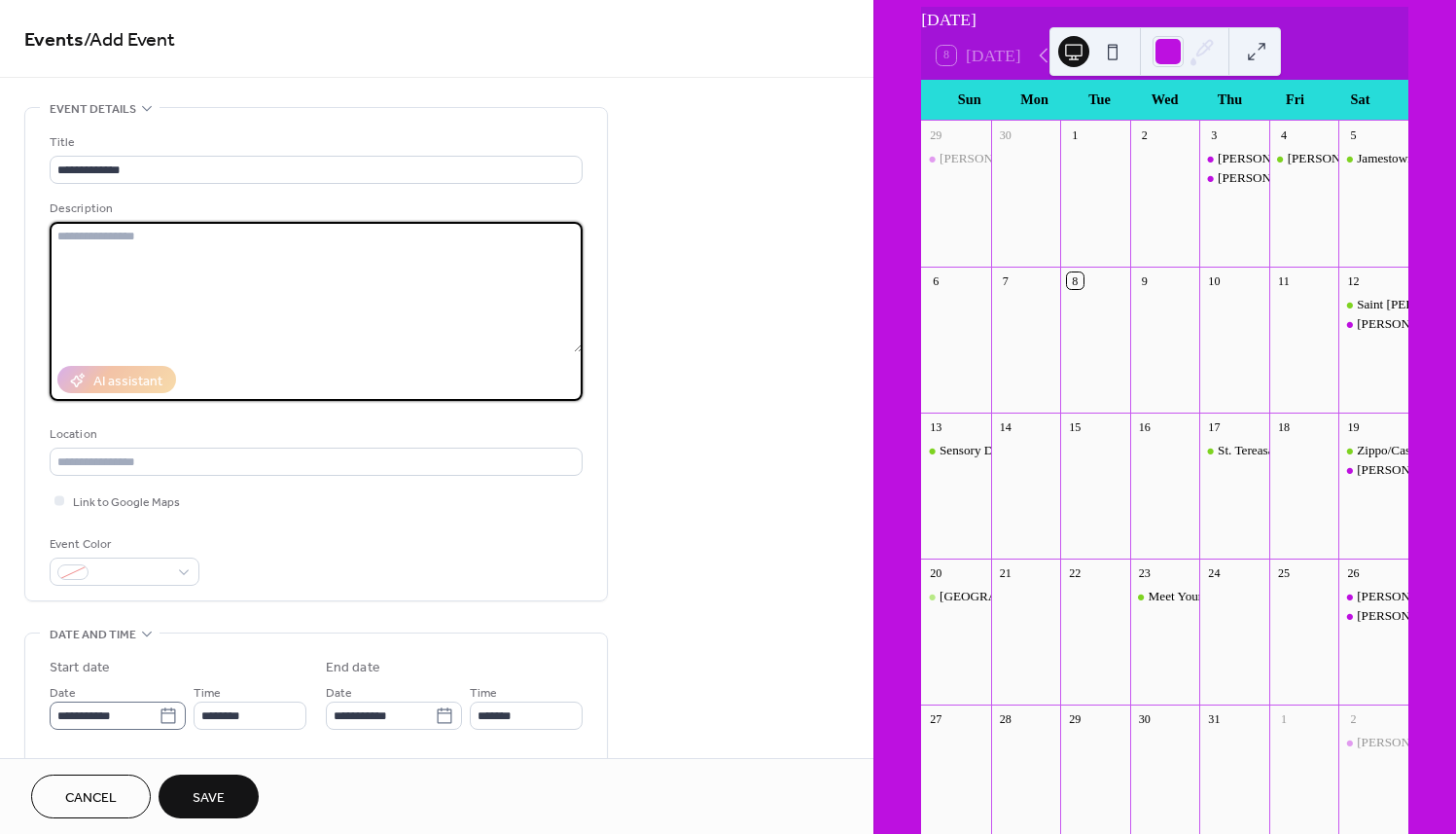 click 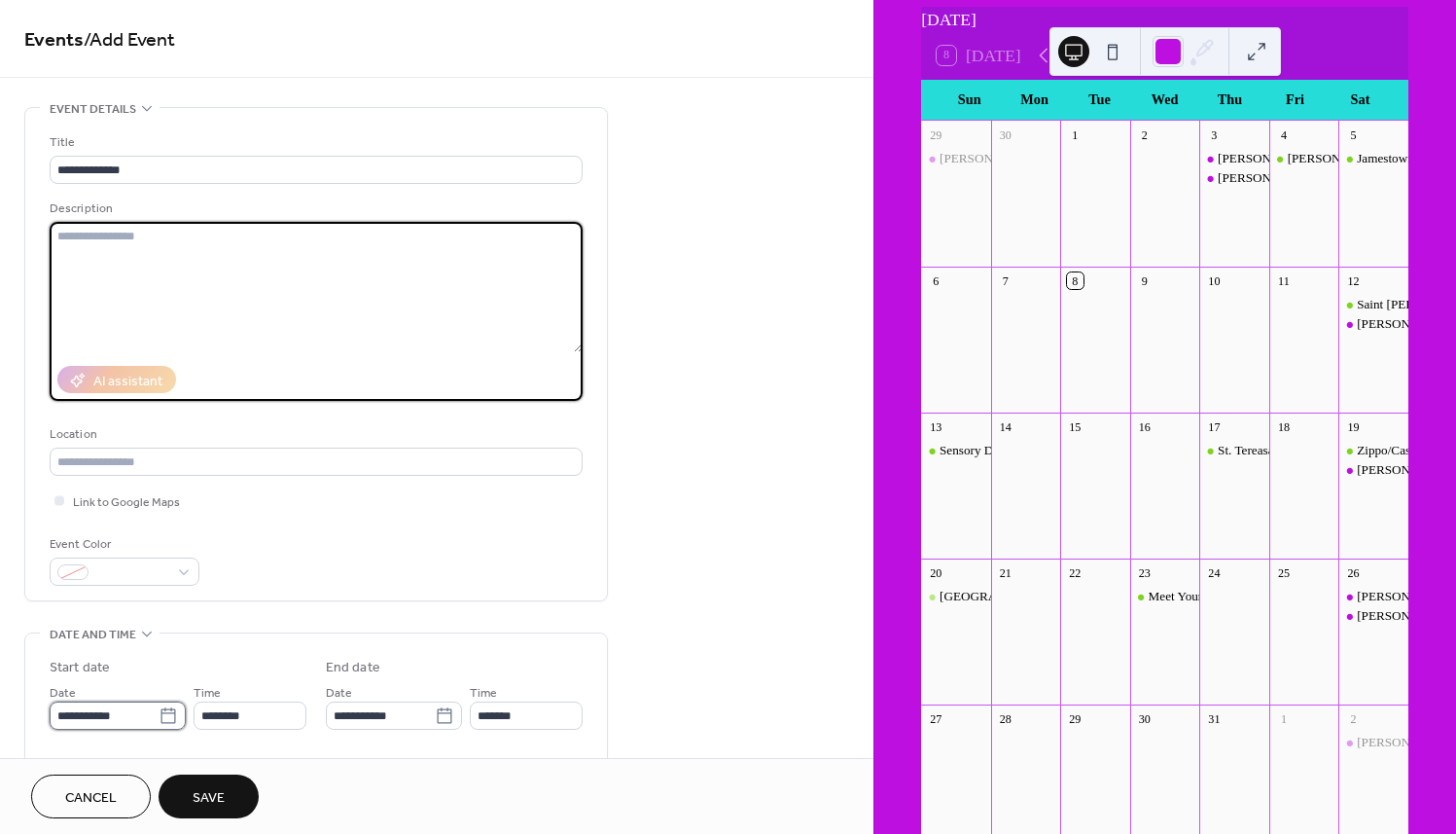 click on "**********" at bounding box center [104, 715] 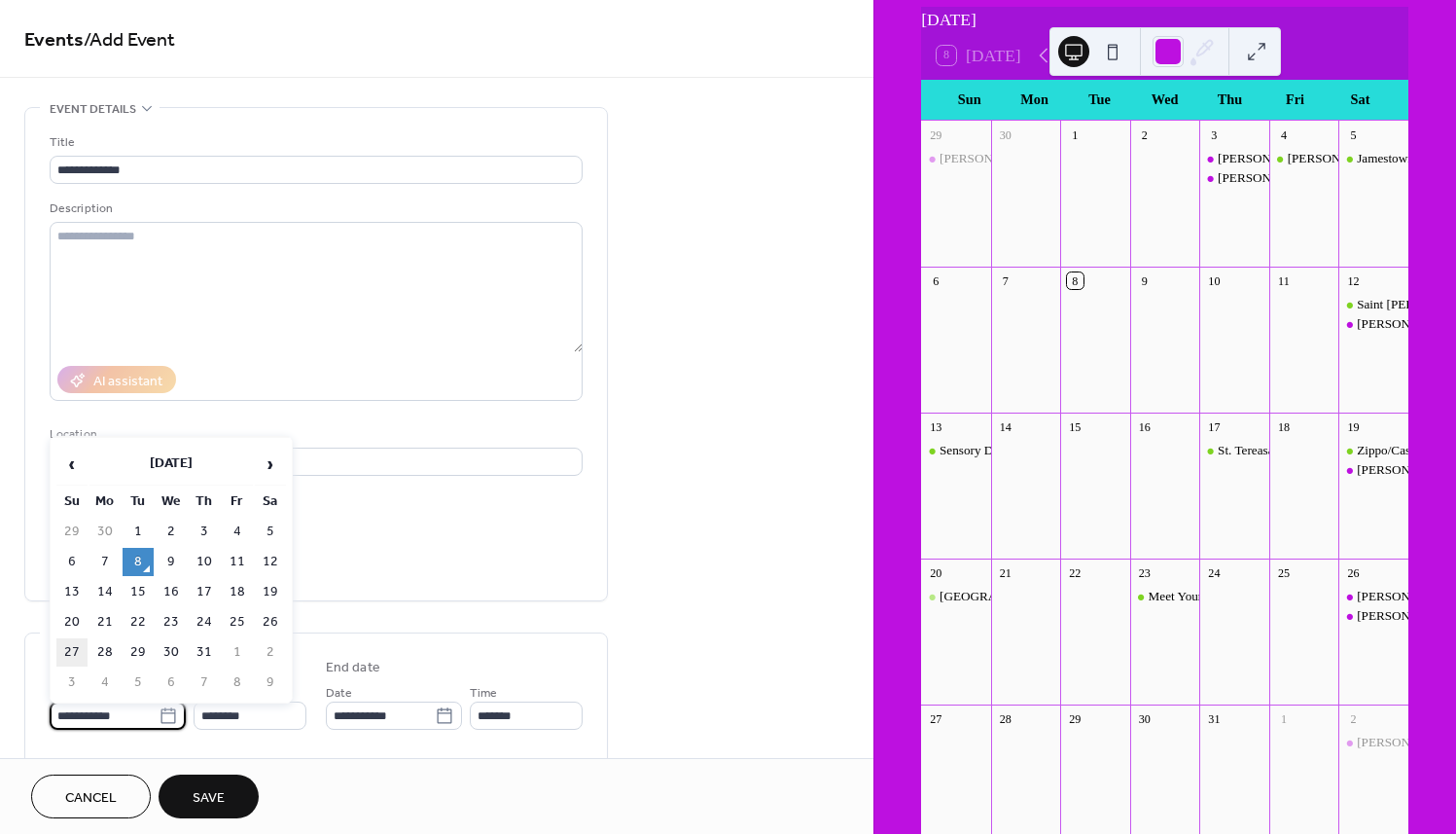 click on "27" at bounding box center [72, 652] 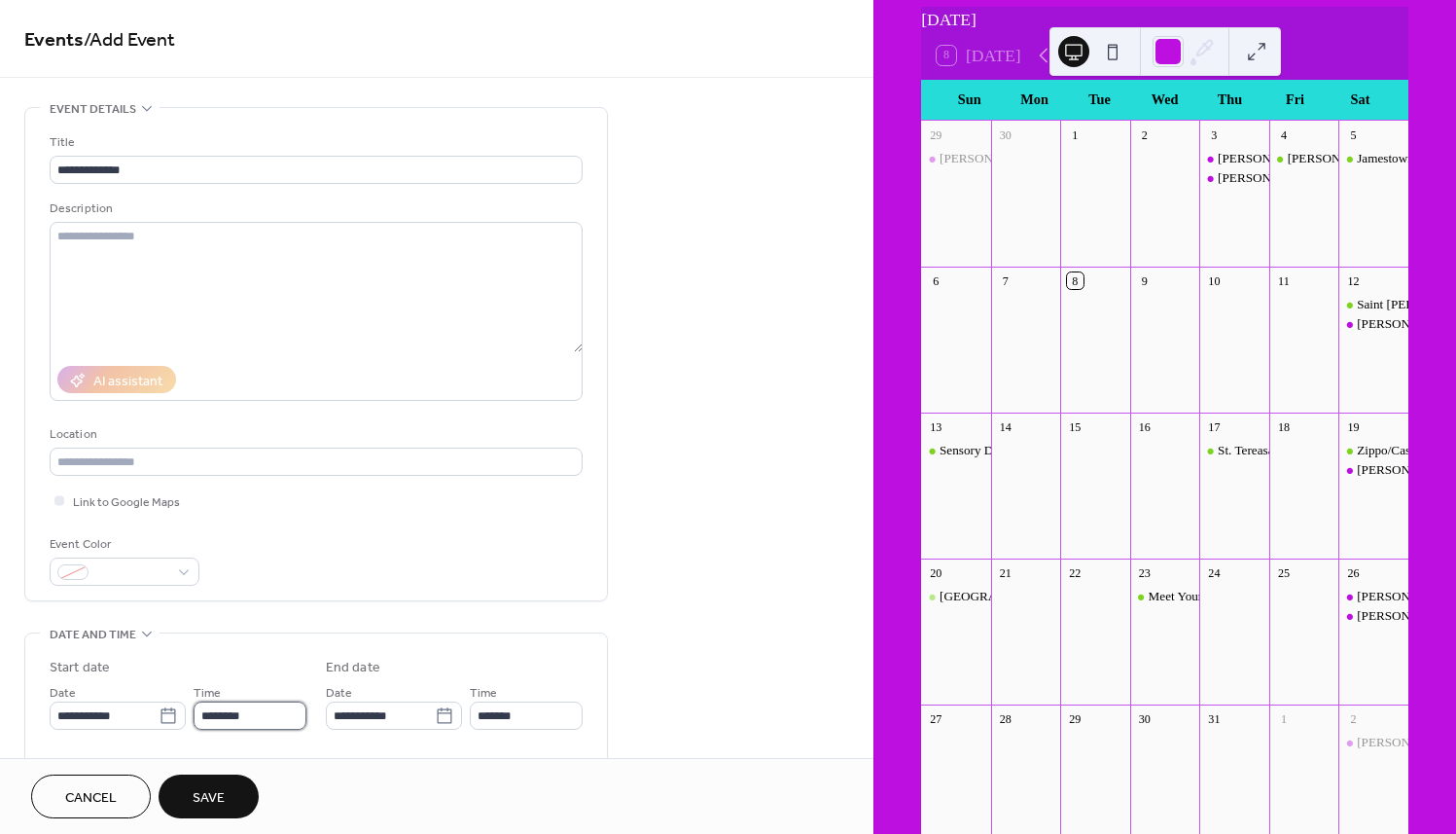 click on "********" at bounding box center [250, 715] 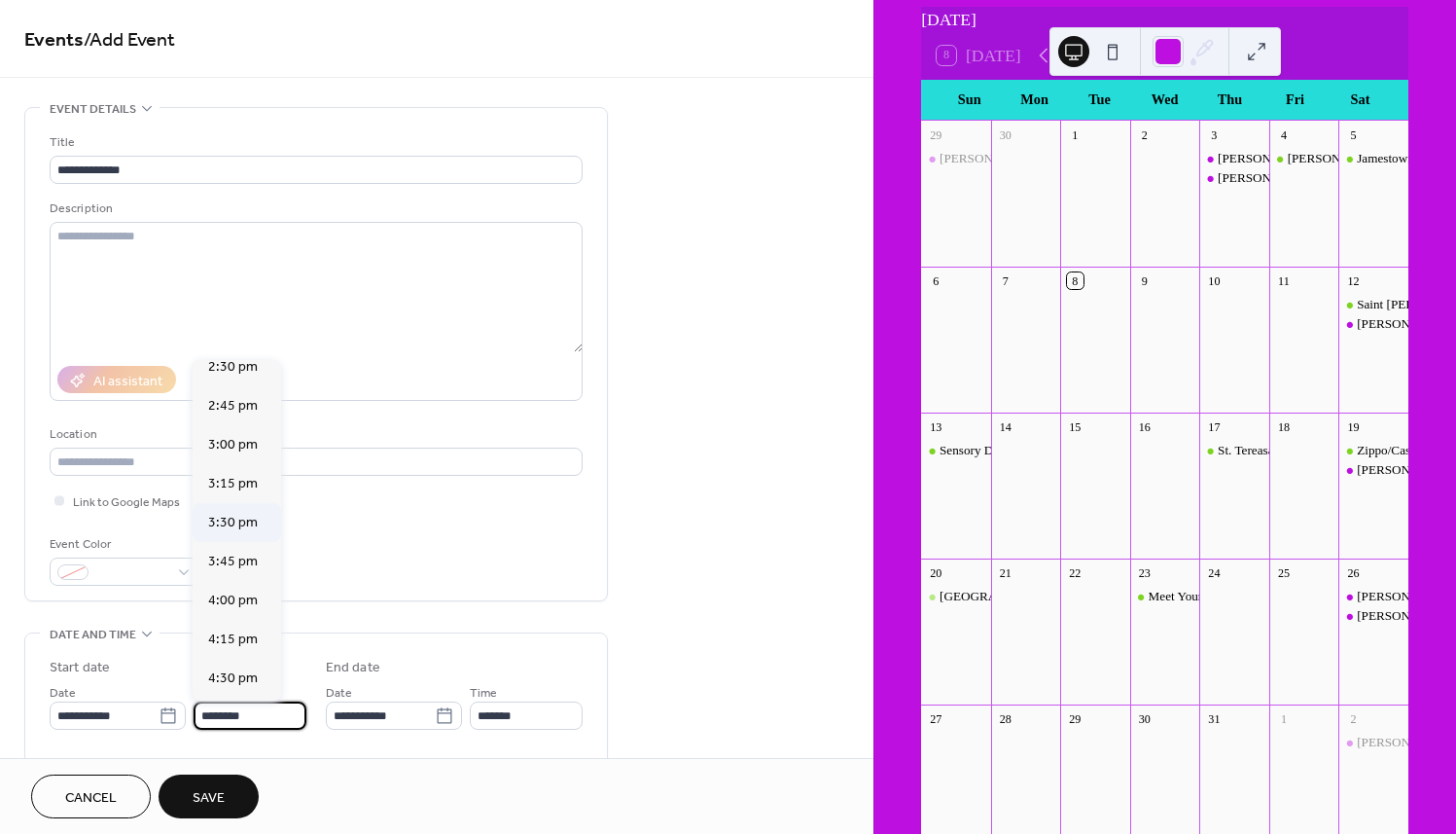 scroll, scrollTop: 2273, scrollLeft: 0, axis: vertical 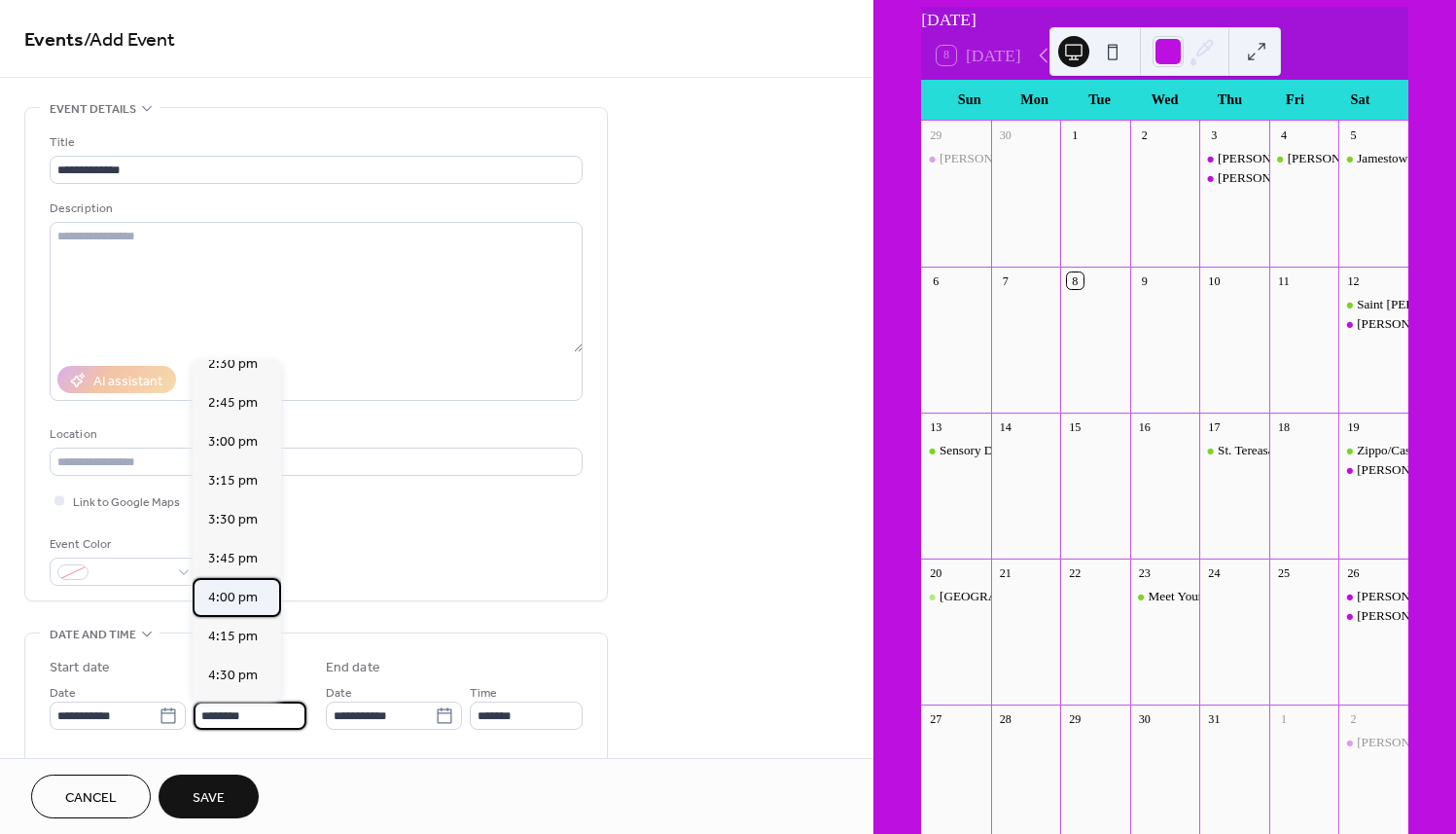 click on "4:00 pm" at bounding box center (232, 598) 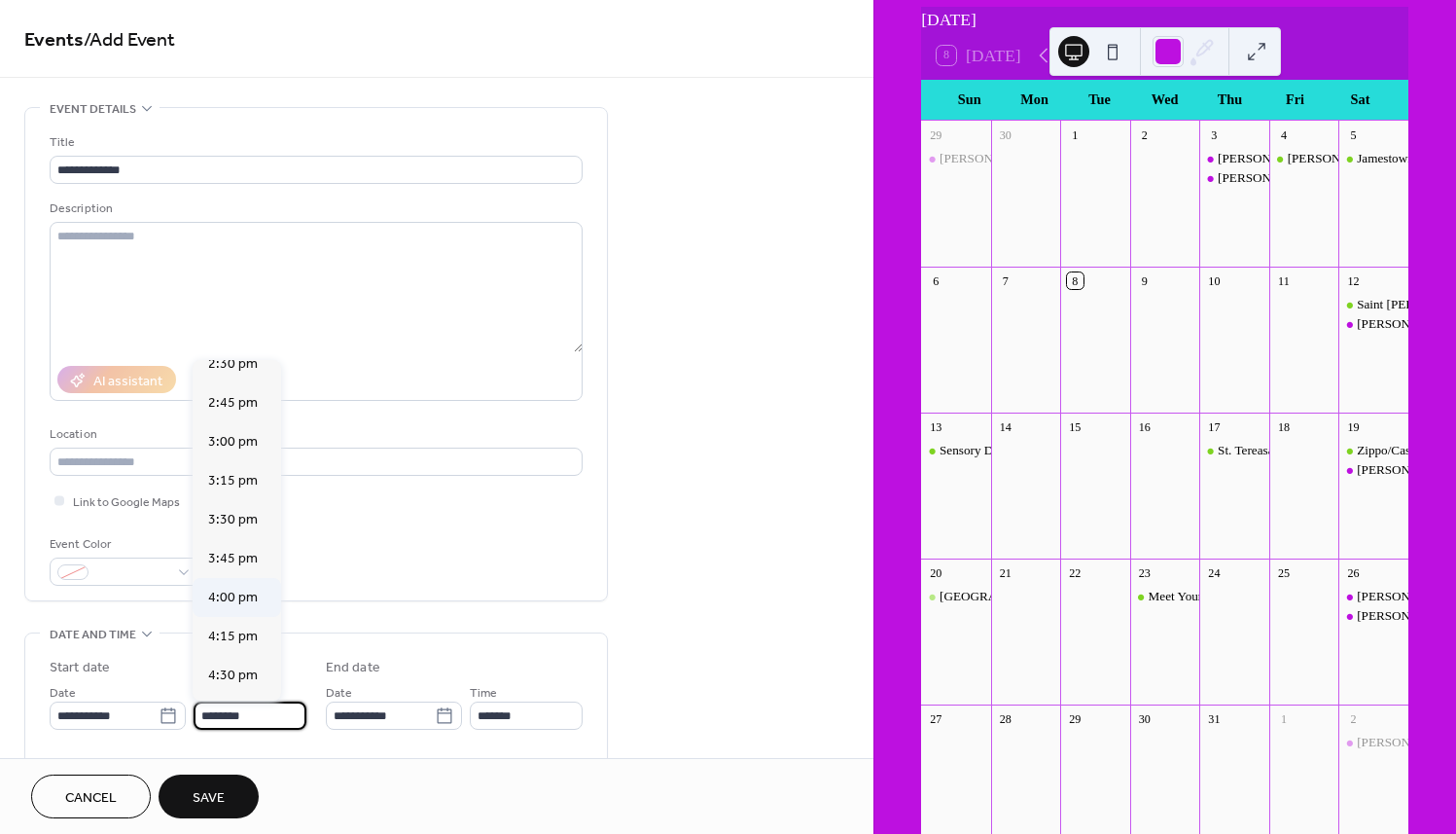 type on "*******" 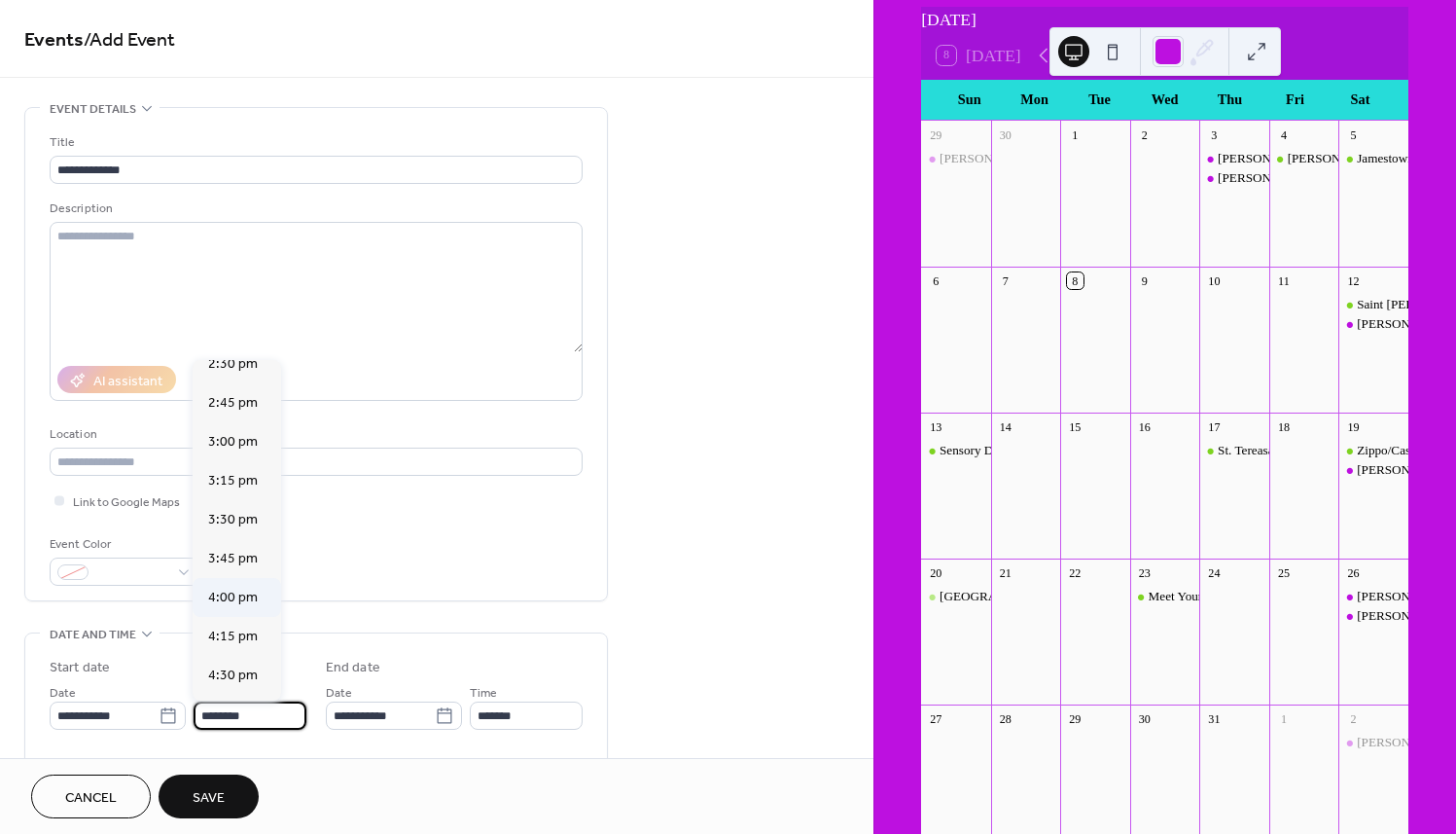 type on "*******" 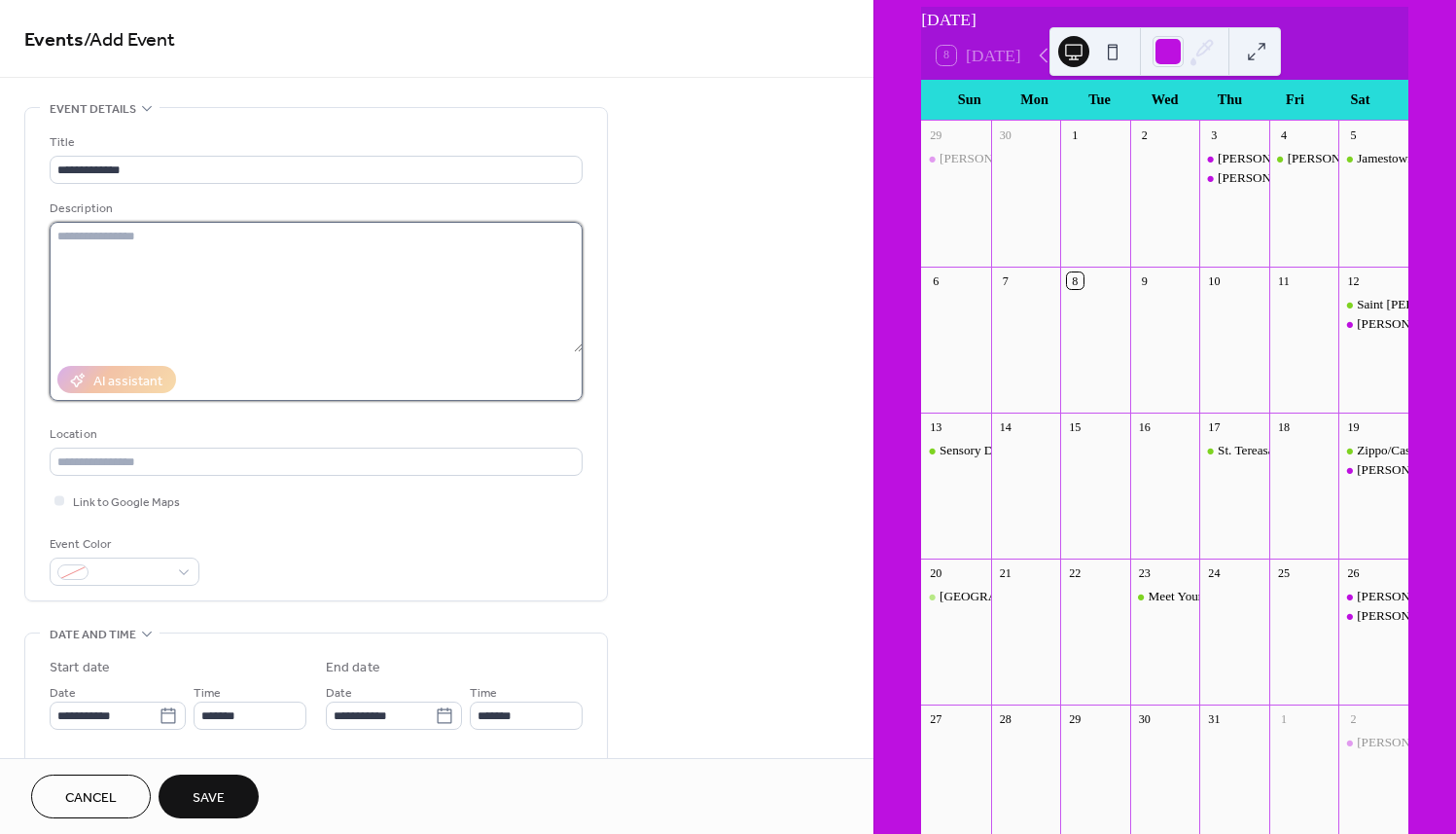 click at bounding box center (316, 287) 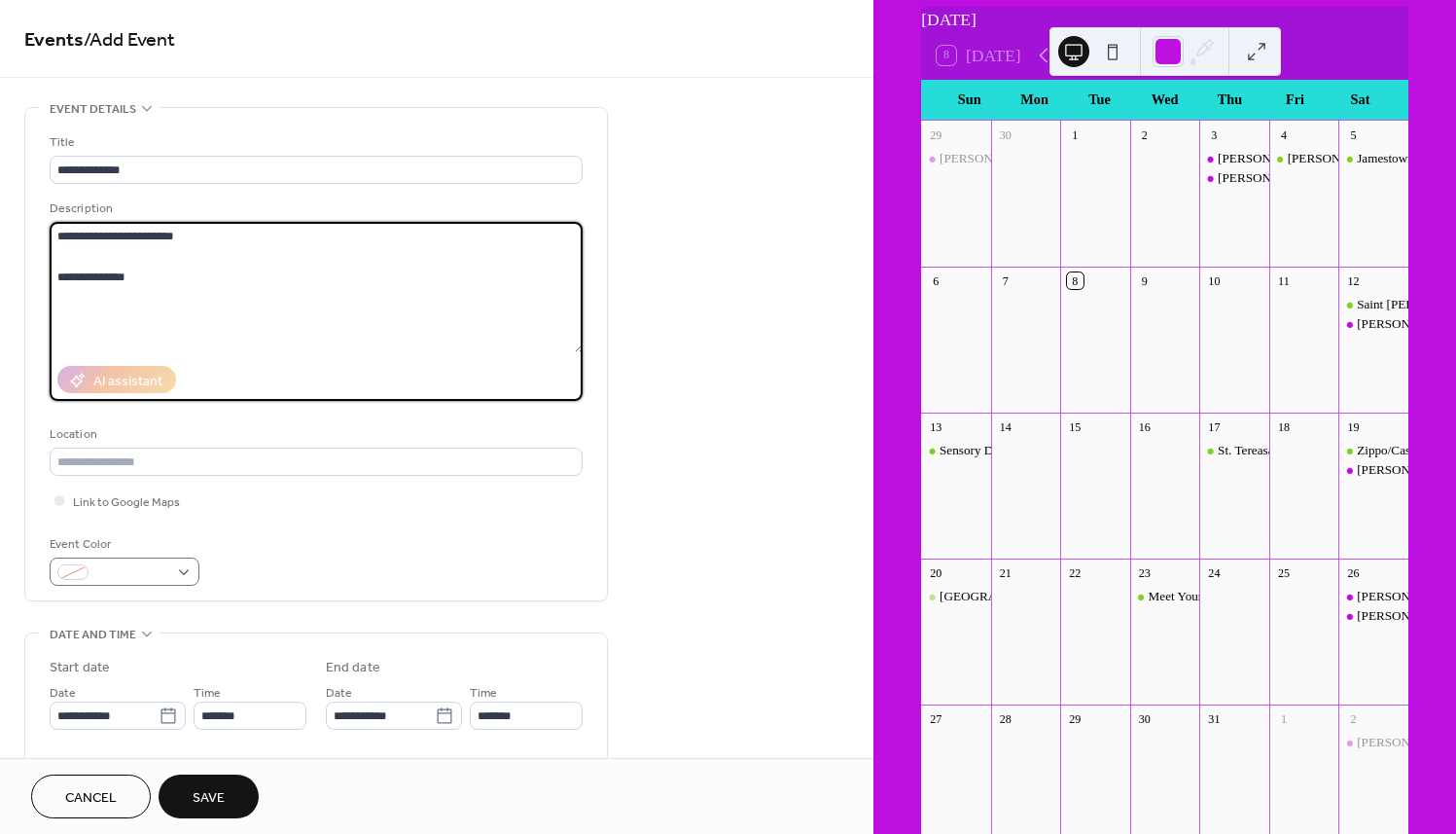 type on "**********" 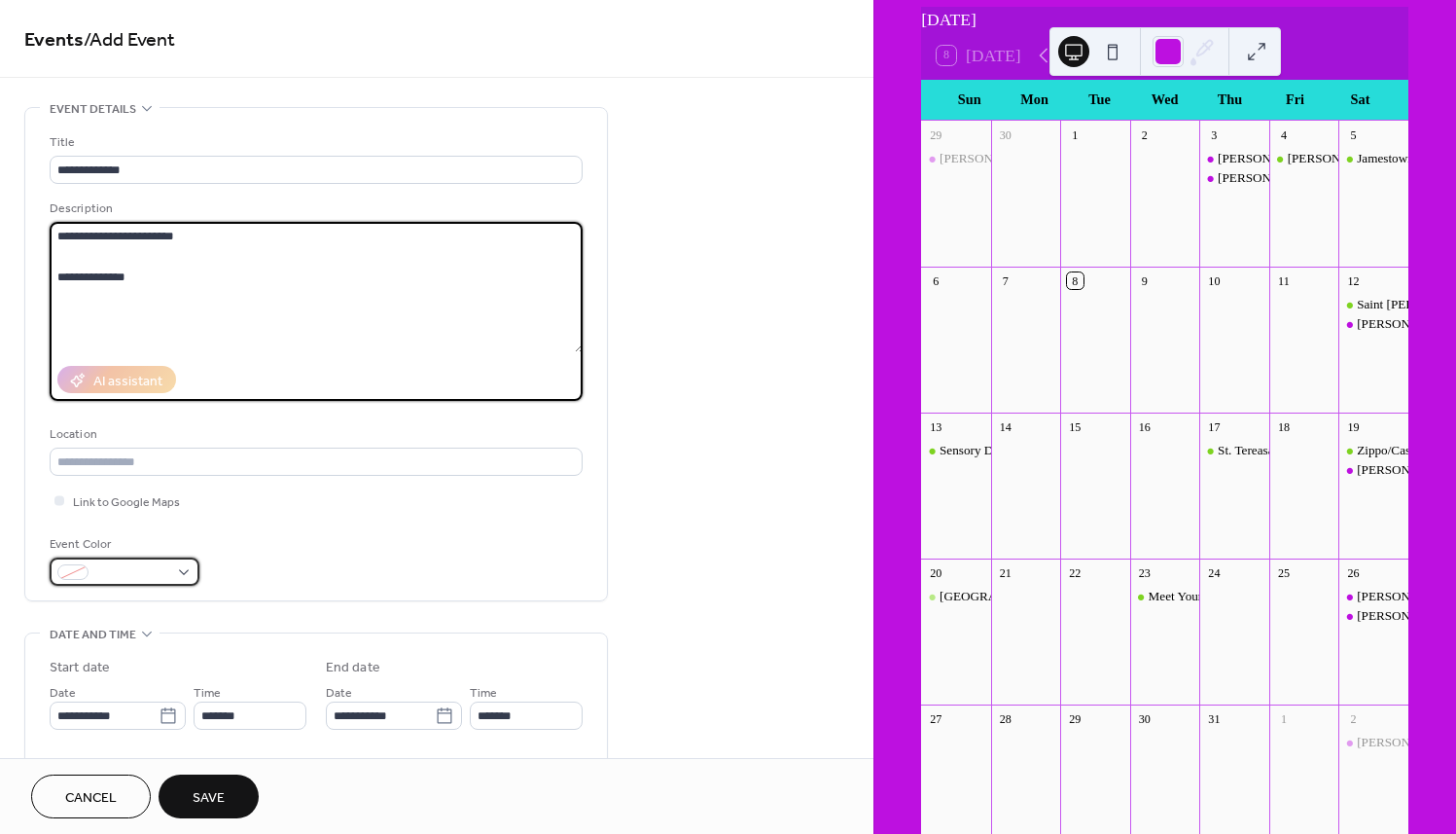 click at bounding box center [132, 573] 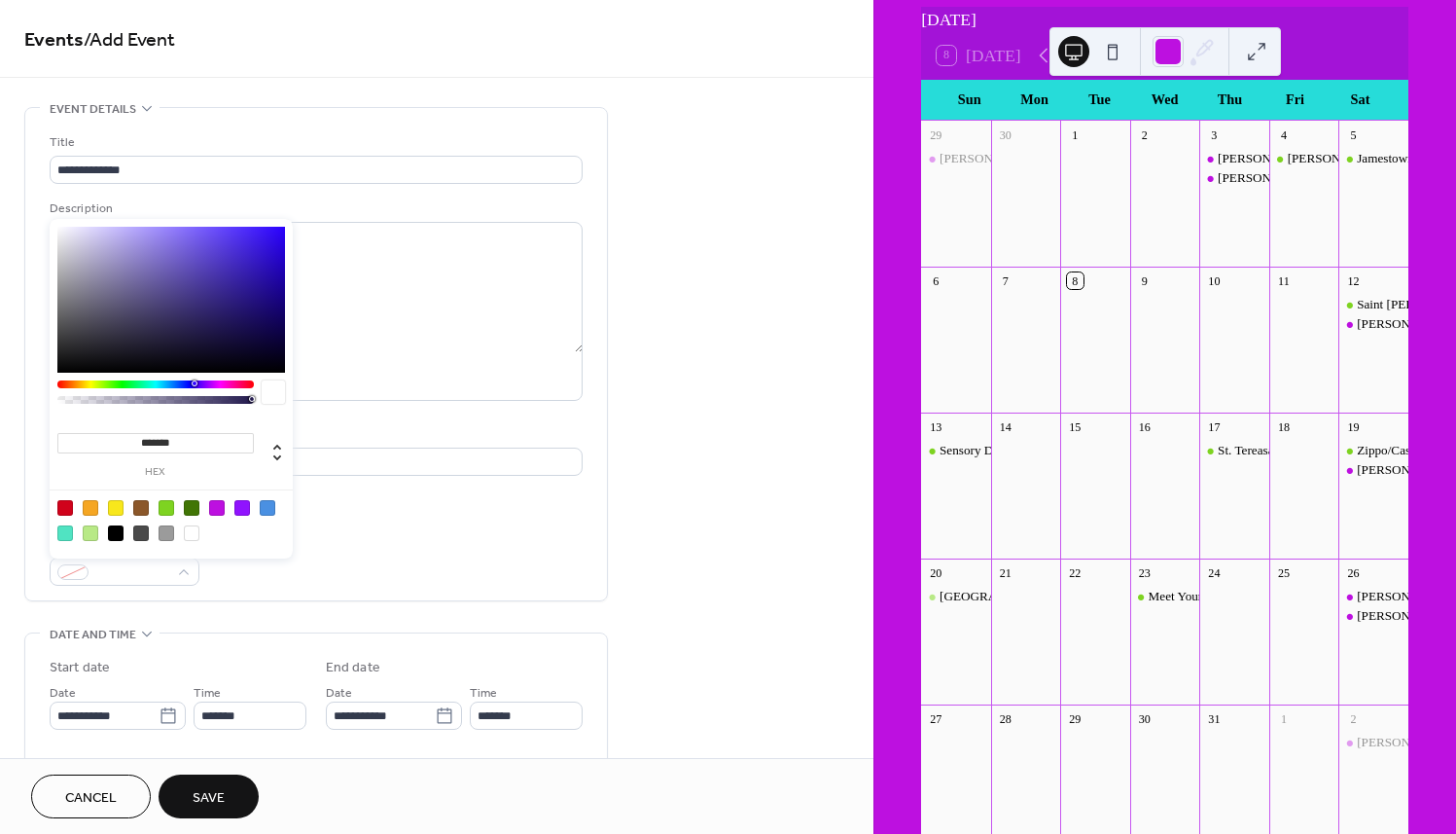 click at bounding box center [217, 508] 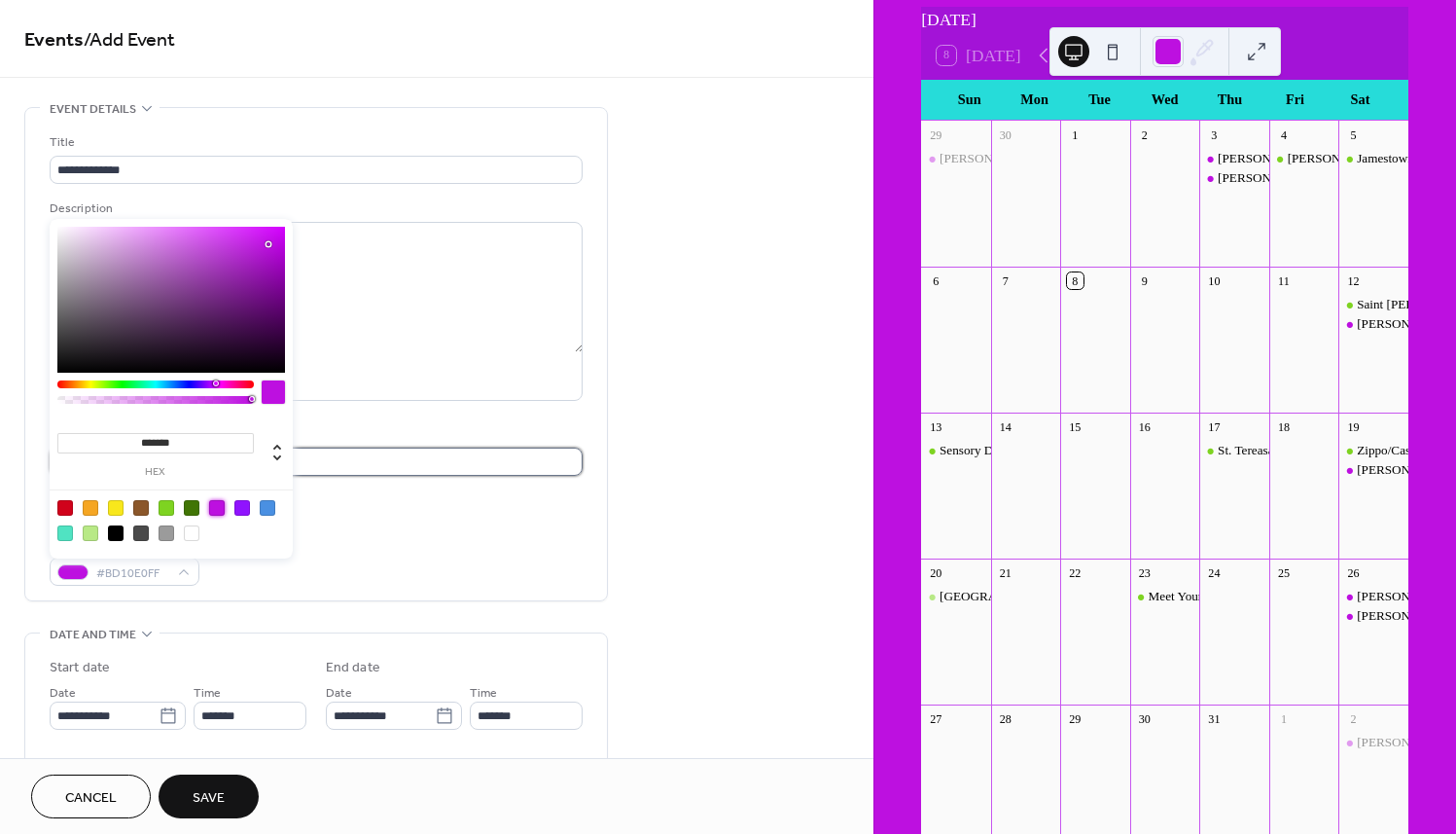 click at bounding box center [316, 461] 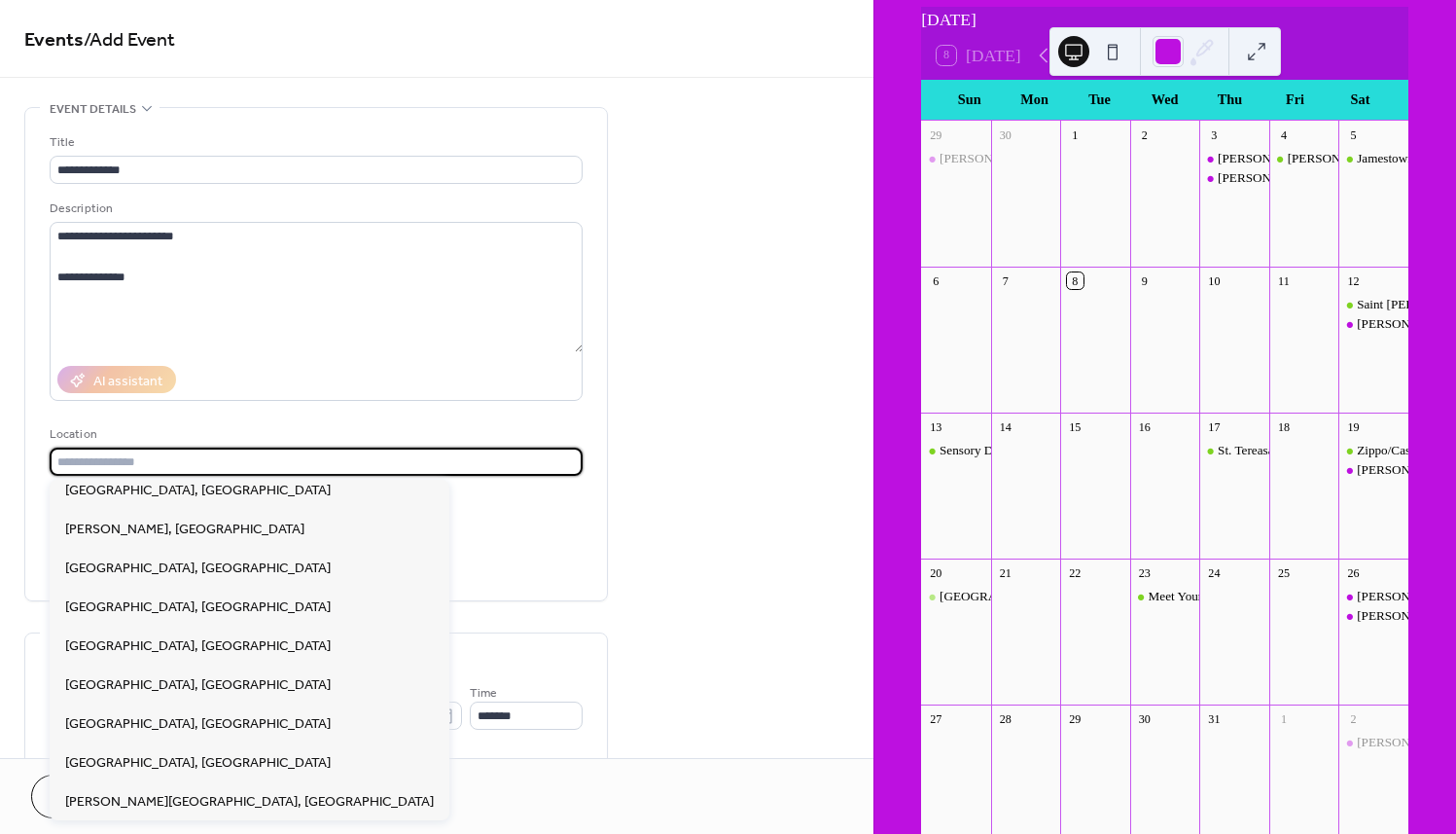 scroll, scrollTop: 292, scrollLeft: 0, axis: vertical 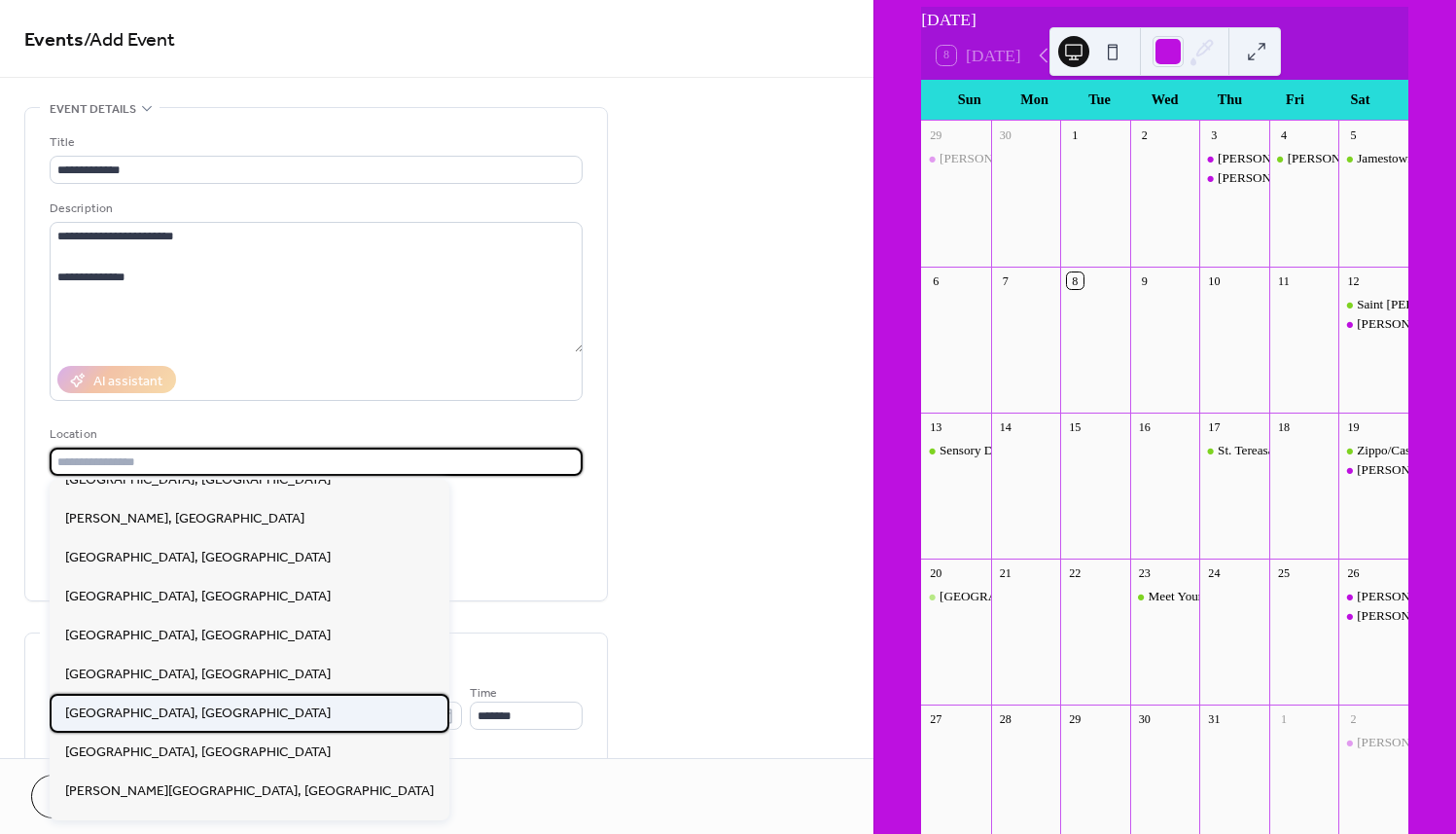 click on "[GEOGRAPHIC_DATA], [GEOGRAPHIC_DATA]" at bounding box center [249, 713] 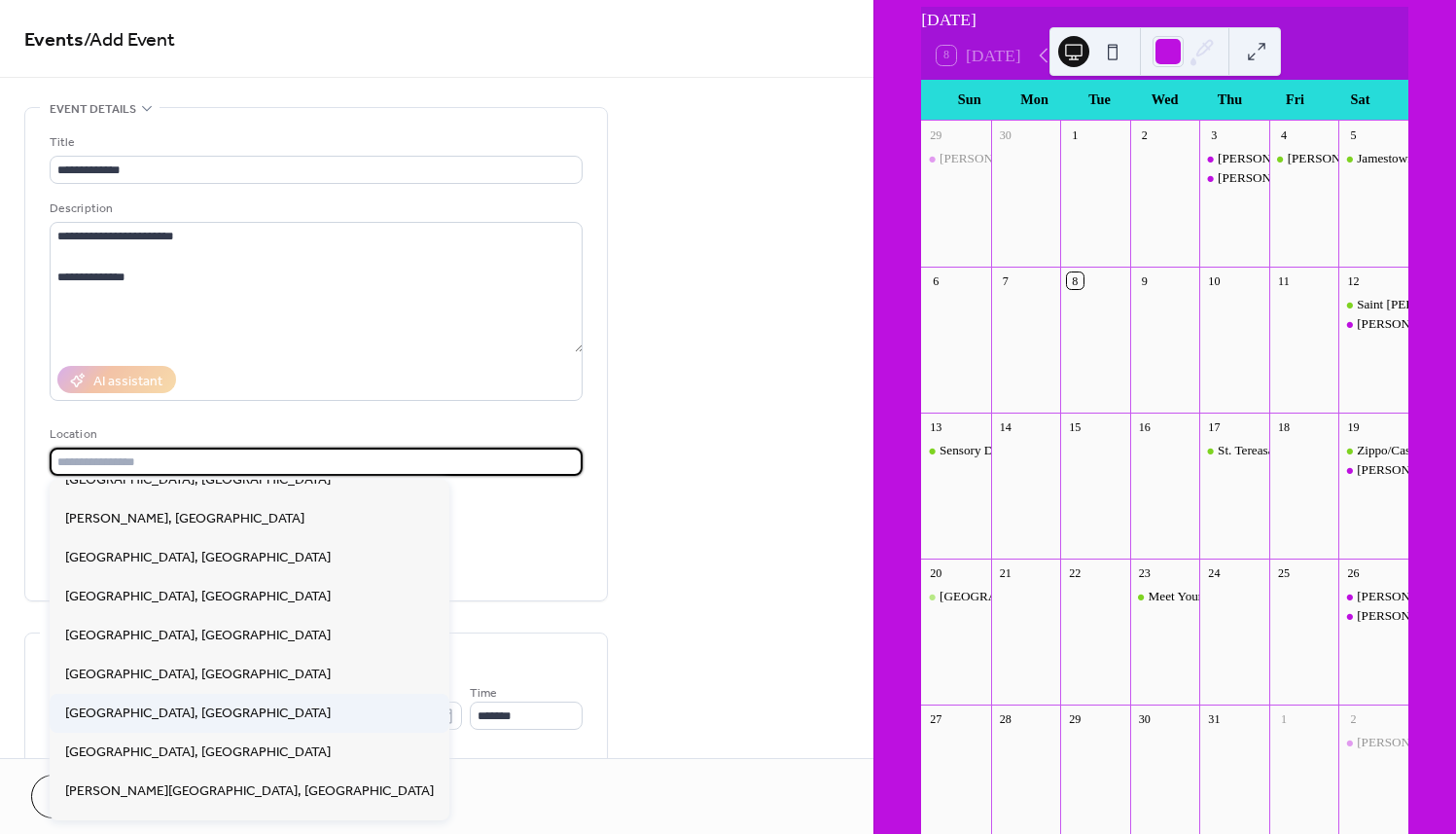 type on "********" 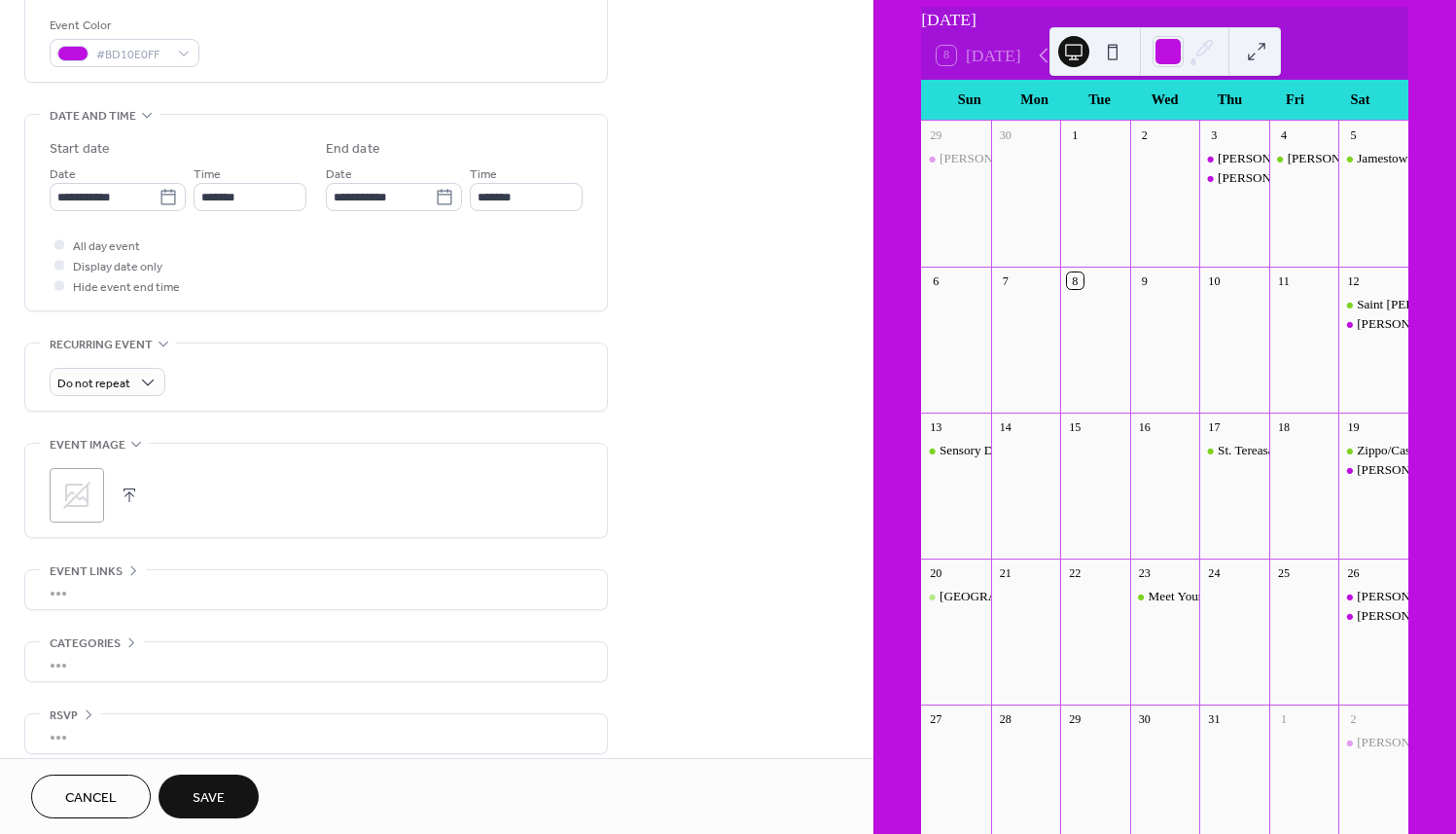 scroll, scrollTop: 528, scrollLeft: 0, axis: vertical 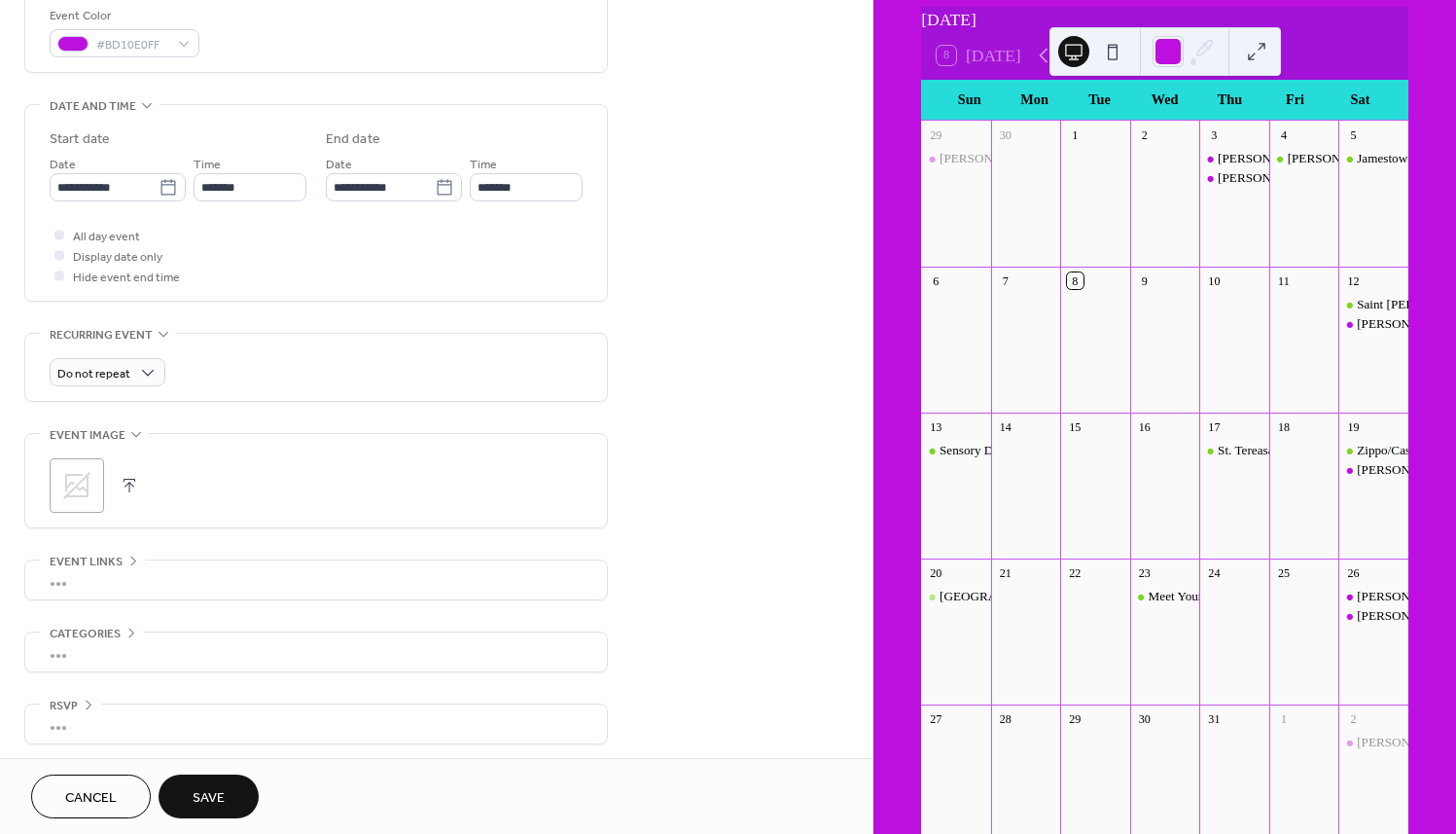 click on "Save" at bounding box center (208, 798) 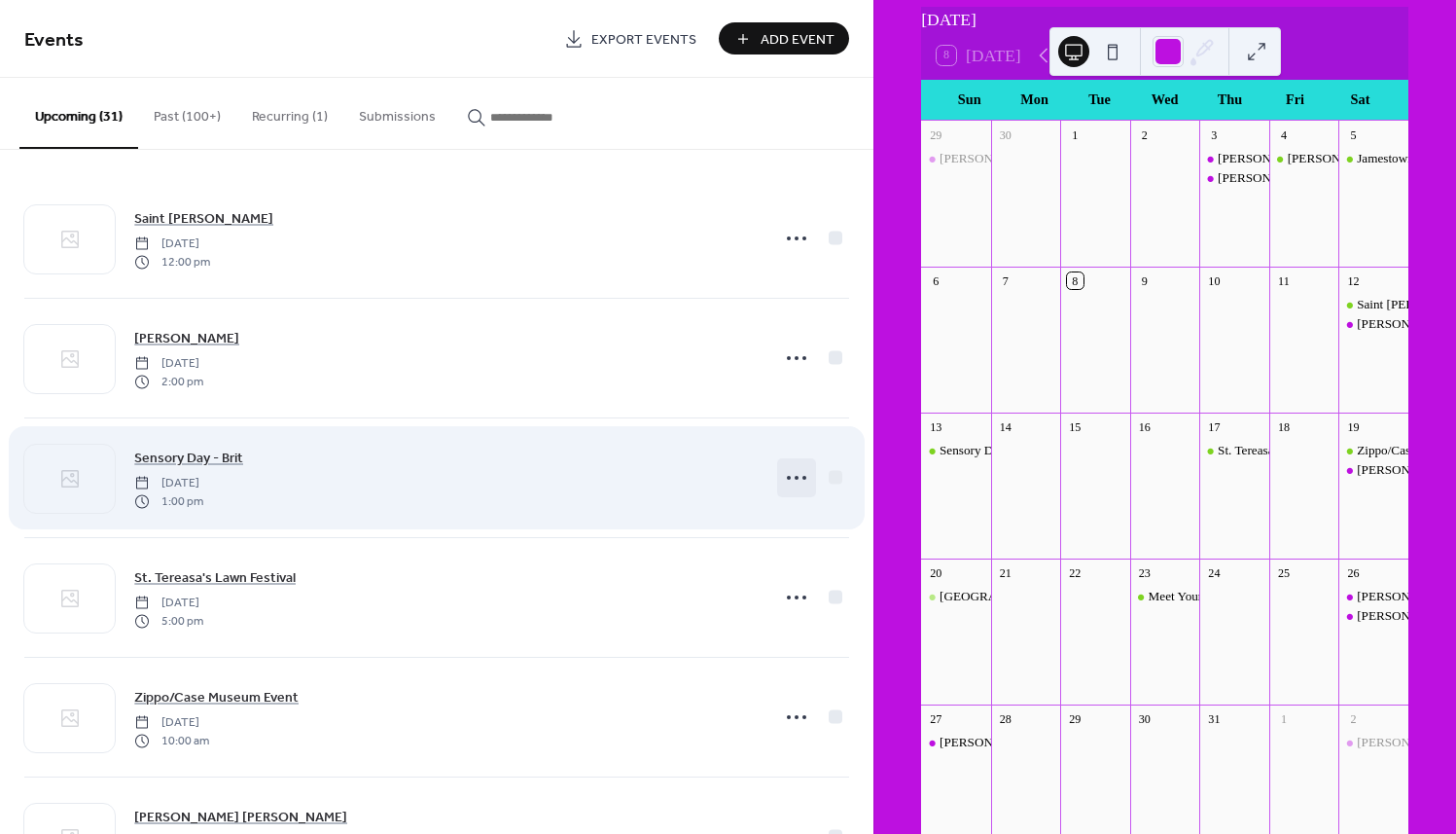 click 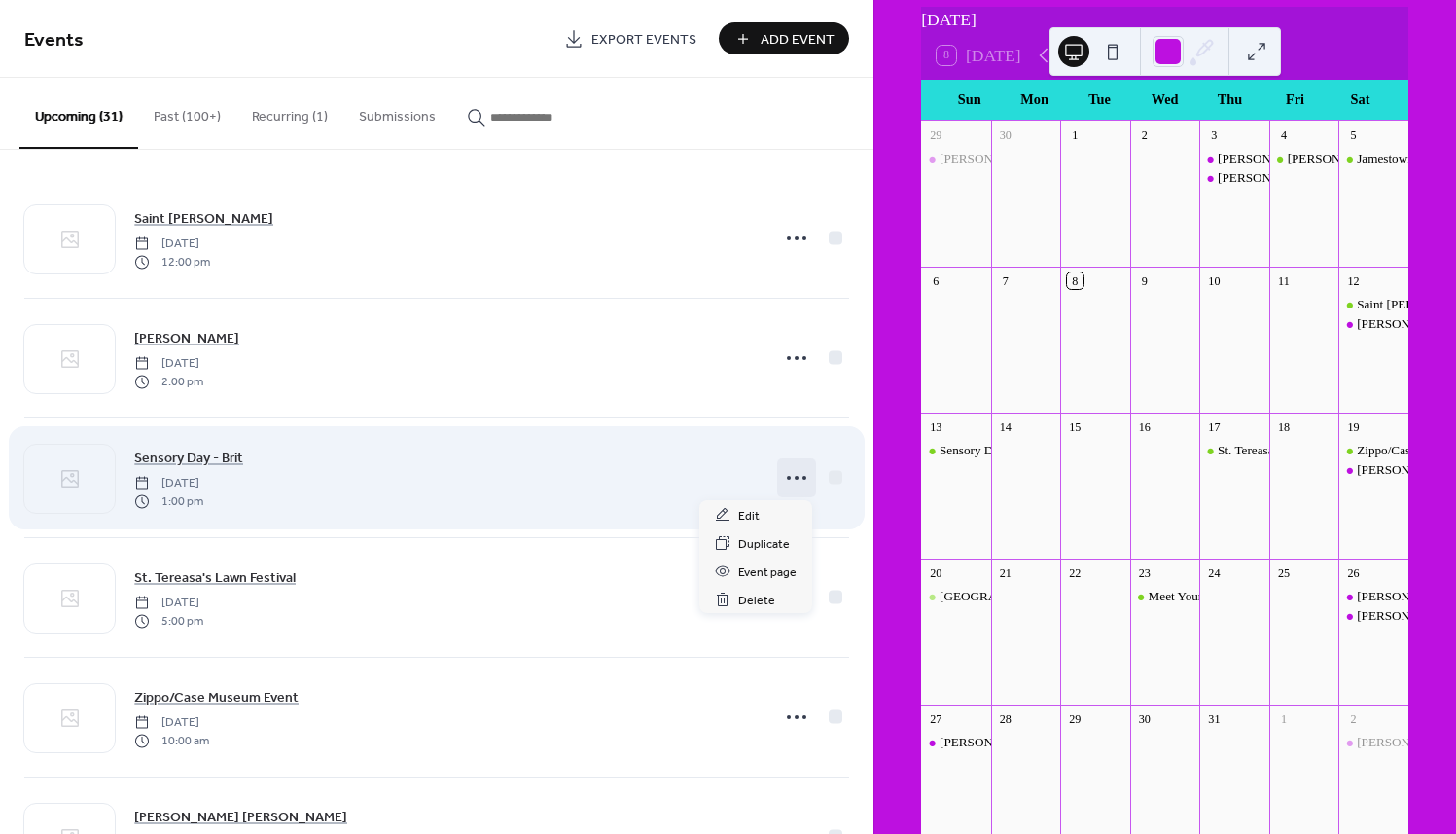click 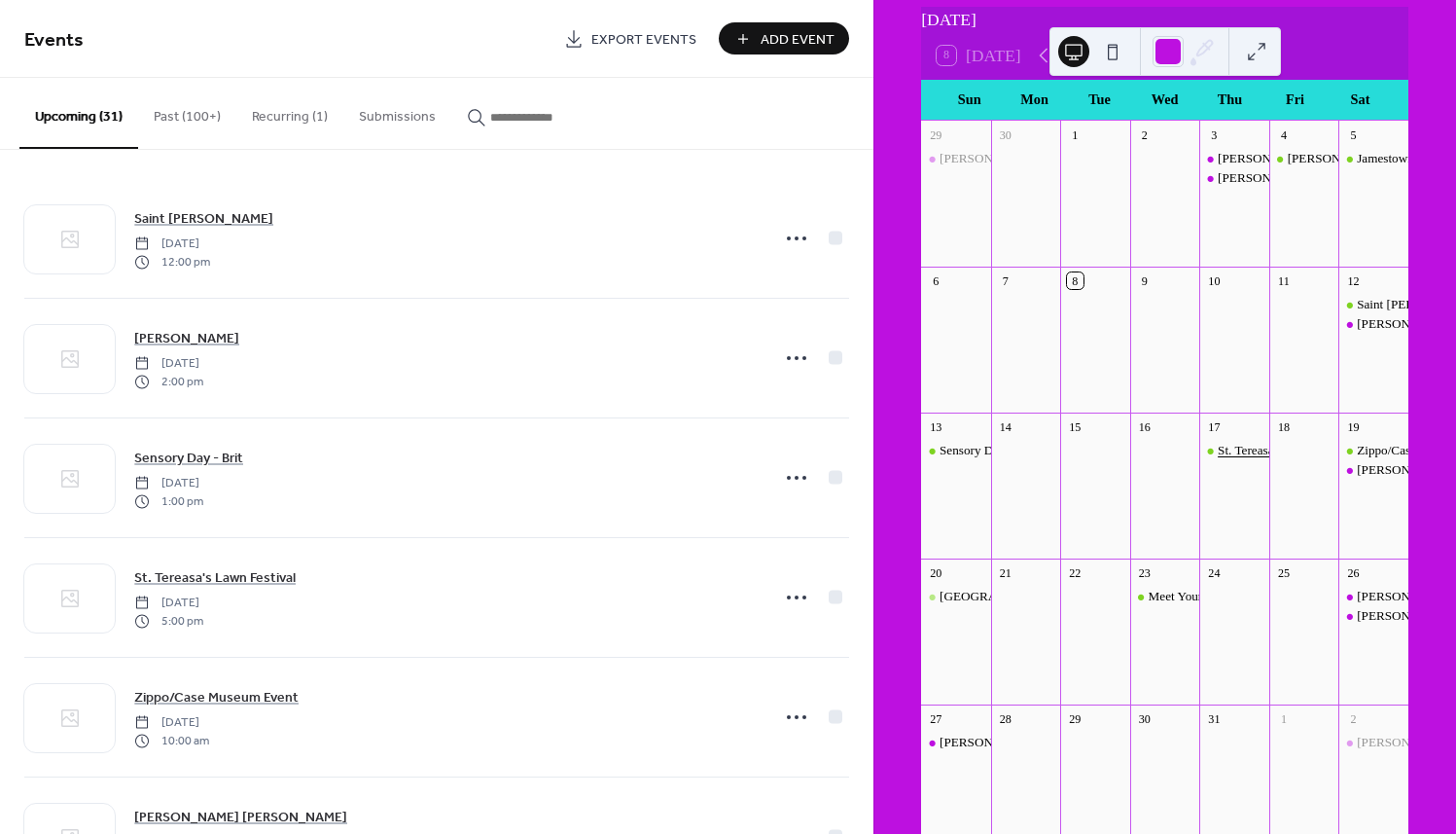 click on "St. Tereasa's Lawn Festival" at bounding box center [1287, 451] 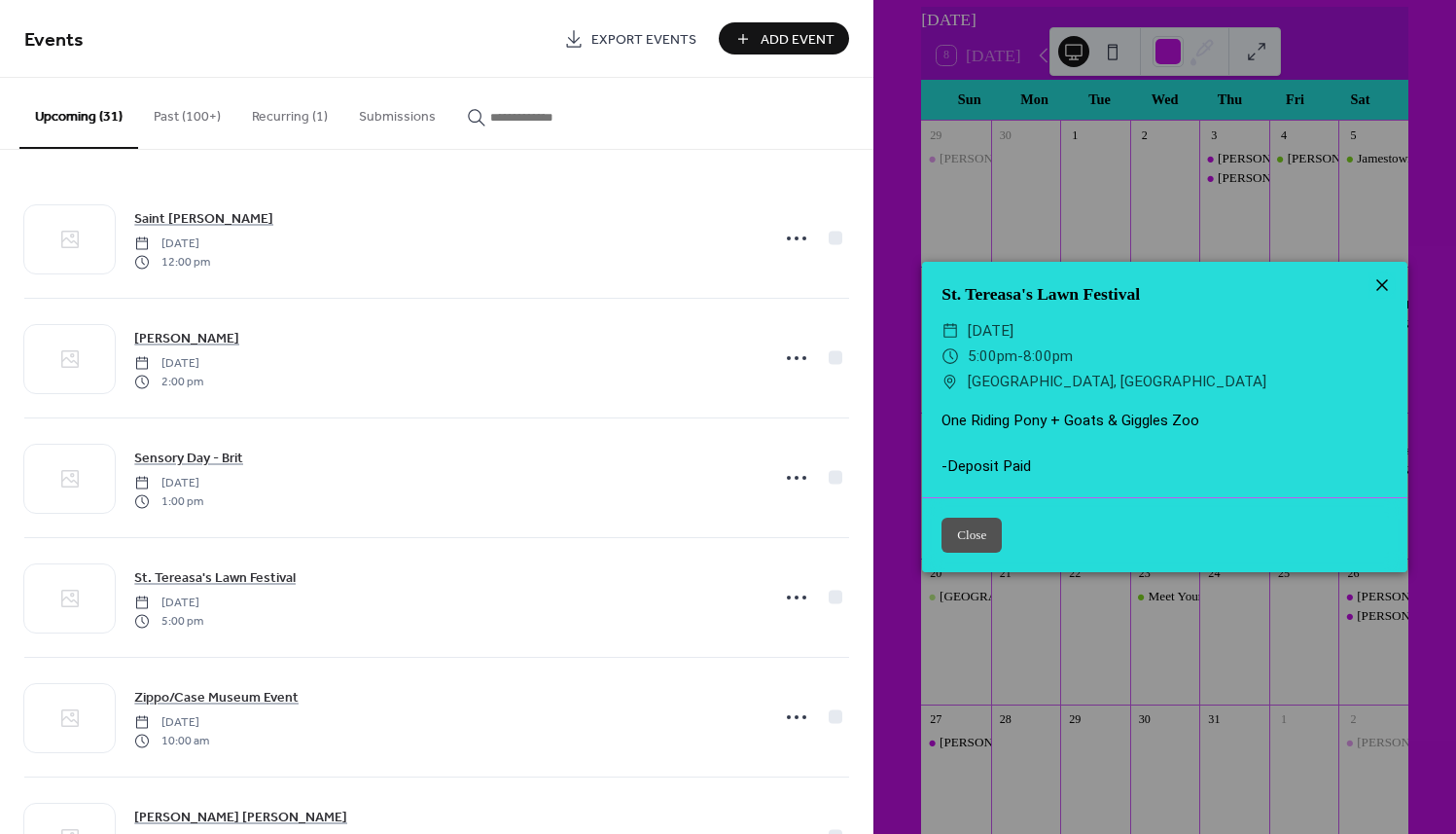 click 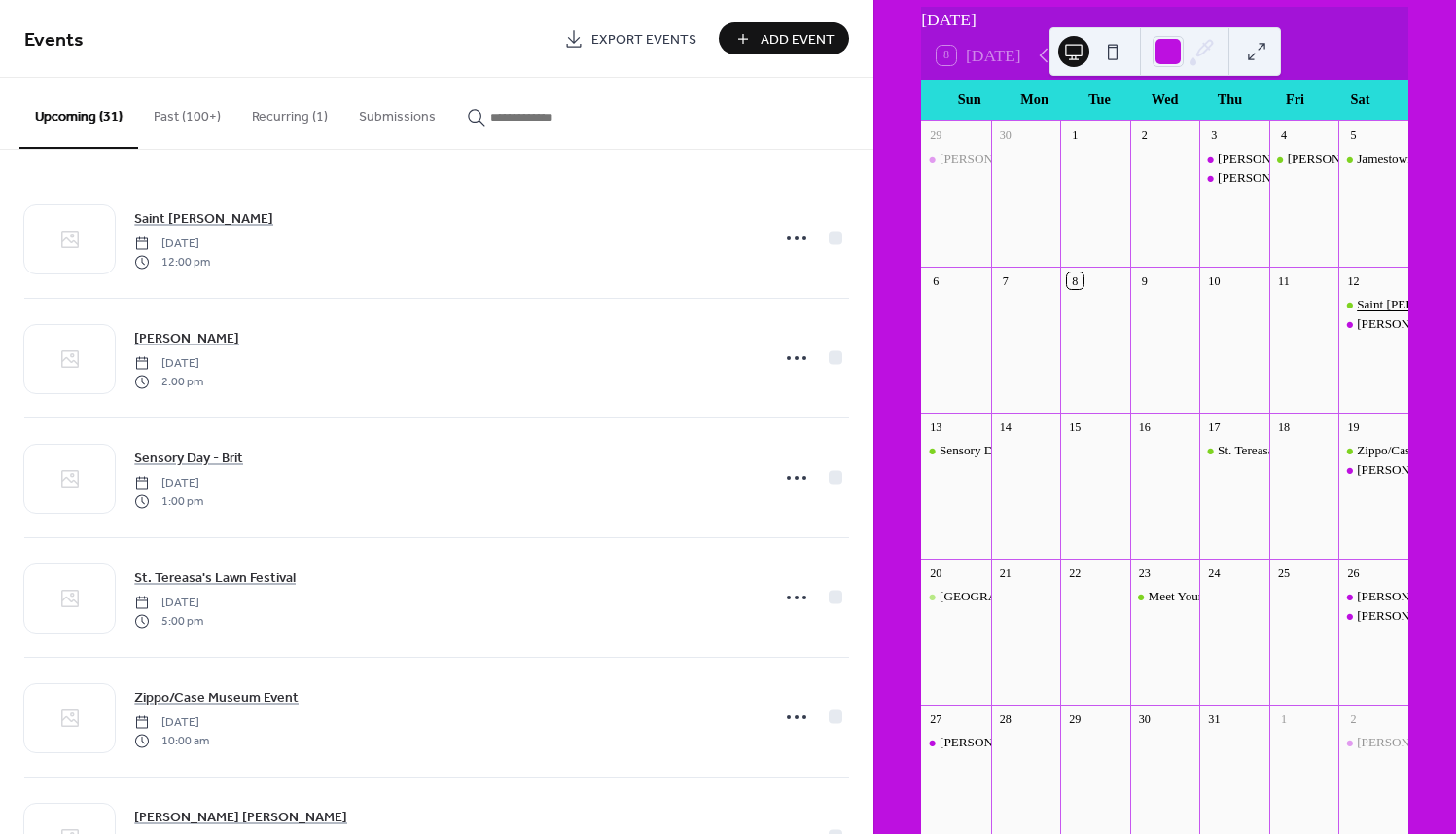 click on "Saint [PERSON_NAME]" at bounding box center (1422, 305) 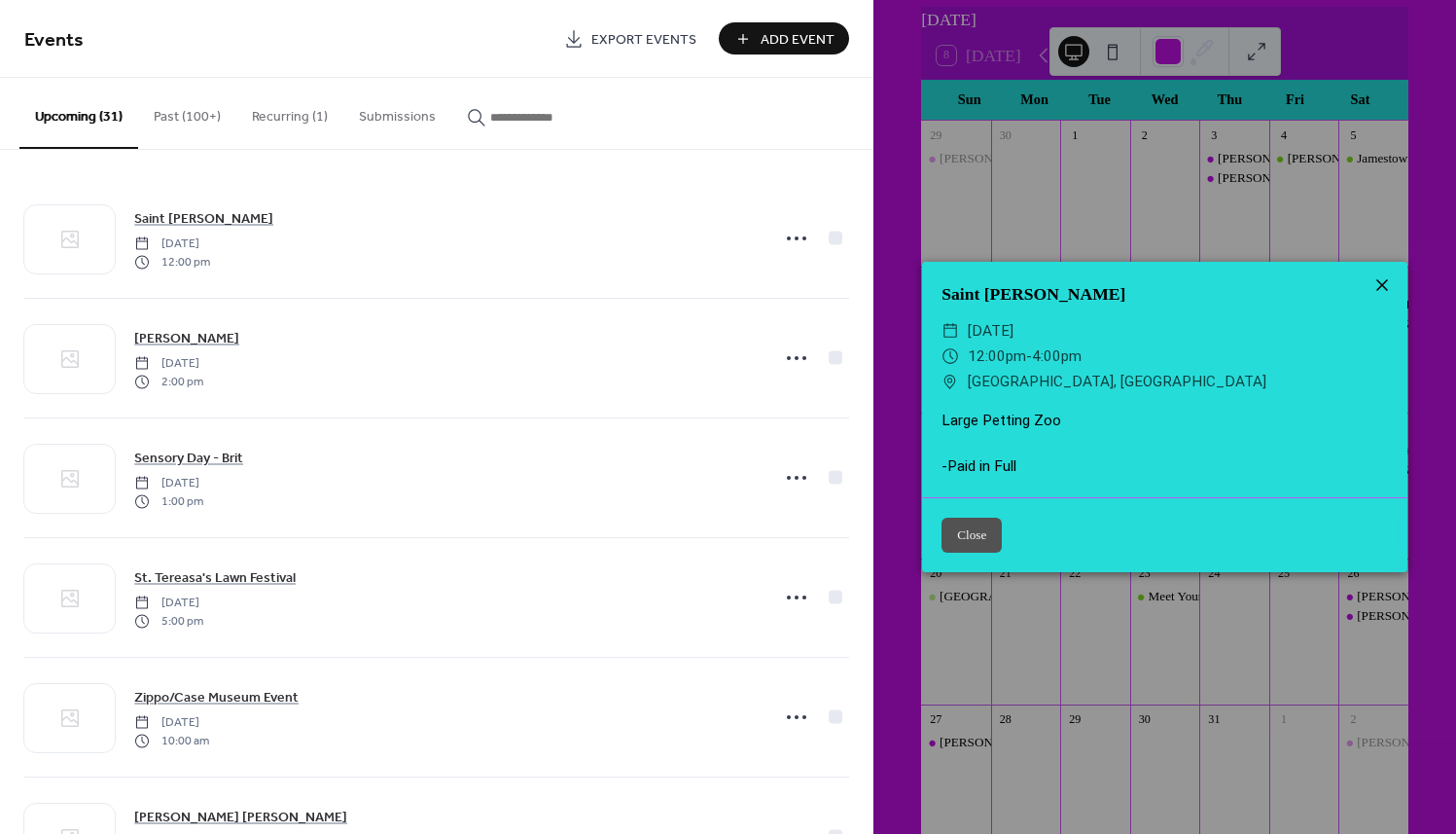 click 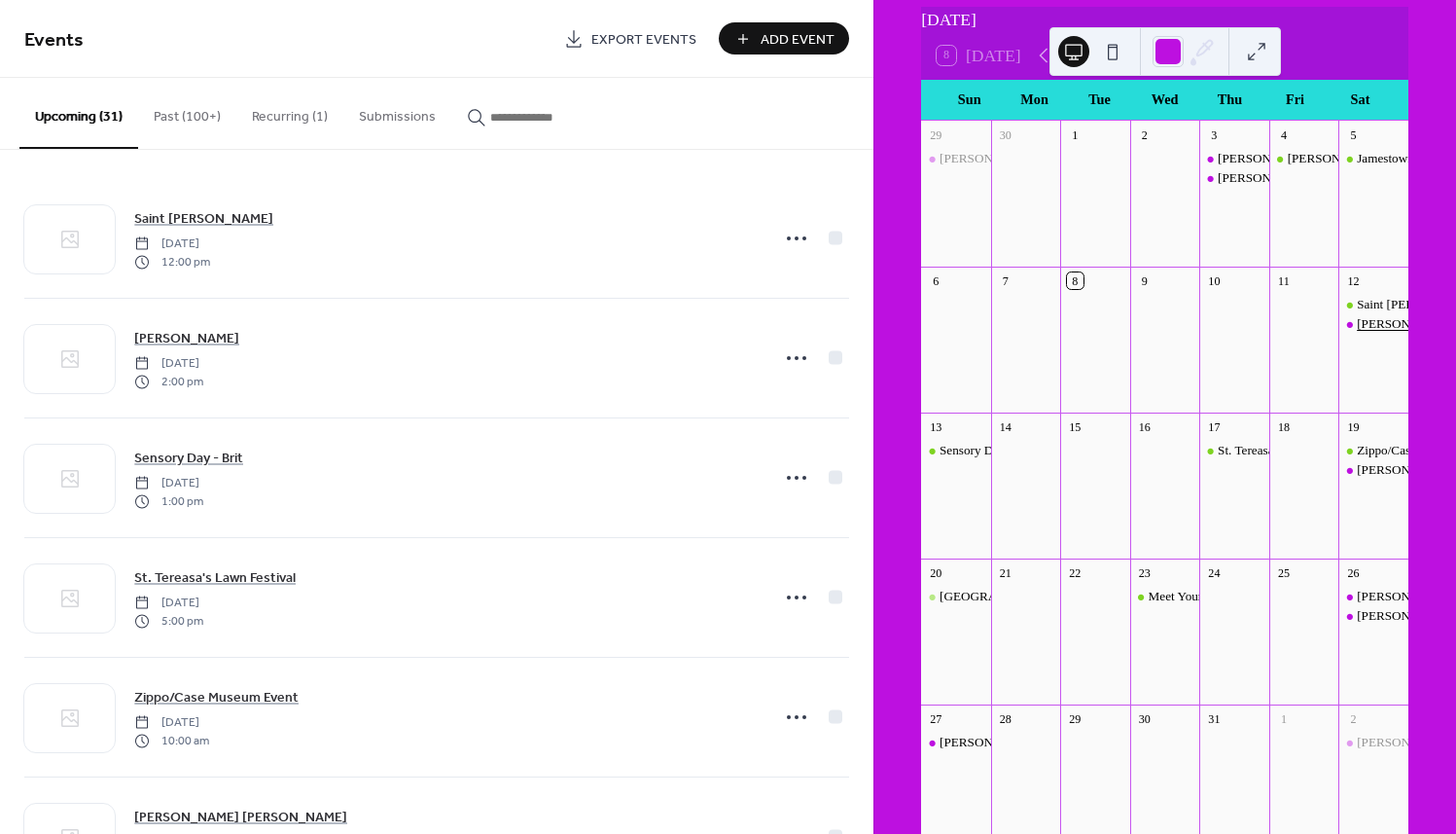 click on "[PERSON_NAME]" at bounding box center (1407, 324) 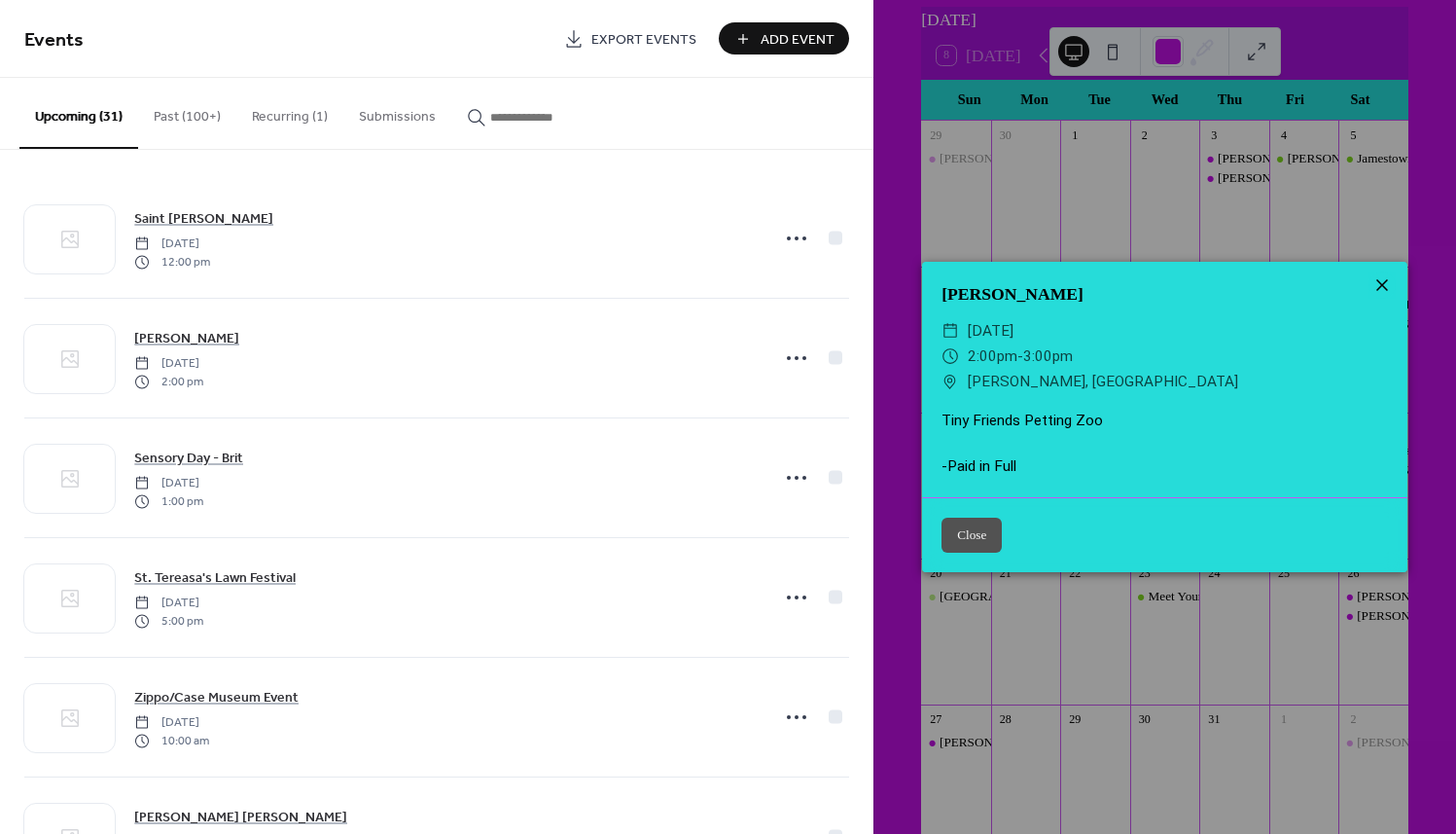 click 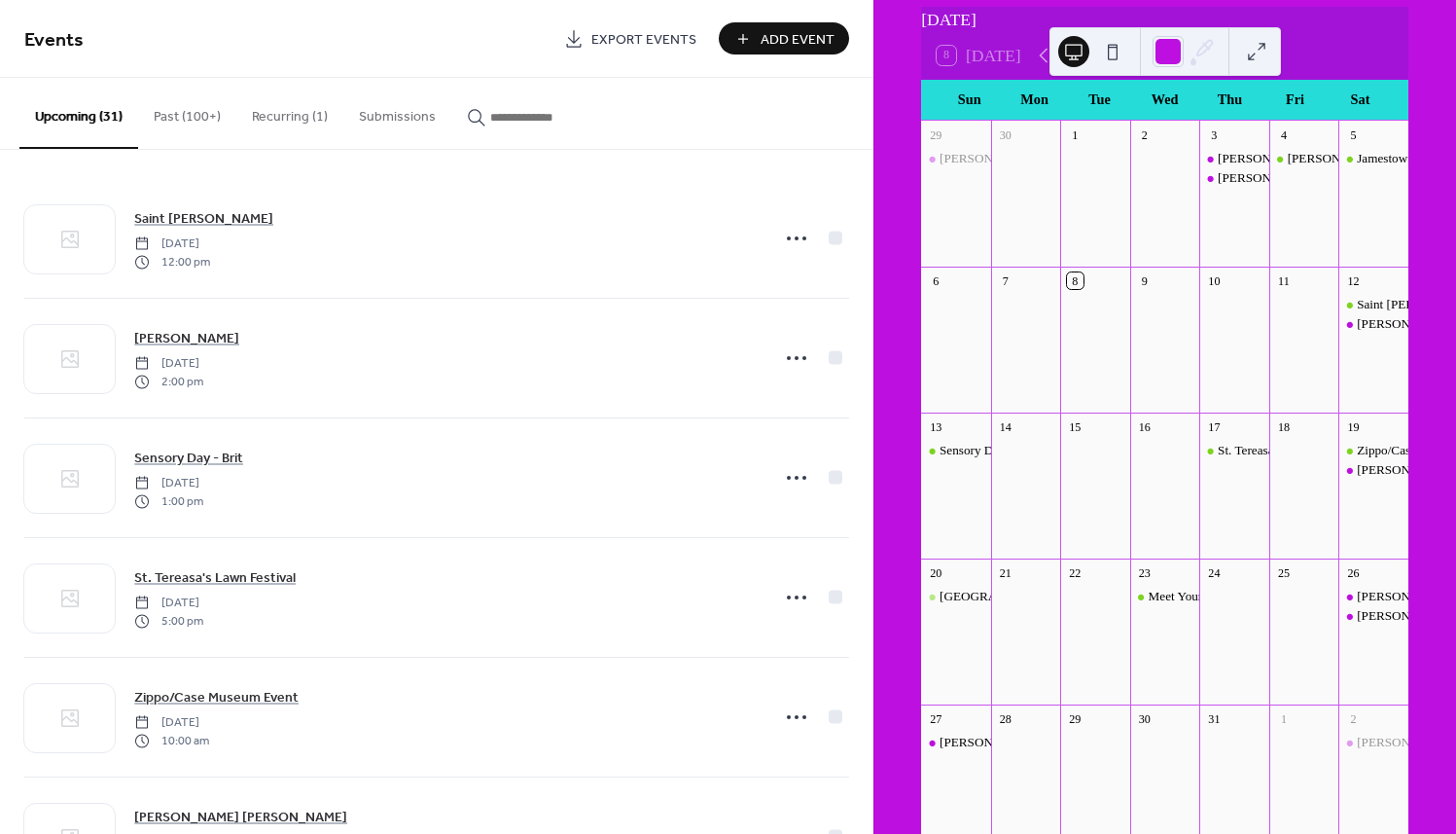 click on "Sensory Day - Brit" at bounding box center [956, 451] 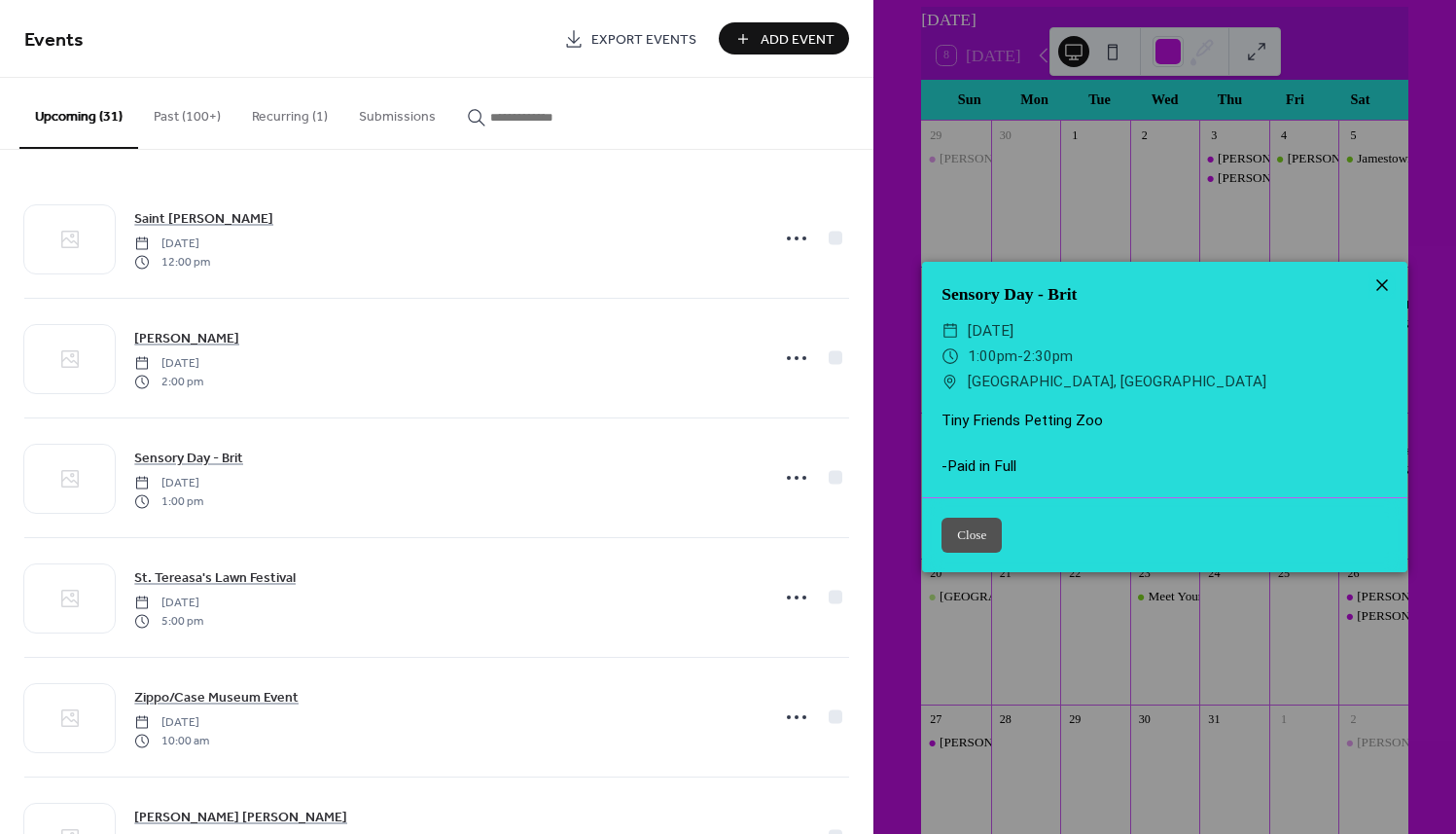 click 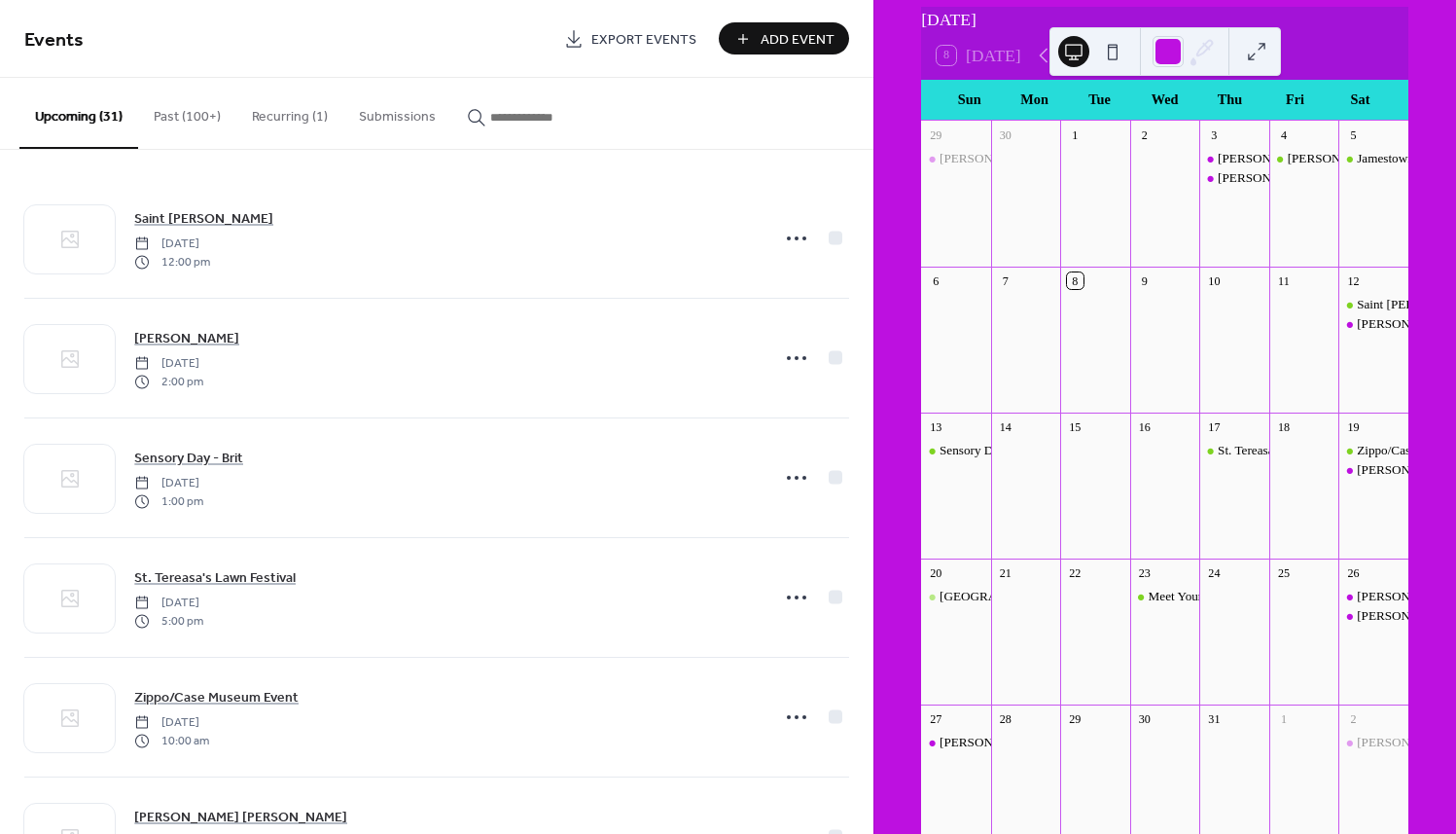 scroll, scrollTop: 195, scrollLeft: 0, axis: vertical 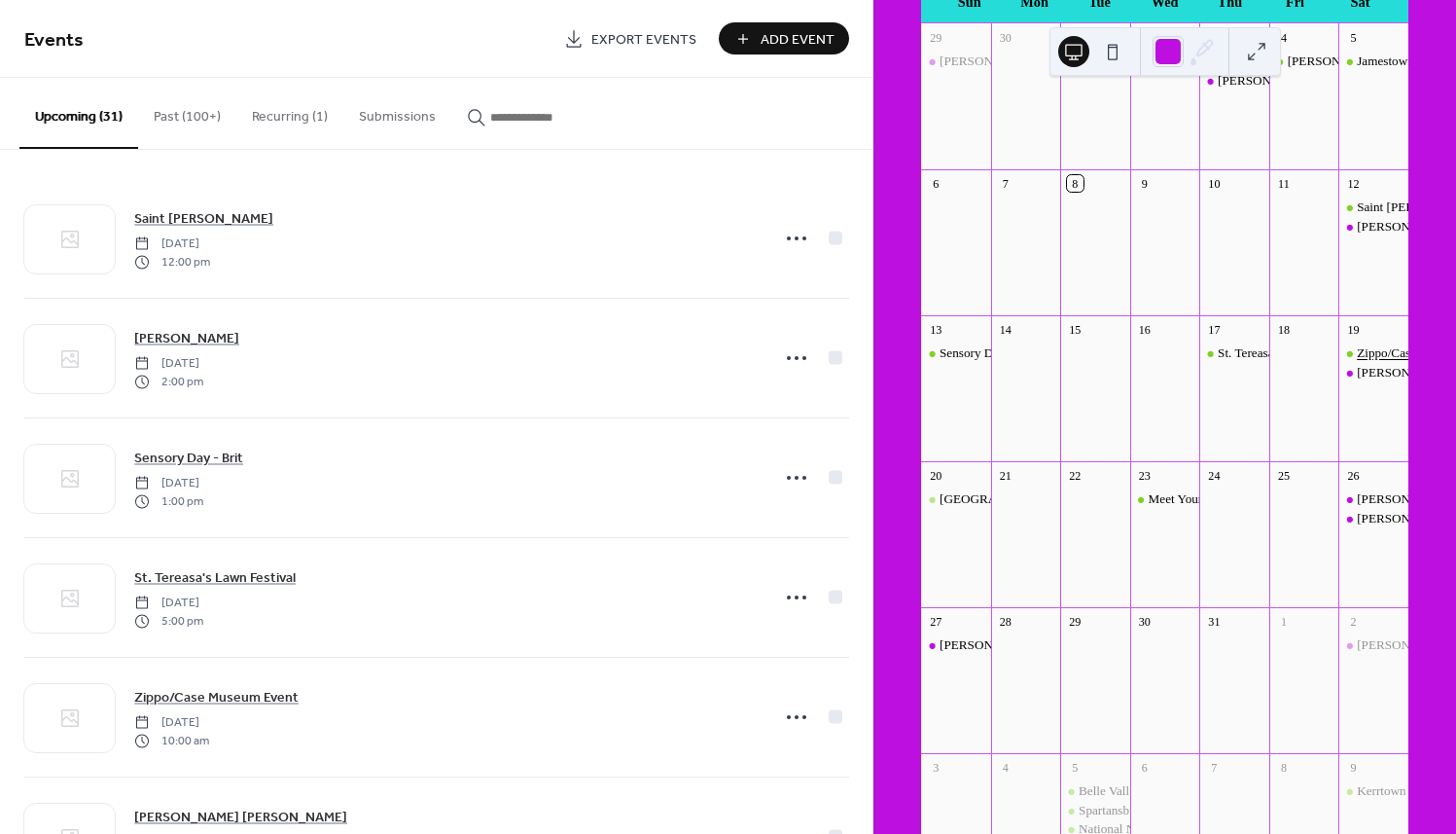 click on "Zippo/Case Museum Event" at bounding box center (1427, 353) 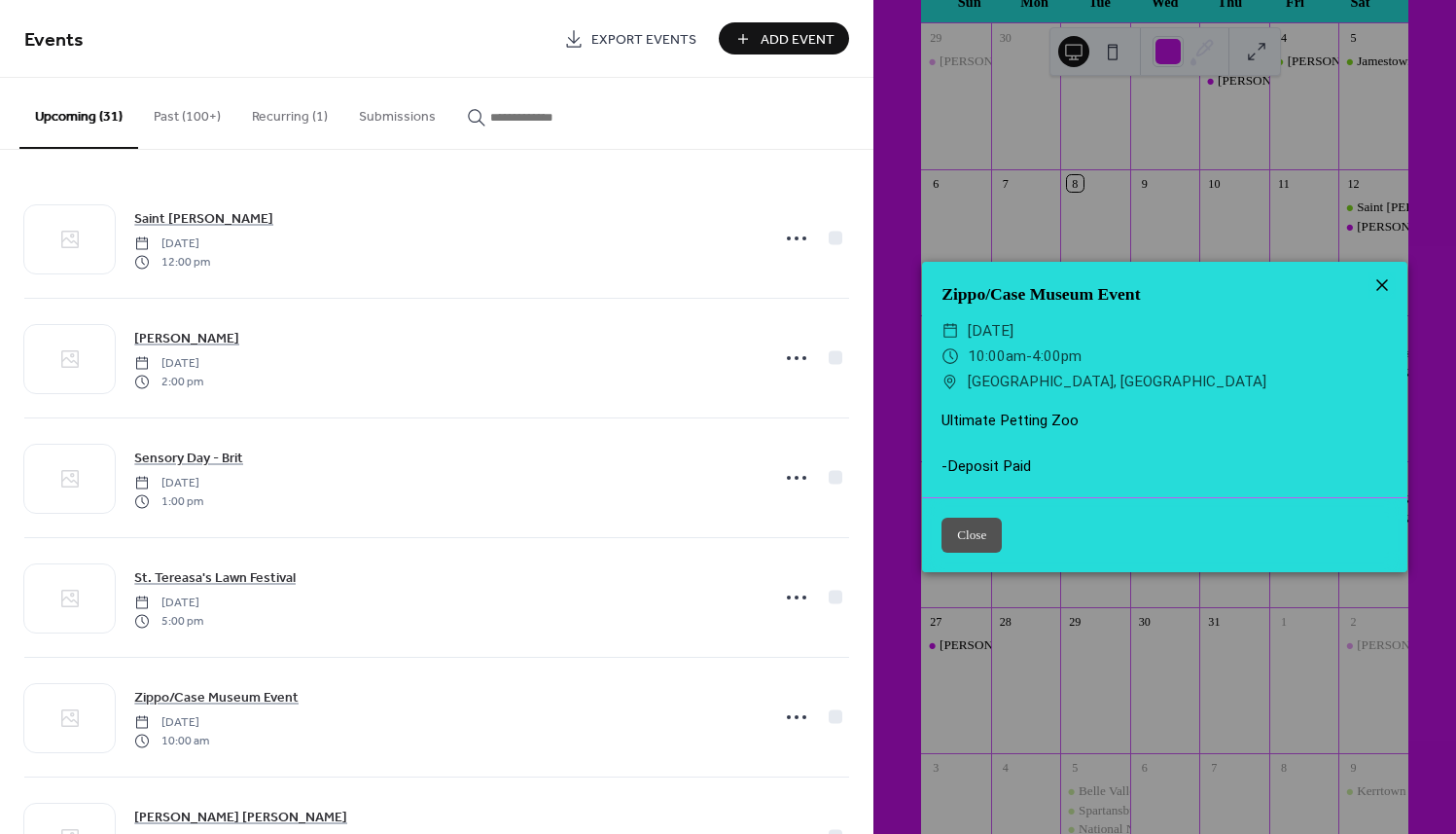 click 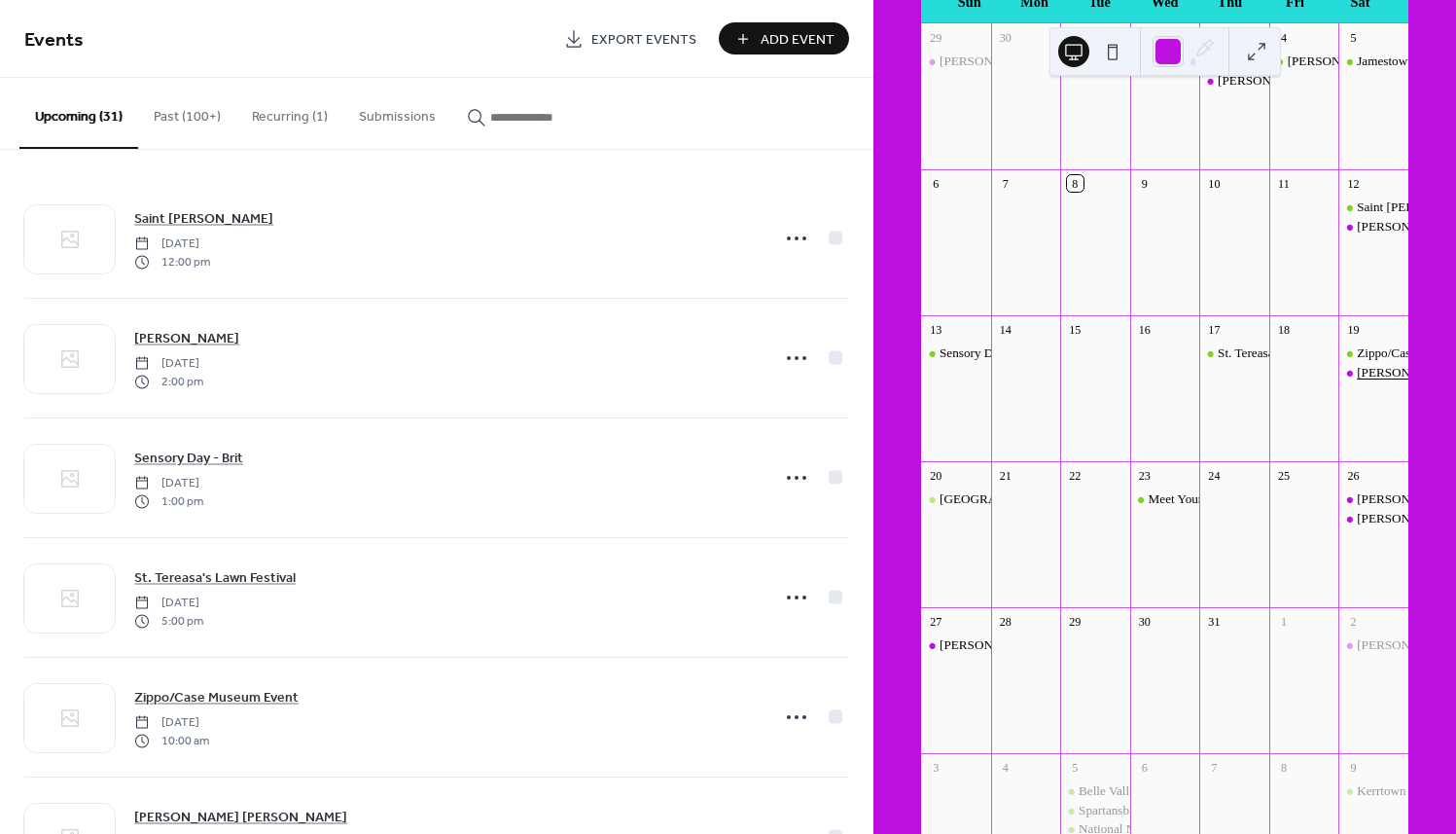 click on "[PERSON_NAME] [PERSON_NAME]" at bounding box center [1460, 373] 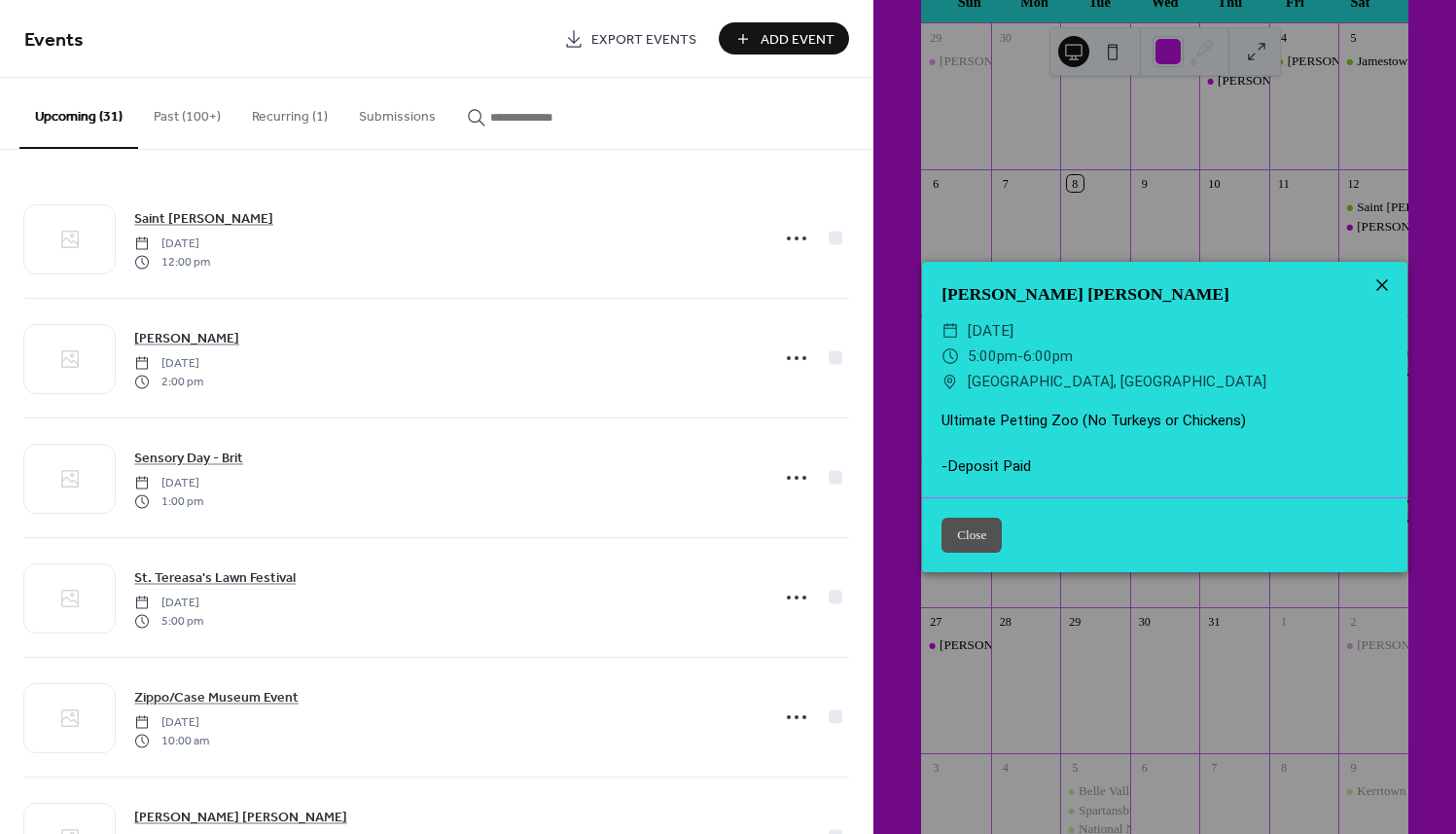 click 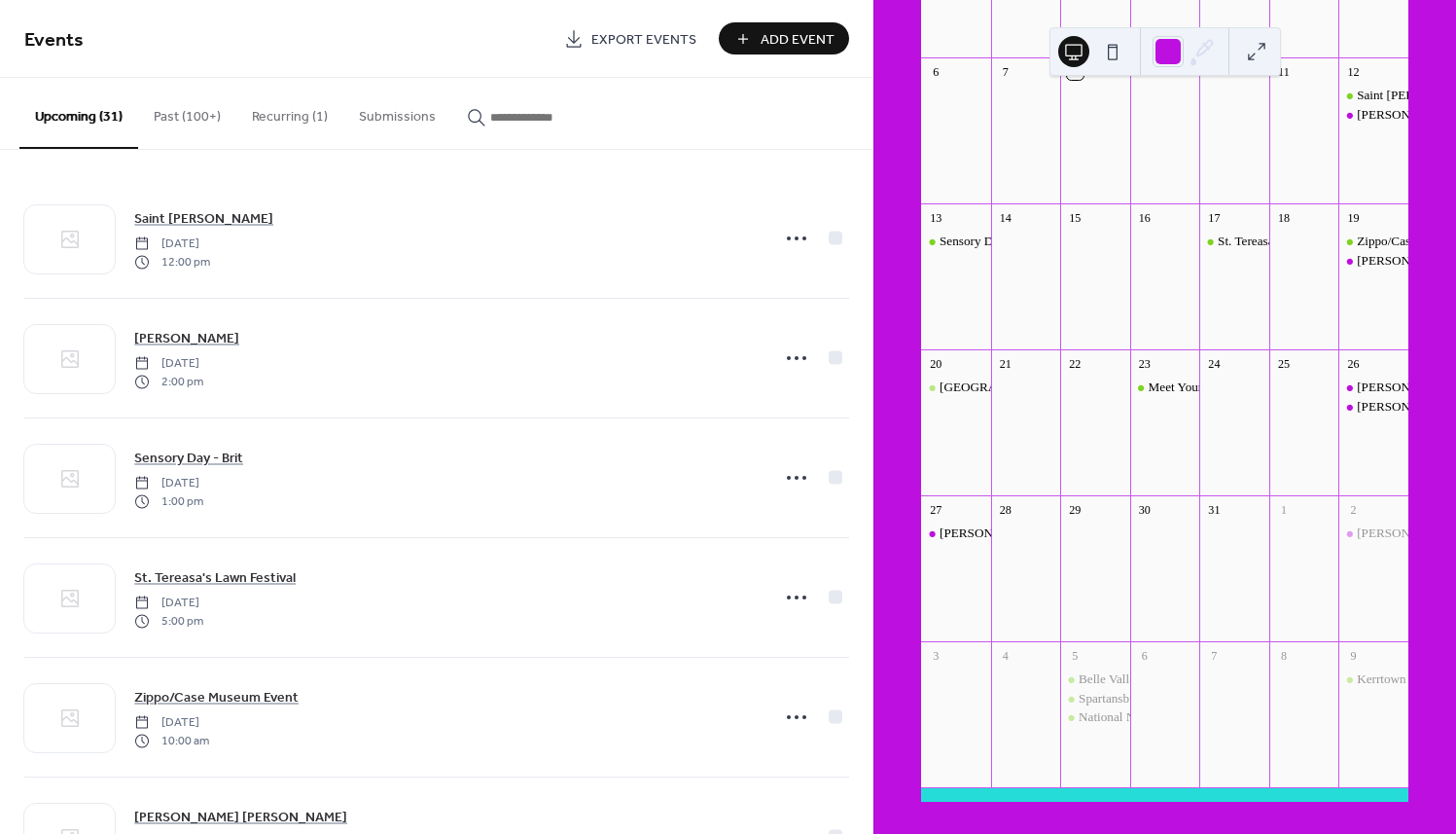 scroll, scrollTop: 316, scrollLeft: 0, axis: vertical 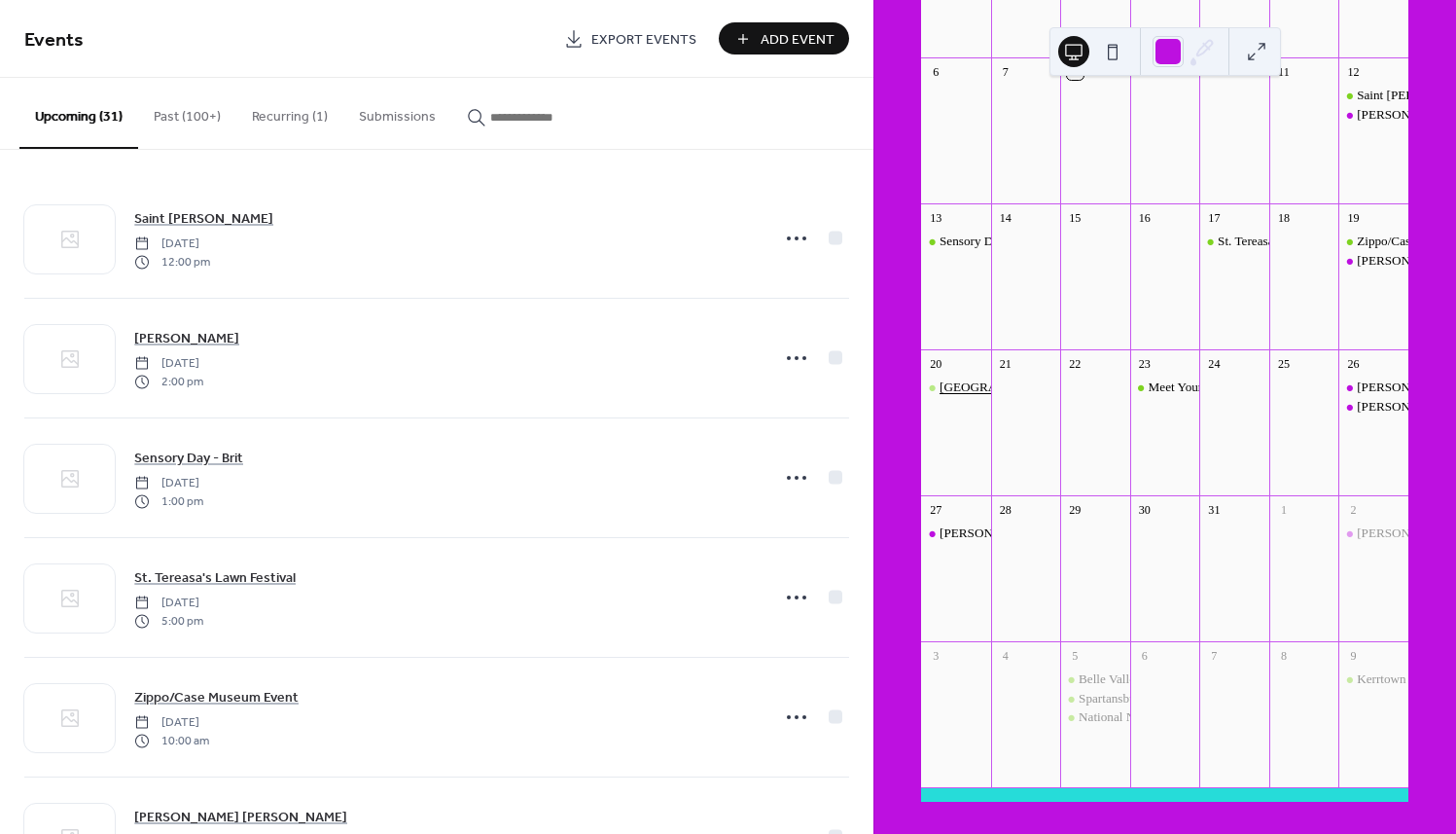 click on "[GEOGRAPHIC_DATA] - [PERSON_NAME]" at bounding box center (1061, 387) 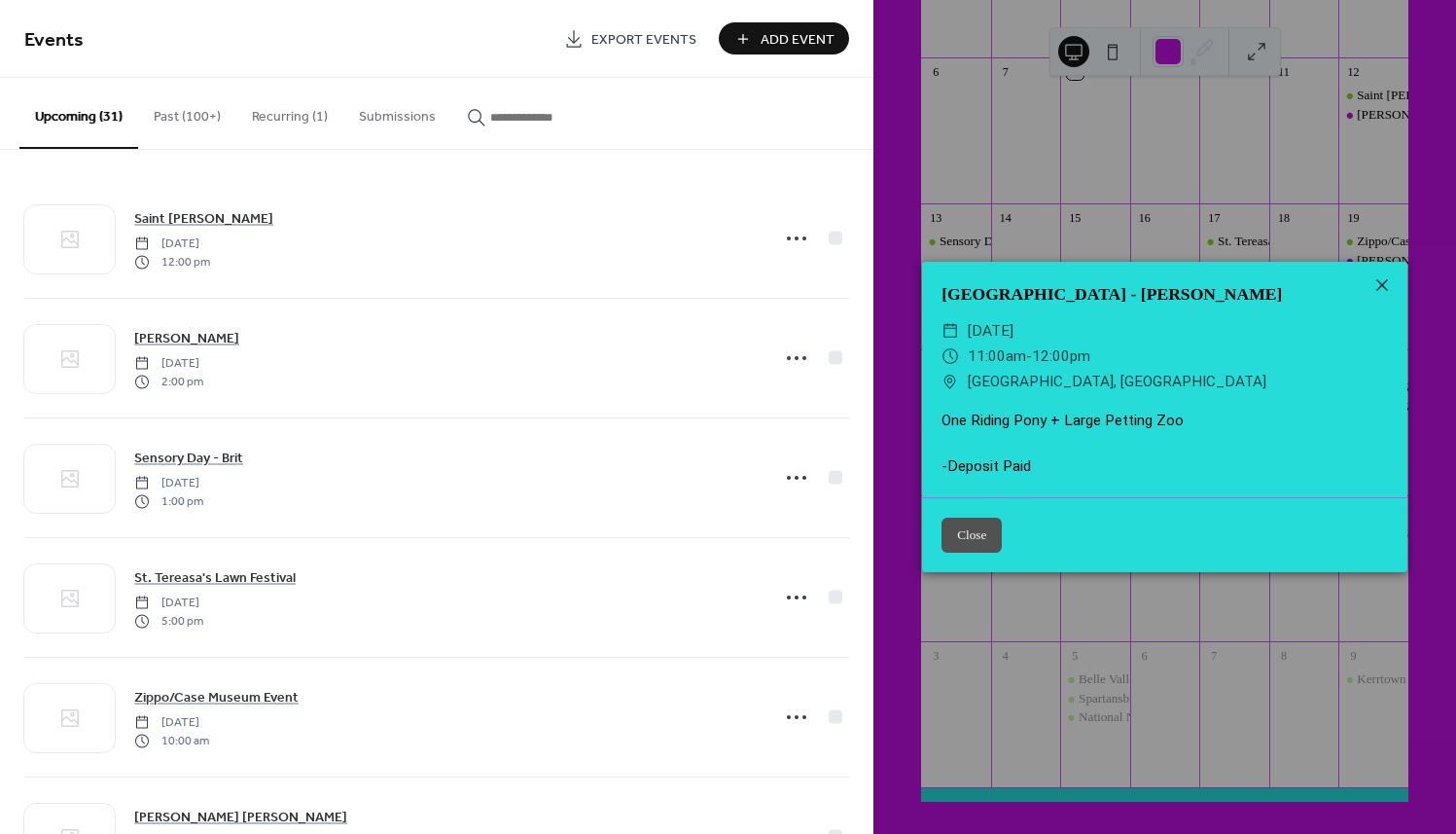 click 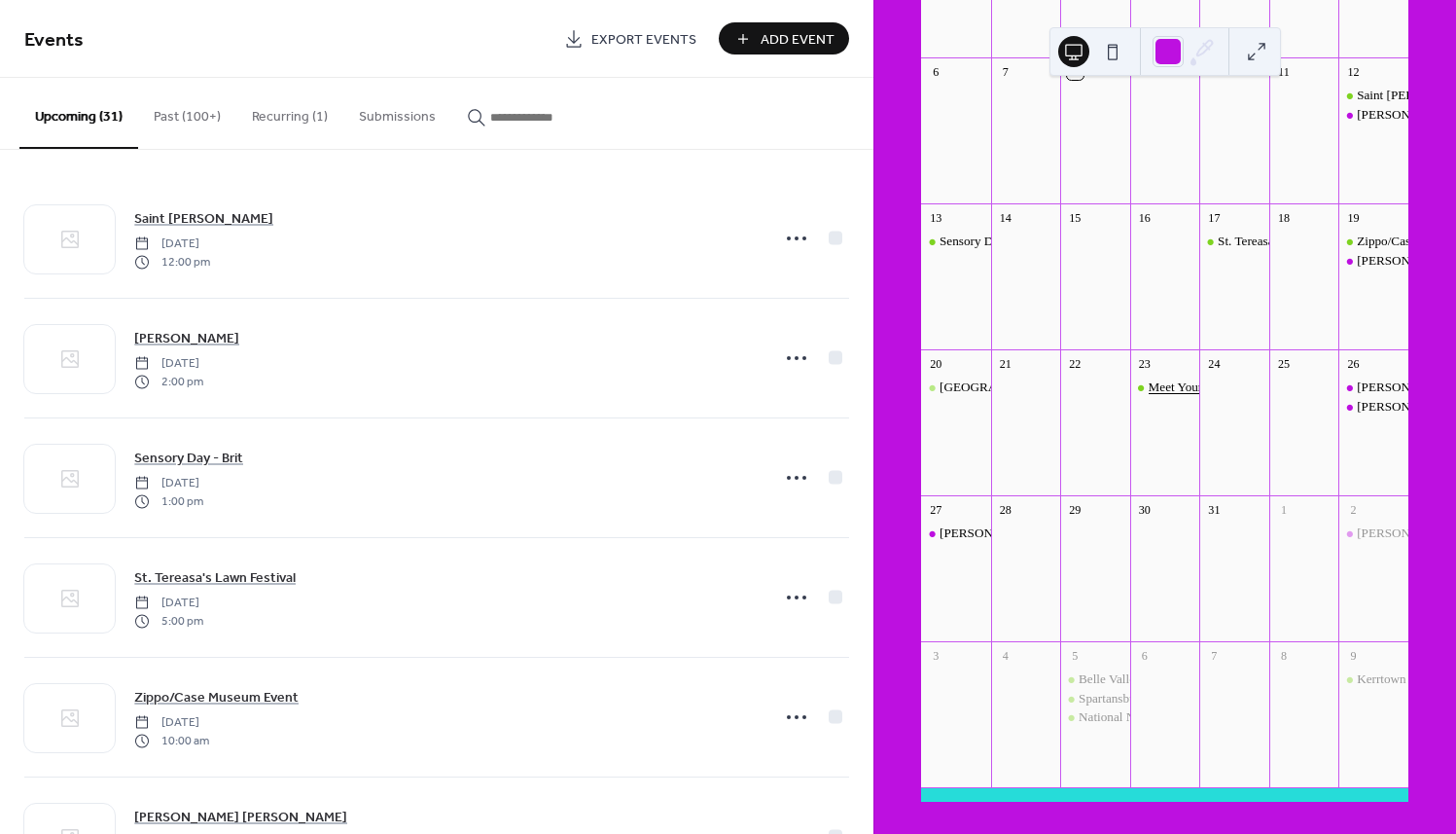 click on "Meet Your Neighbor" at bounding box center [1201, 387] 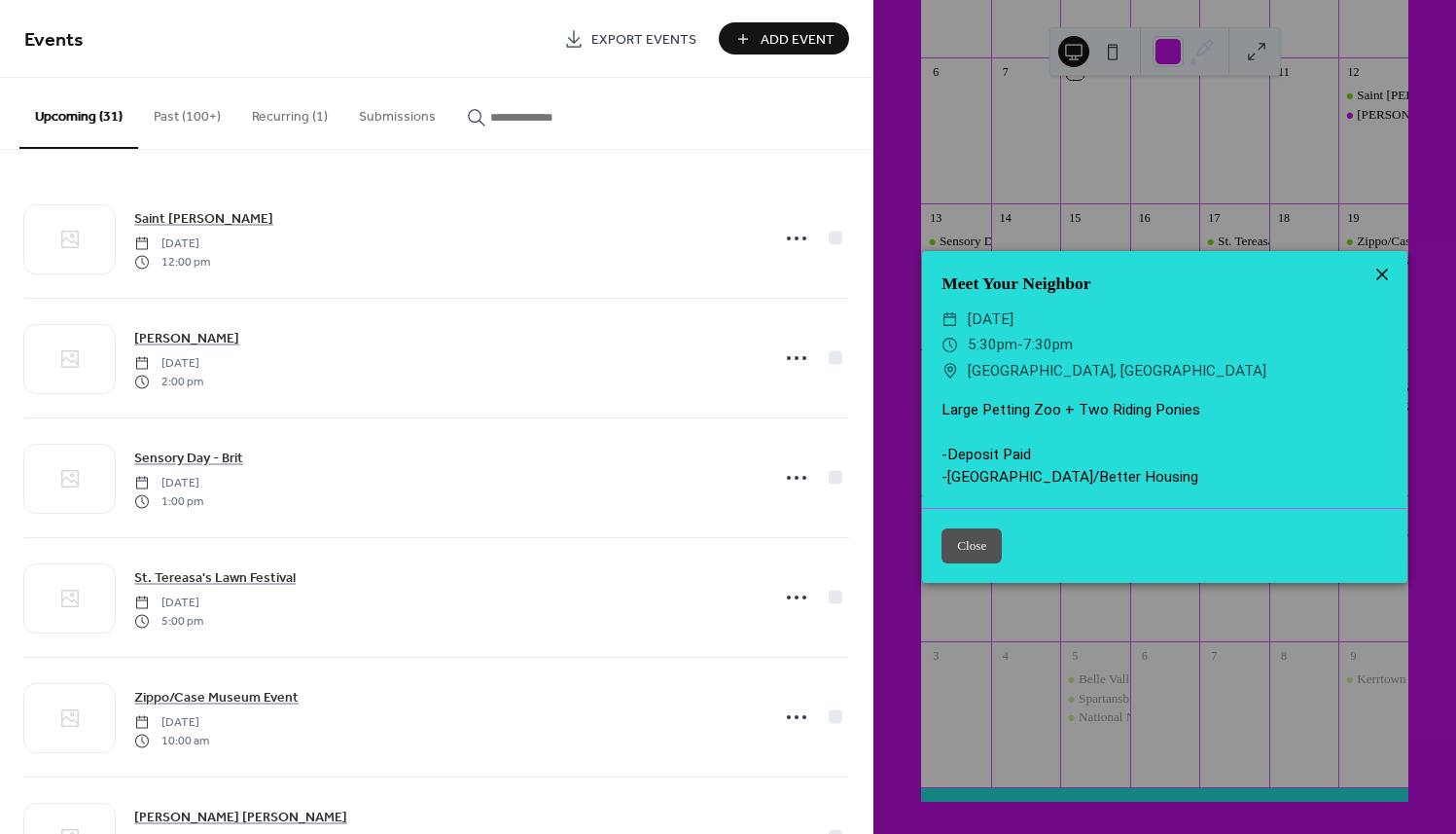 click 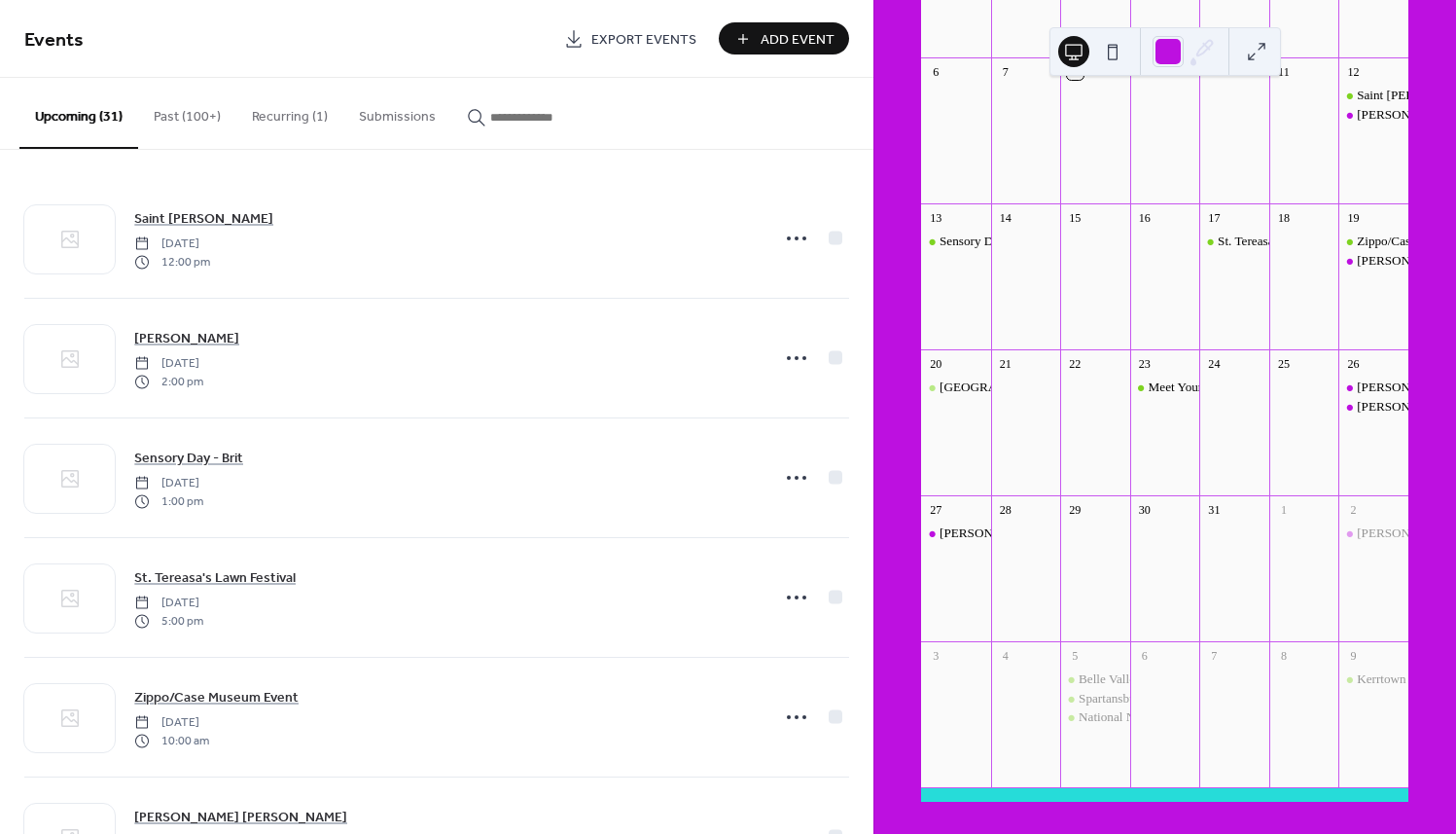 click on "26" at bounding box center [1373, 364] 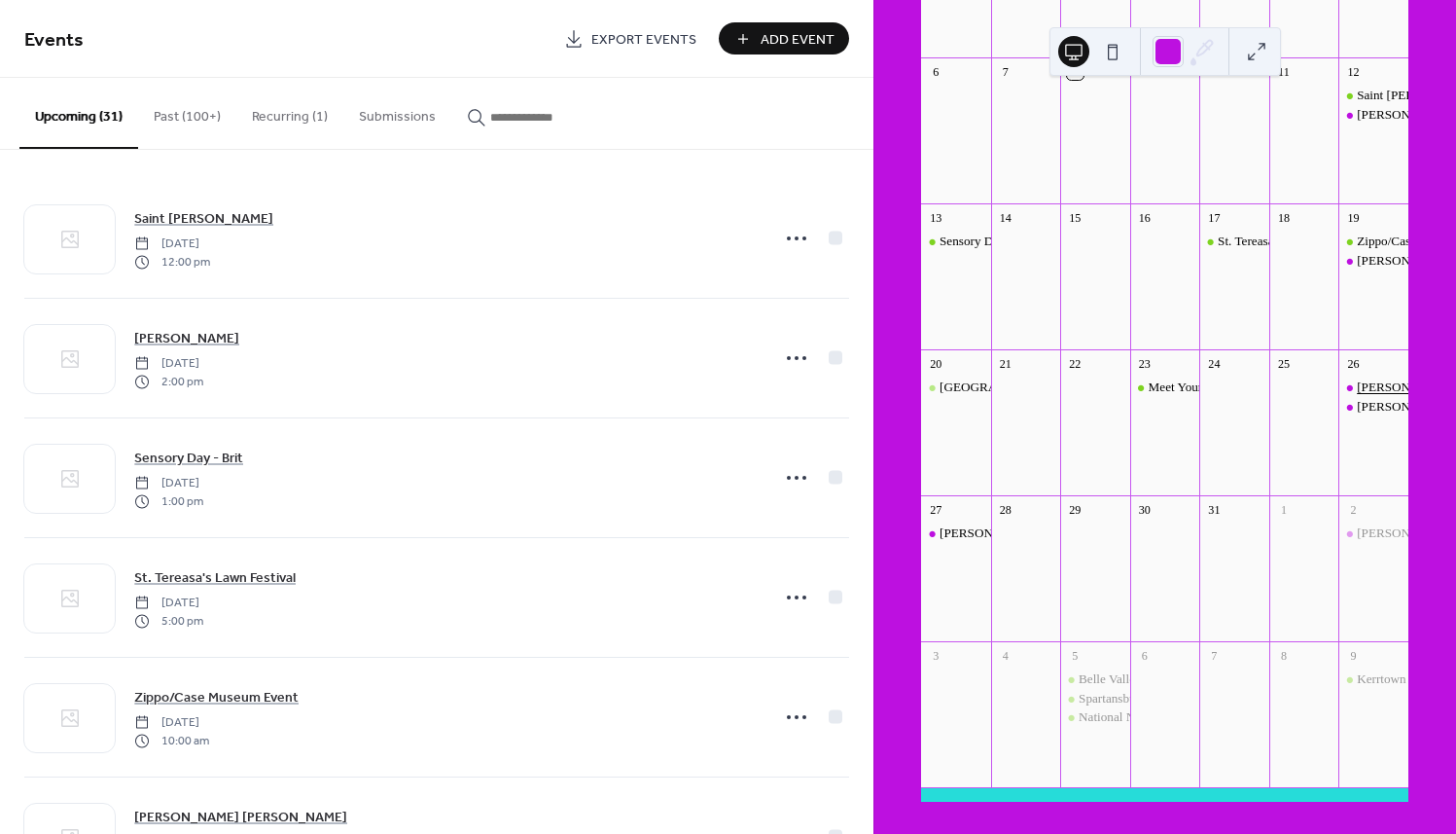 click on "[PERSON_NAME]" at bounding box center (1407, 387) 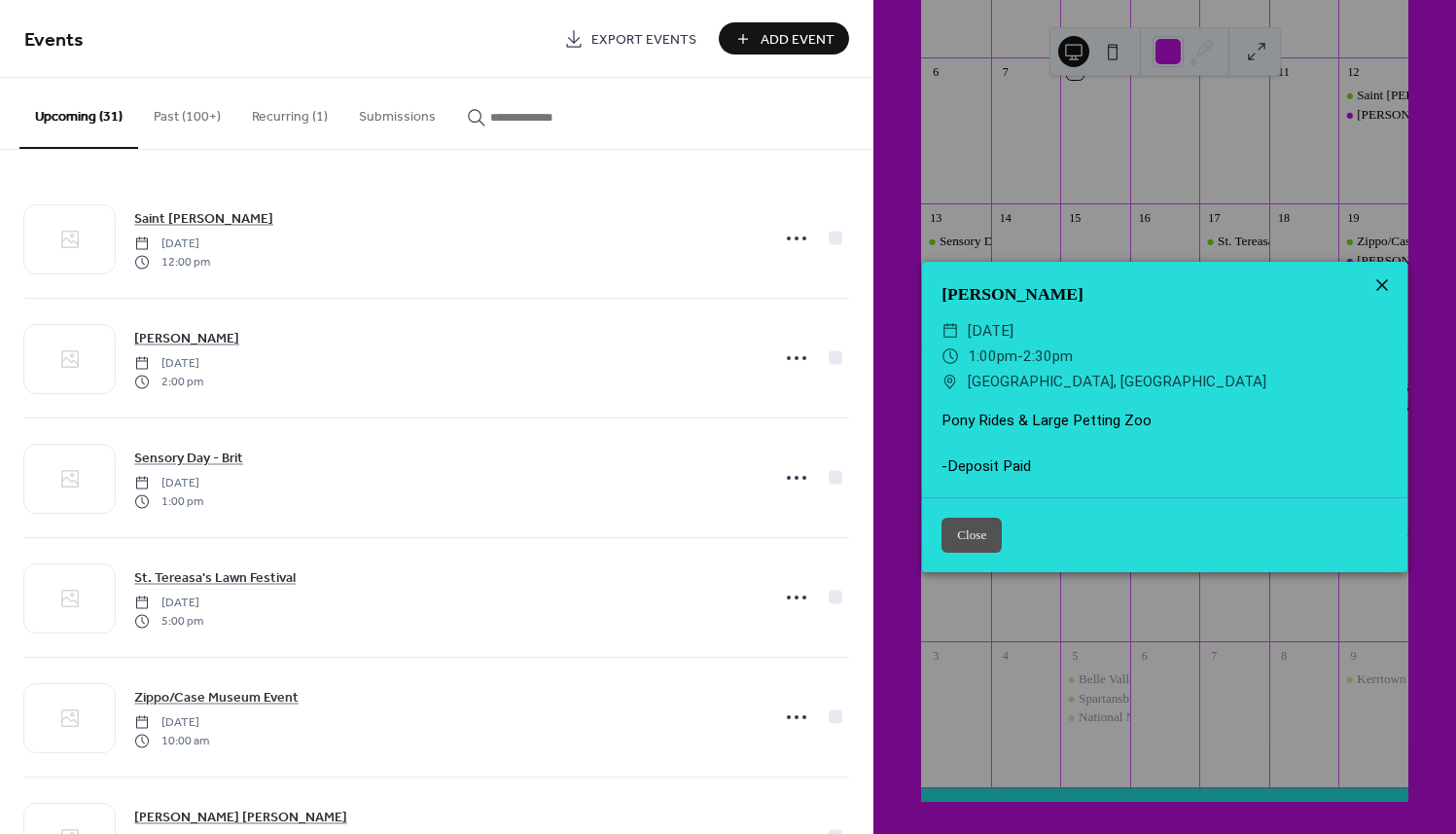 click 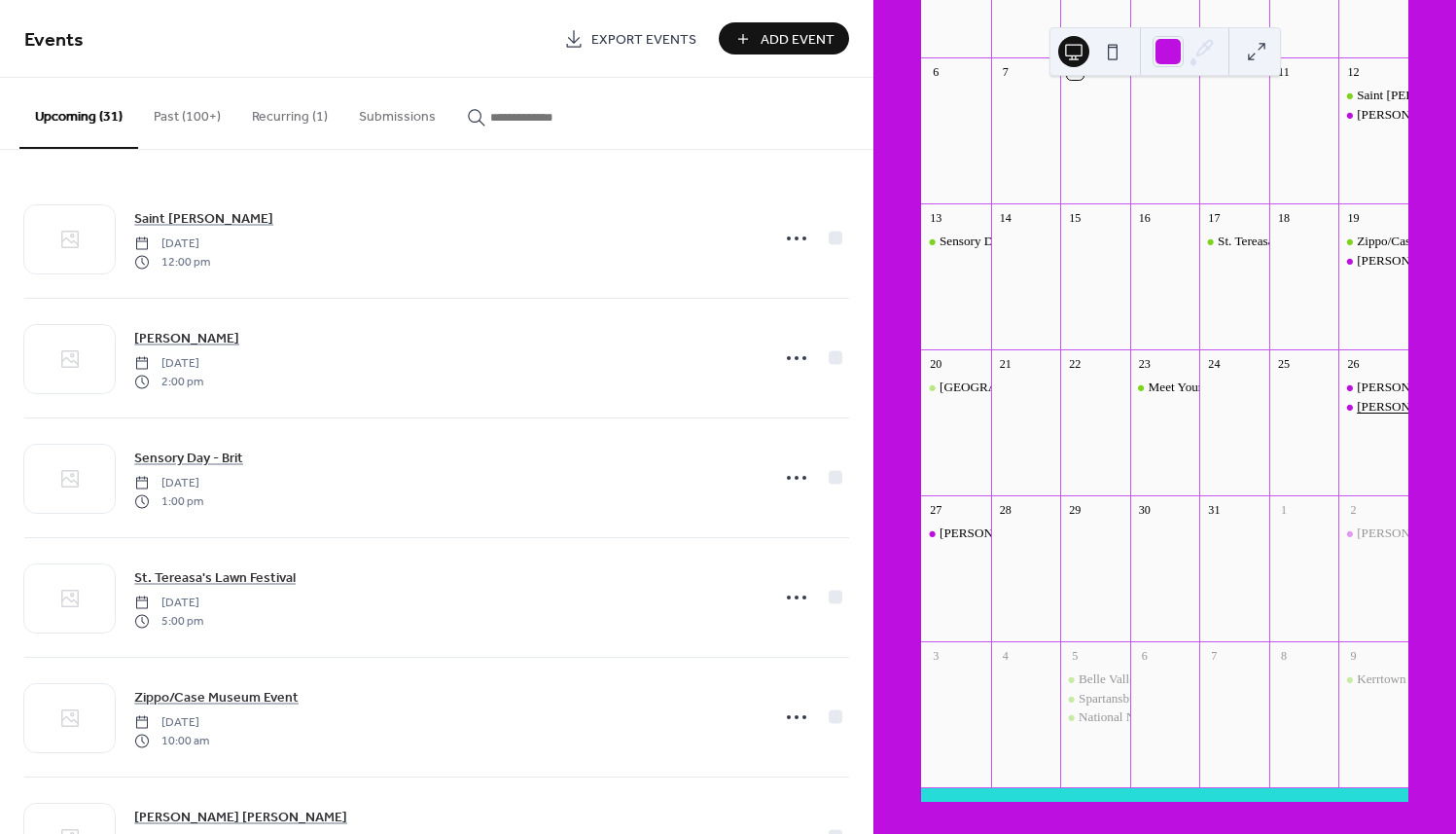 click on "[PERSON_NAME]" at bounding box center (1407, 407) 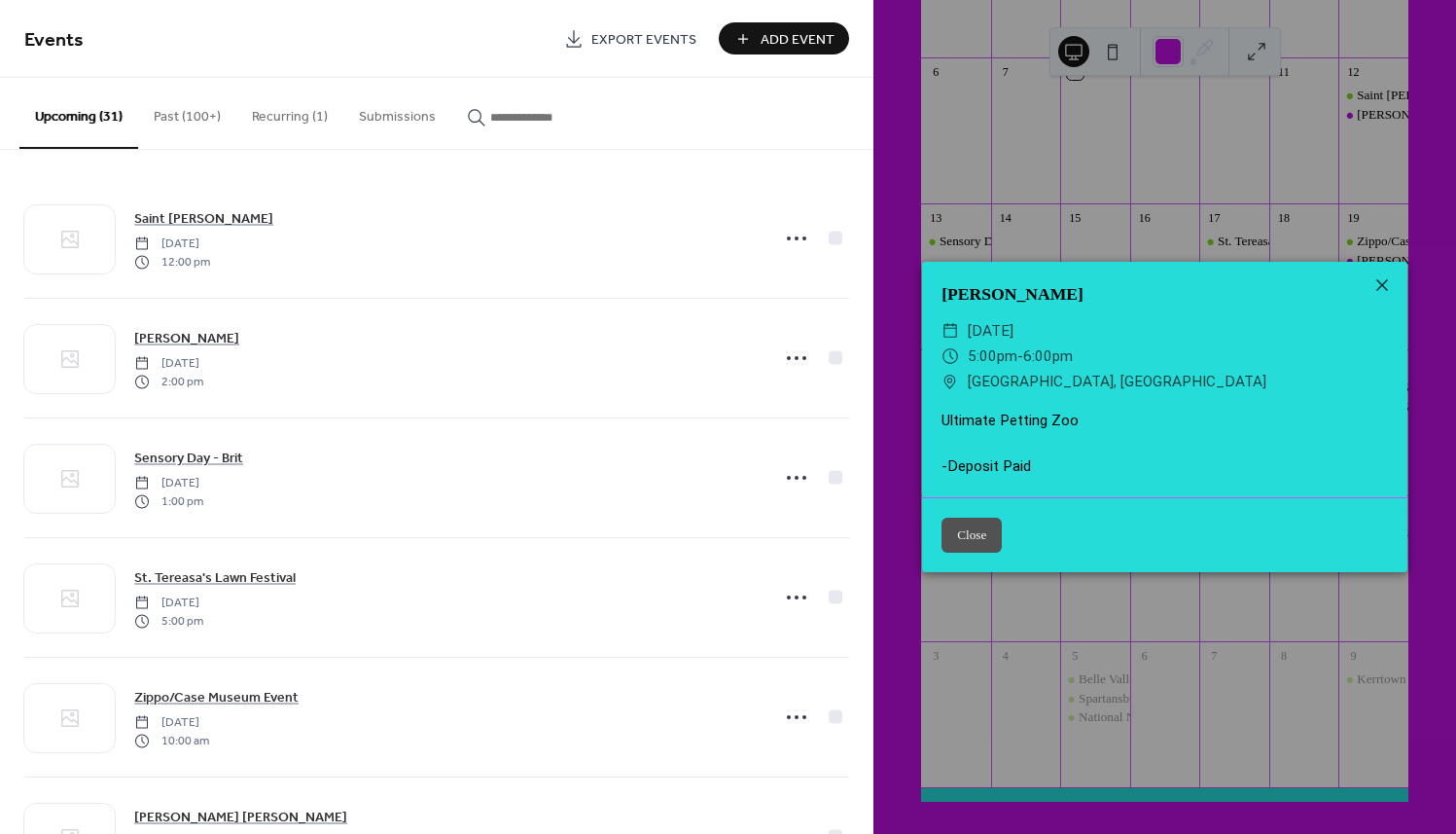 click 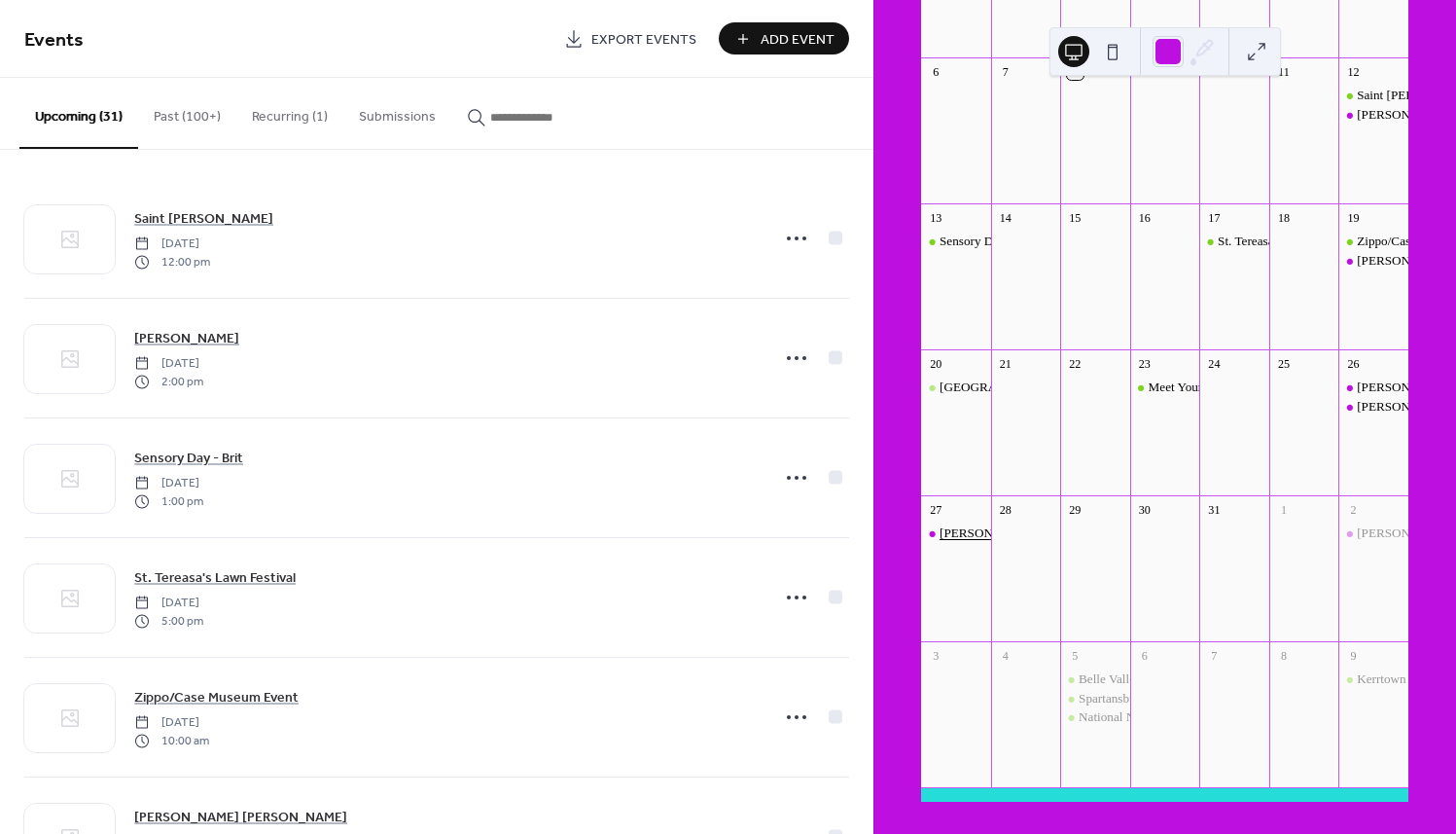 click on "[PERSON_NAME]" at bounding box center [990, 533] 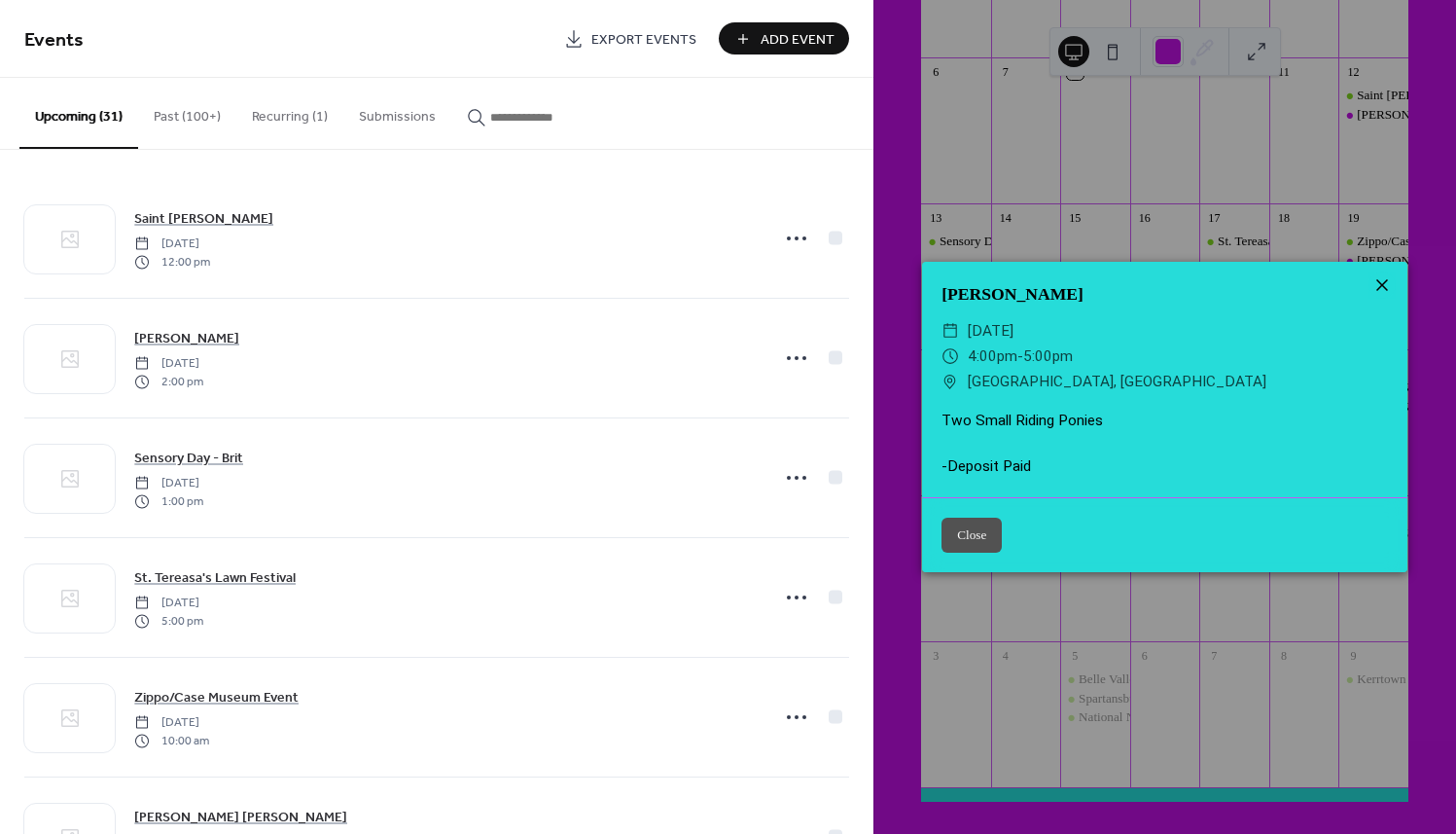 click 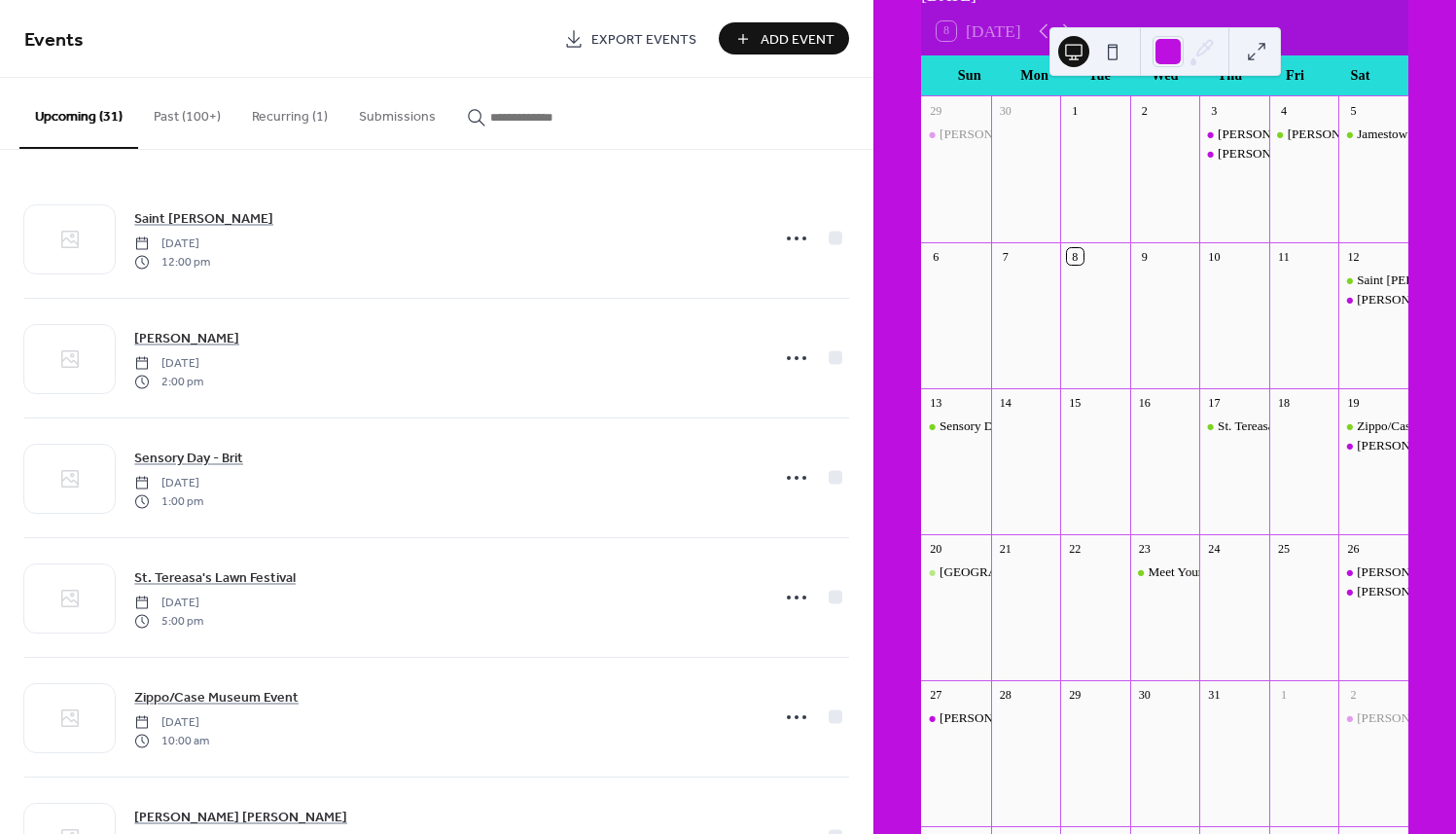 scroll, scrollTop: 24, scrollLeft: 0, axis: vertical 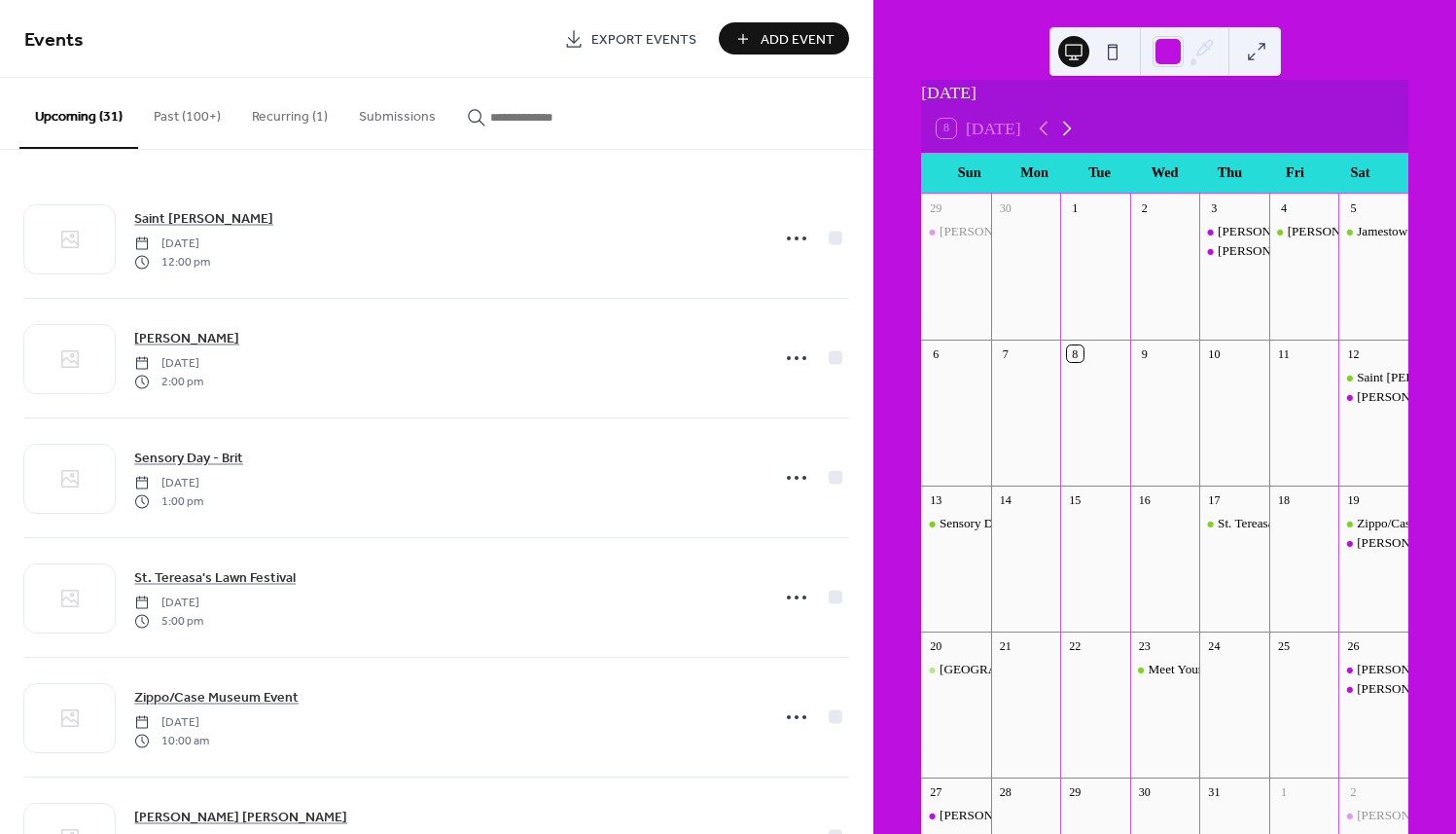 click 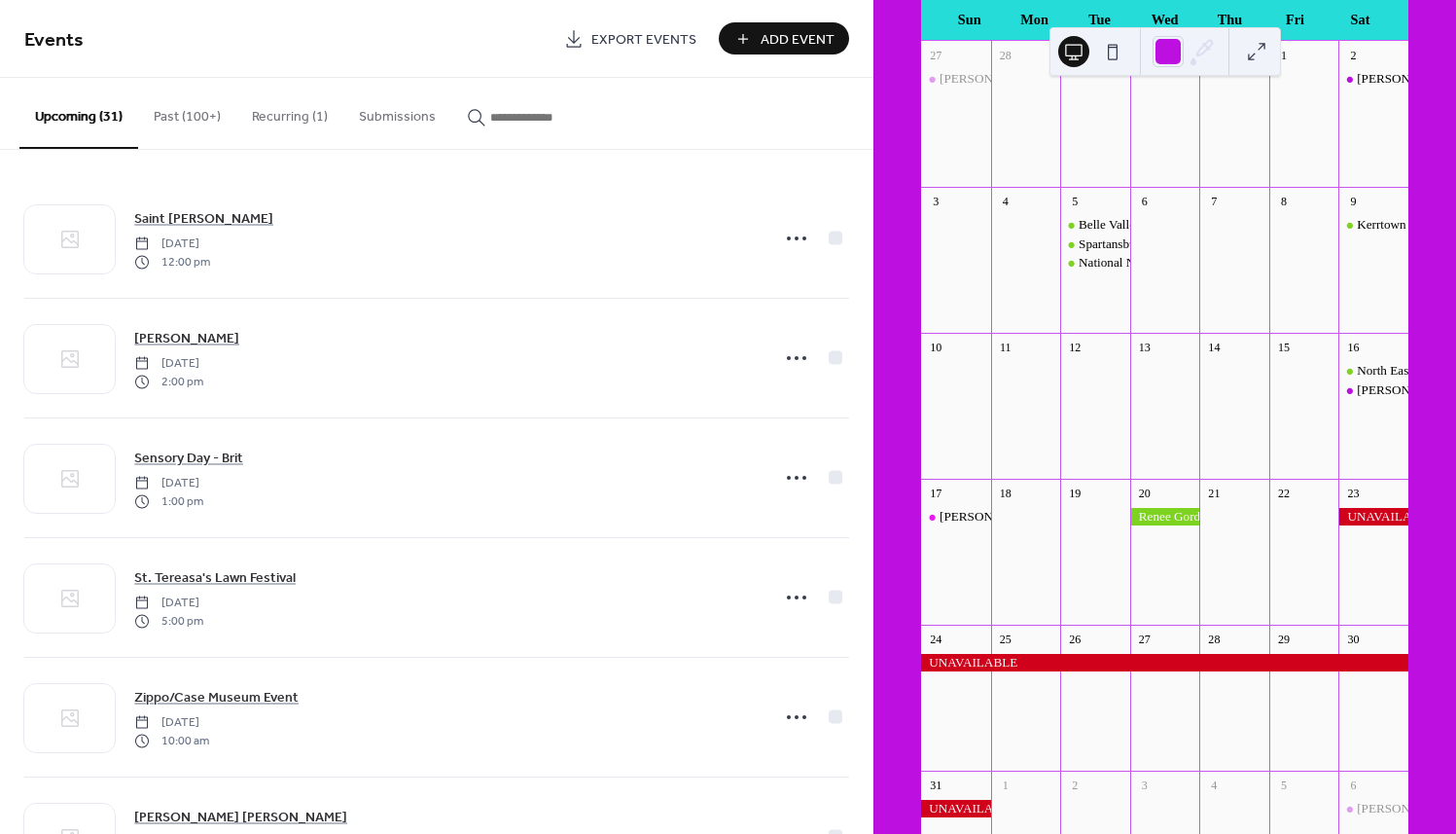 scroll, scrollTop: 219, scrollLeft: 0, axis: vertical 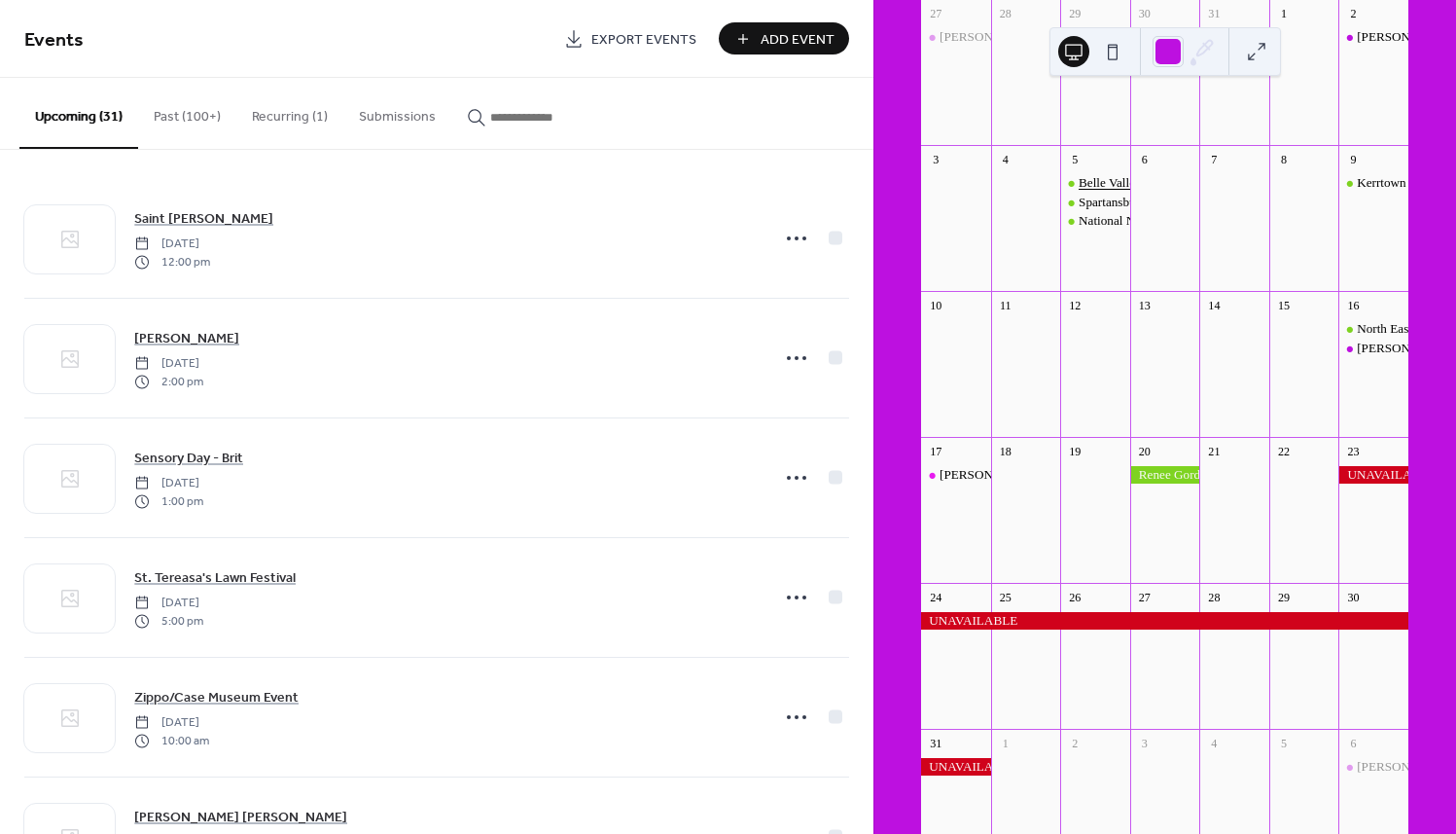click on "Belle Valley Fire Department National Night Out" at bounding box center [1205, 183] 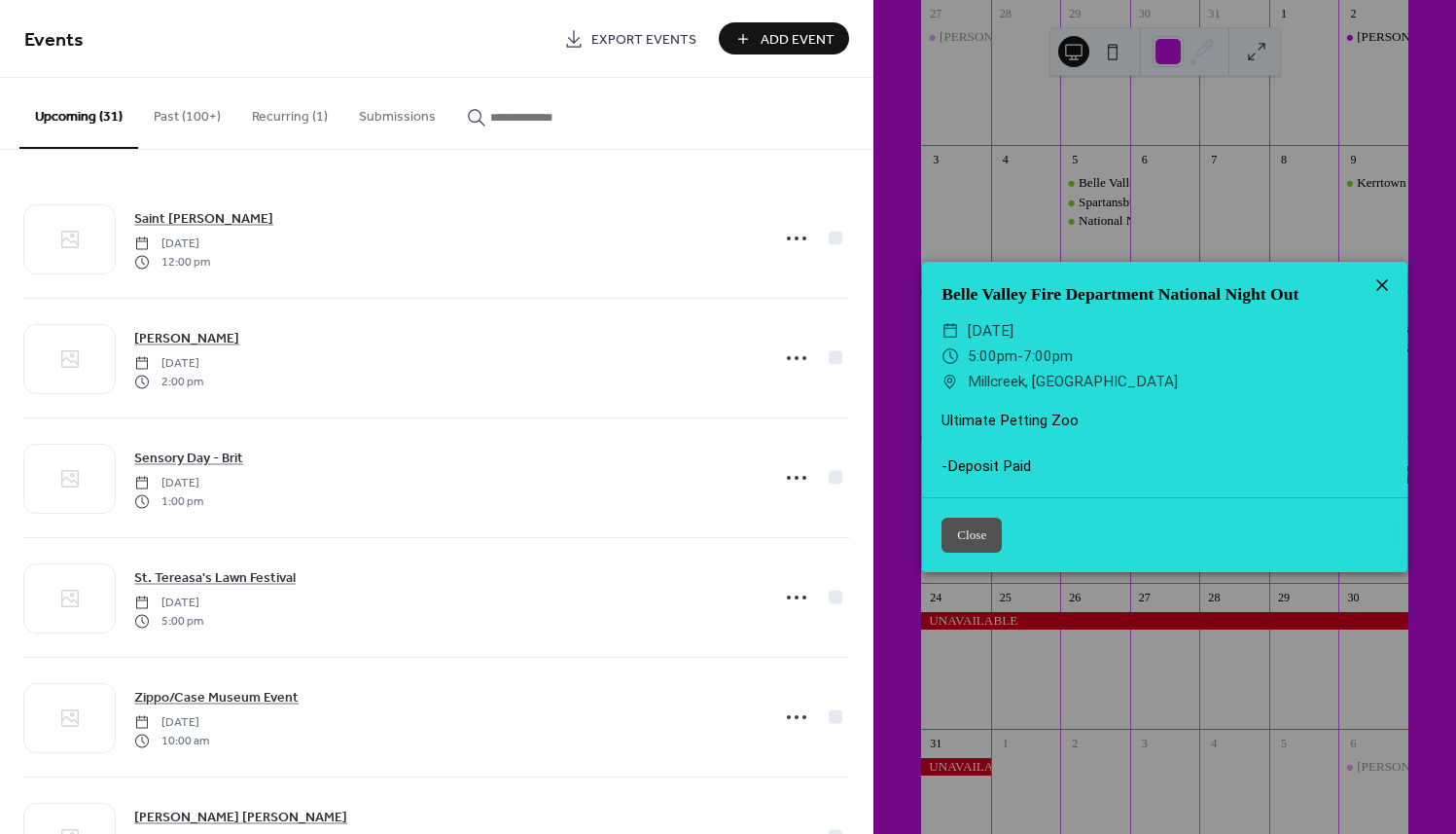 click at bounding box center (1382, 285) 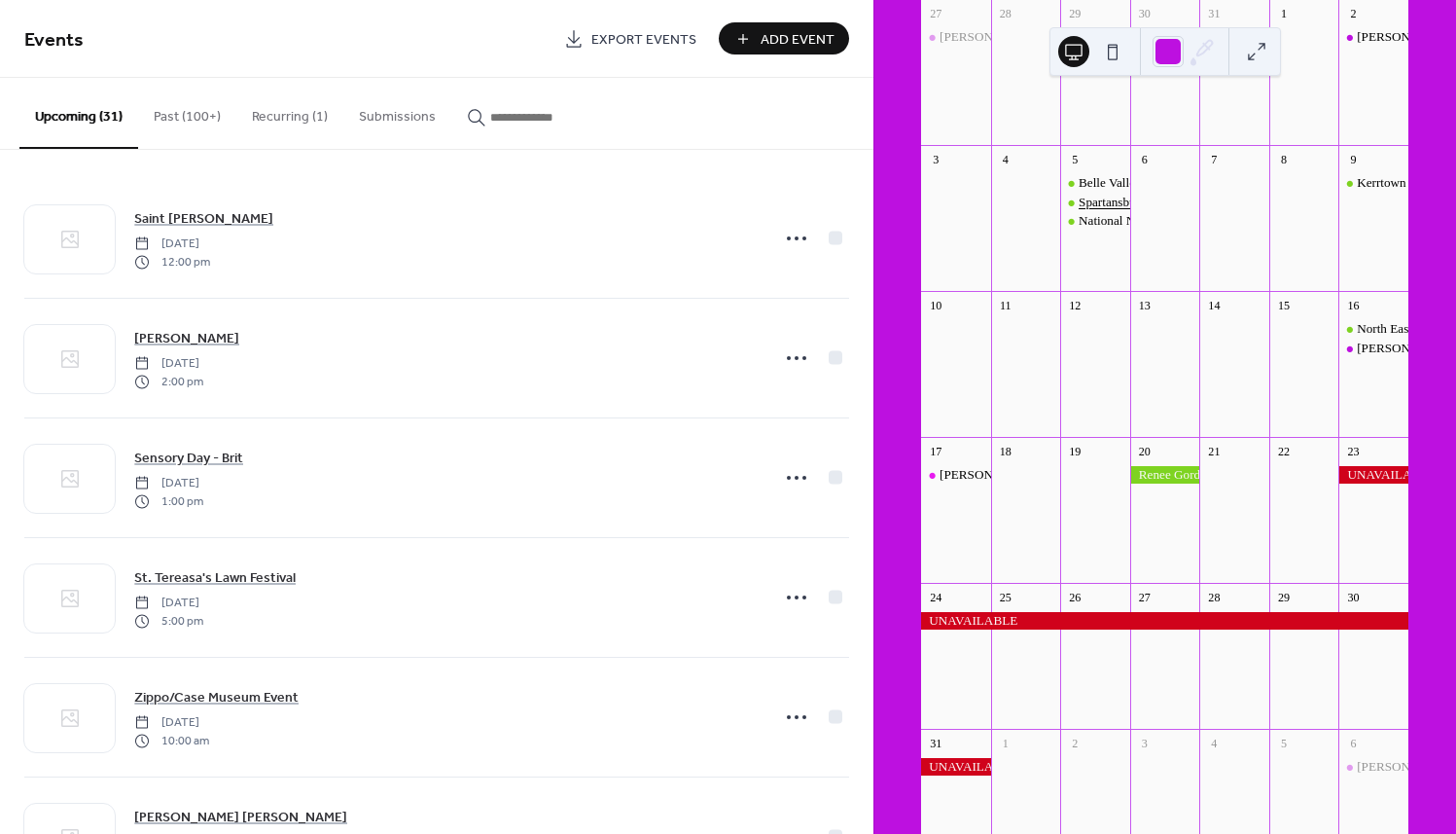 click on "Spartansburg National Night Out" at bounding box center (1163, 202) 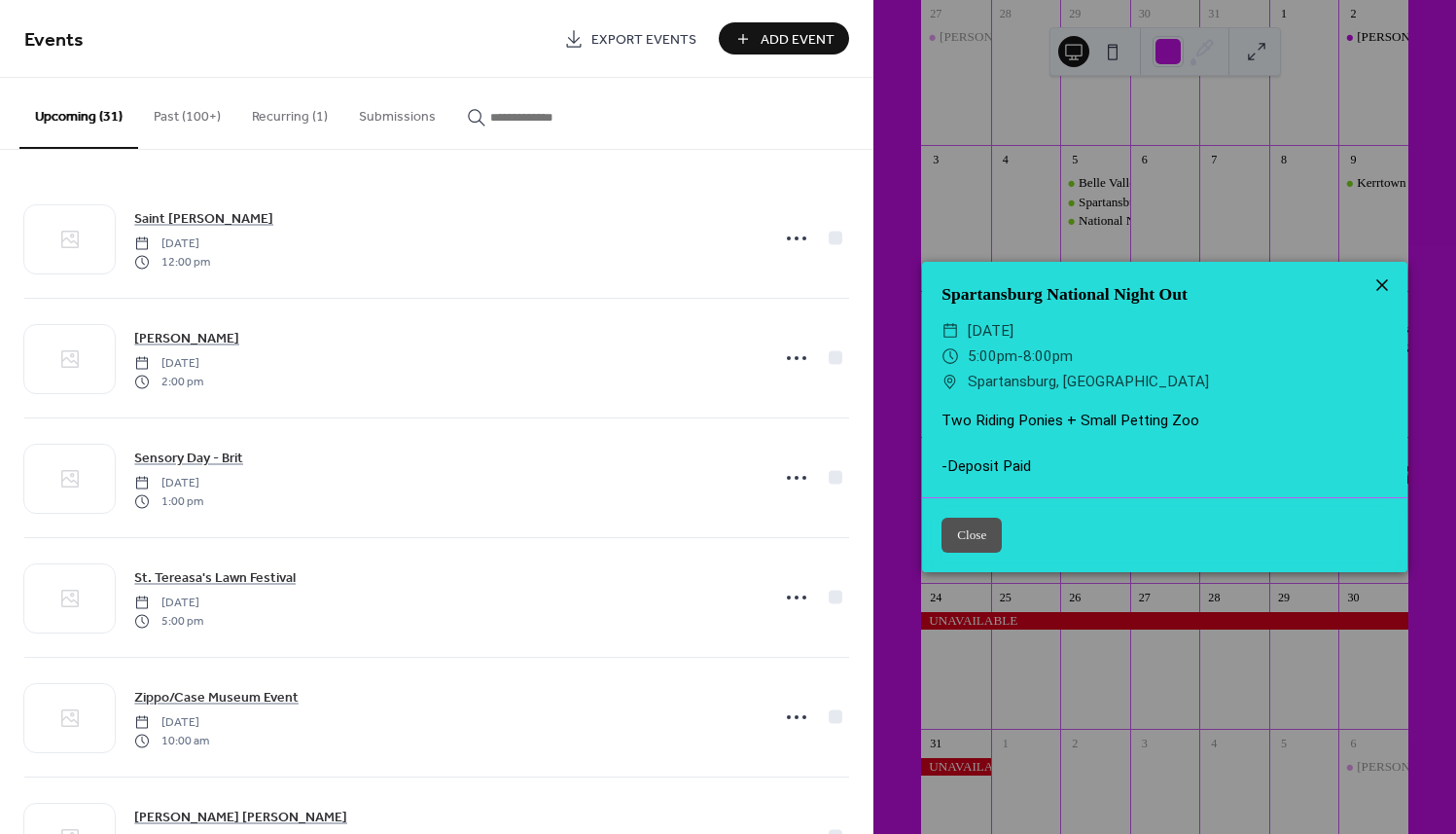 click 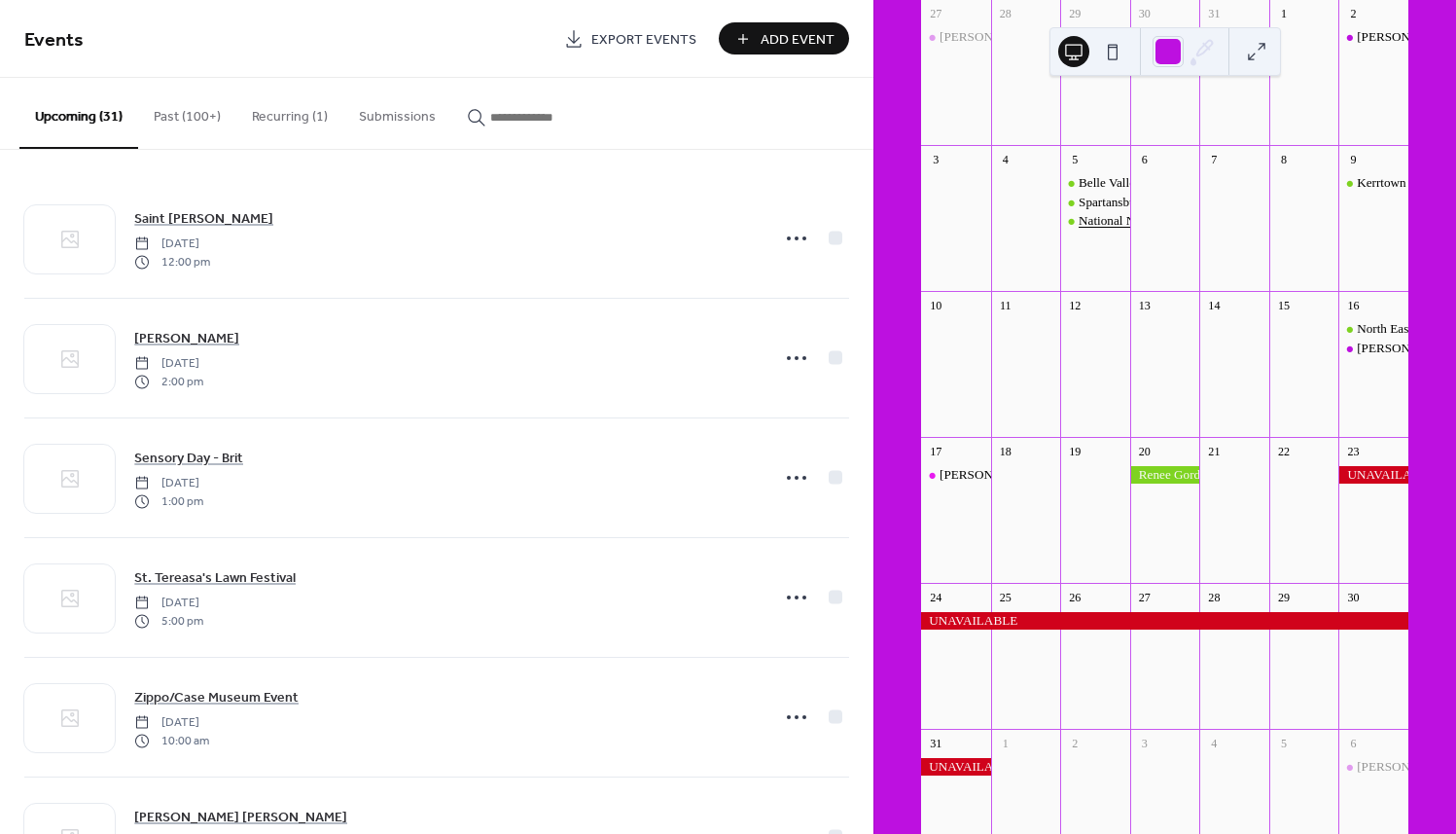 click on "National Night Out - Housing Authority" at bounding box center (1181, 221) 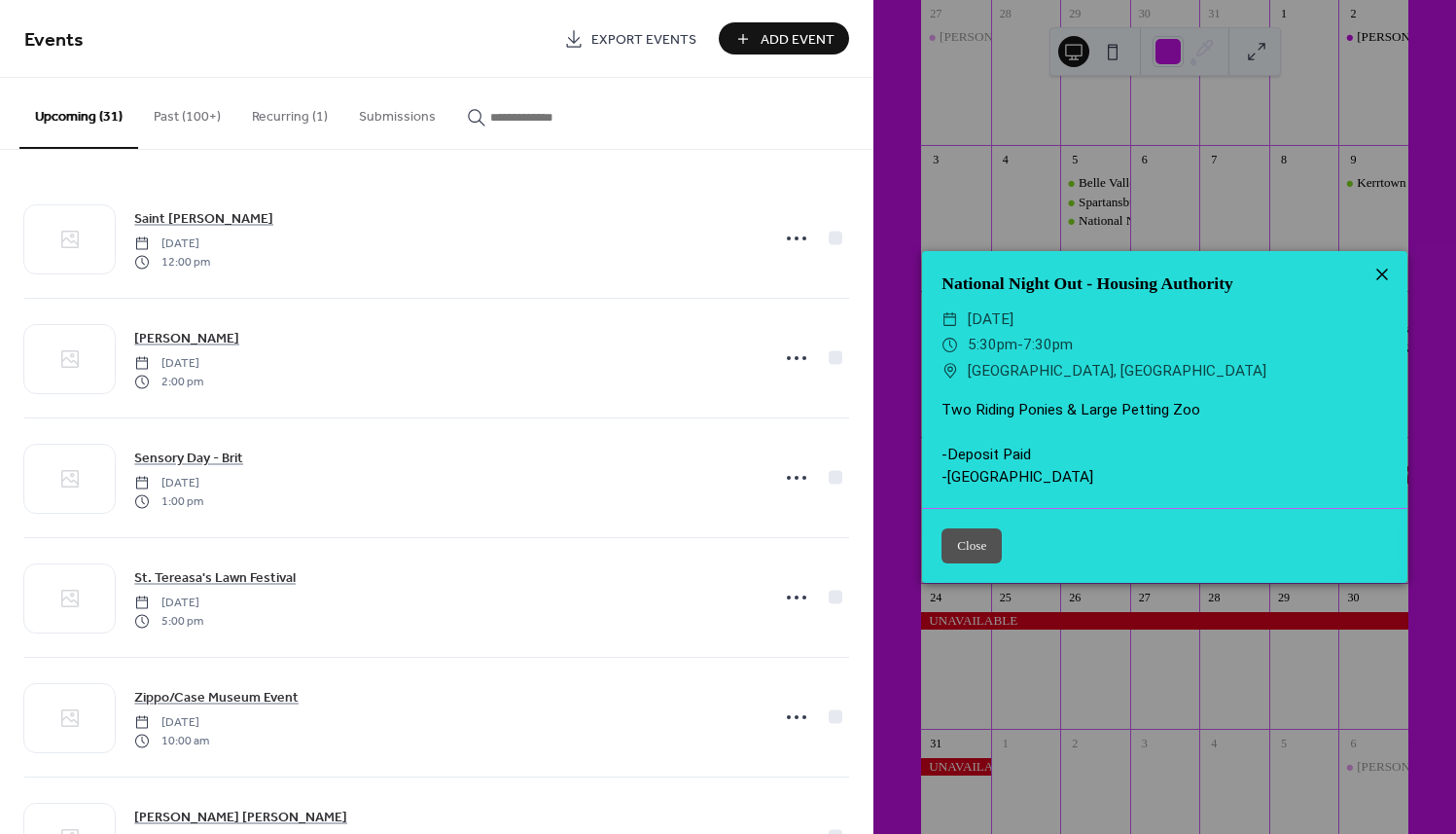 click 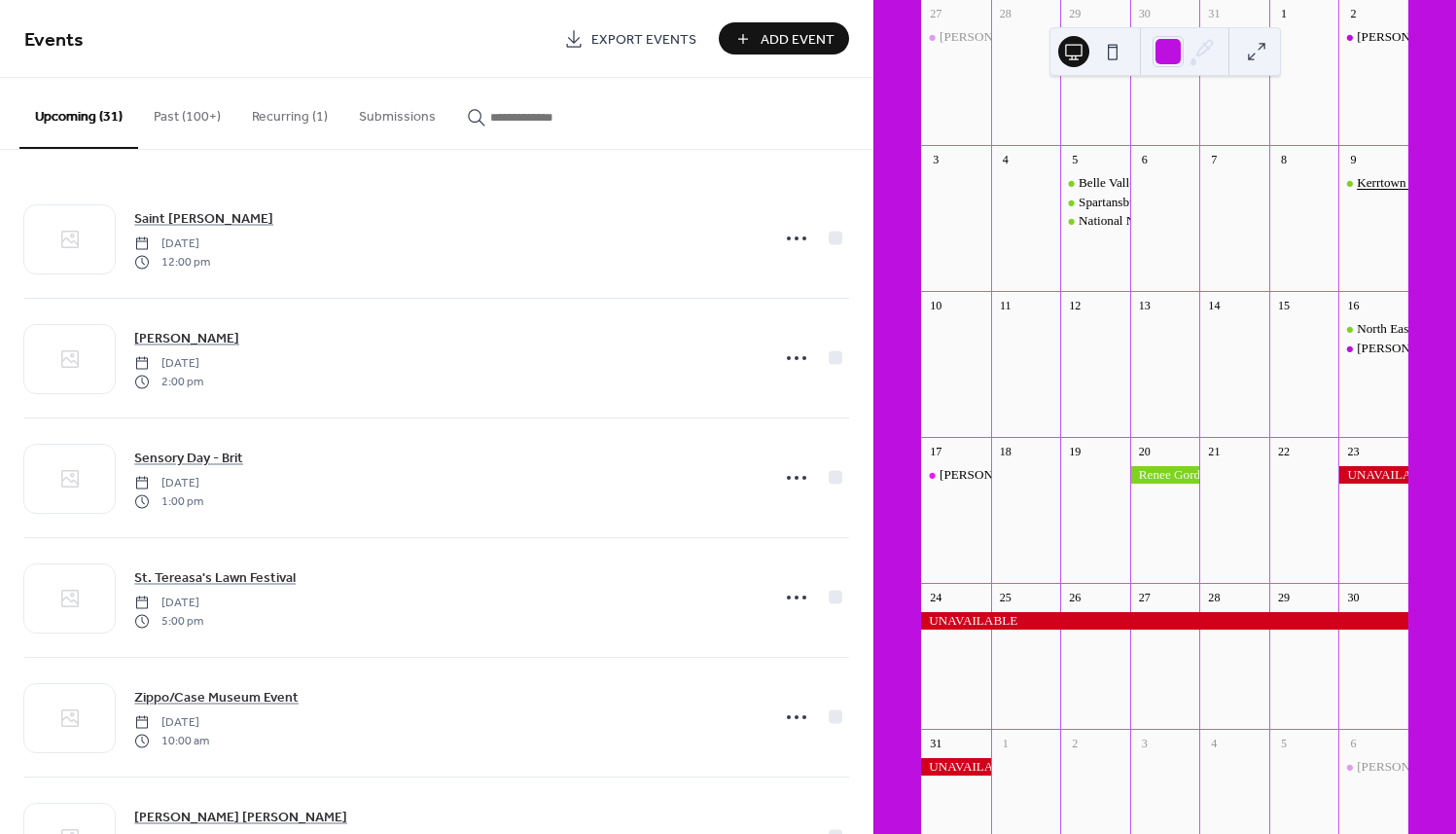 click on "Kerrtown Community [DATE]" at bounding box center (1436, 183) 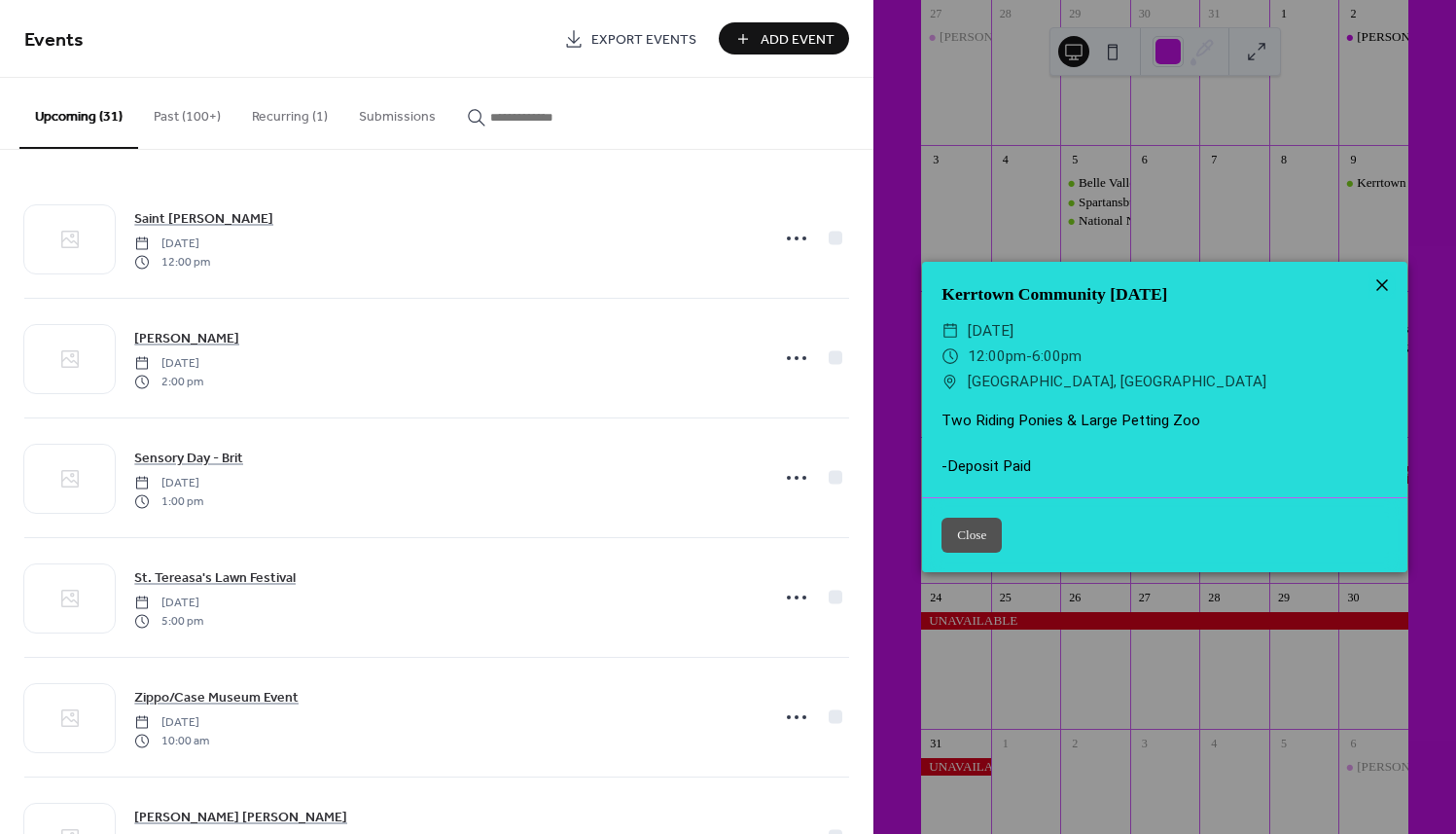 click 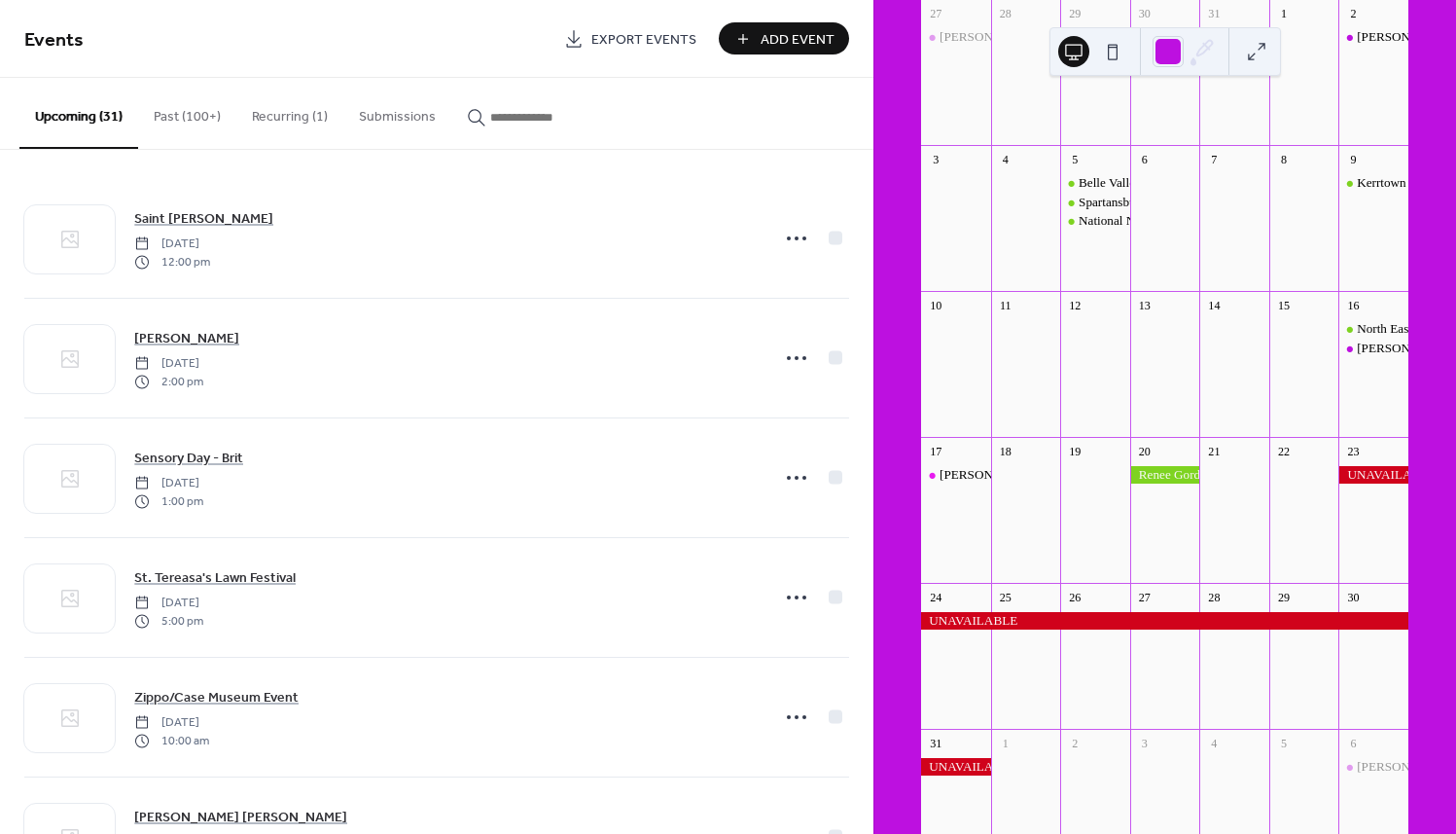 click on "2" at bounding box center (1373, 14) 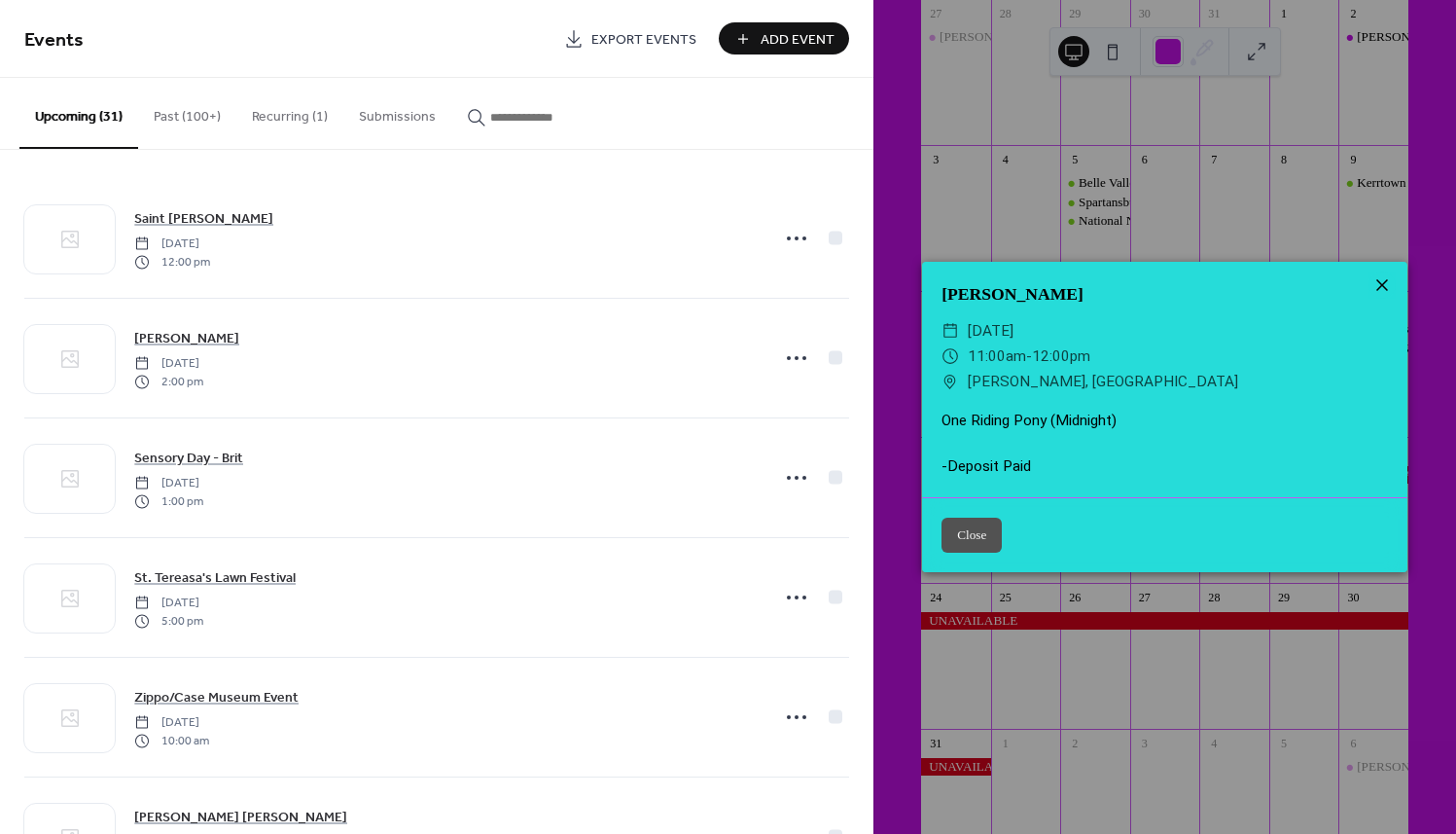 click 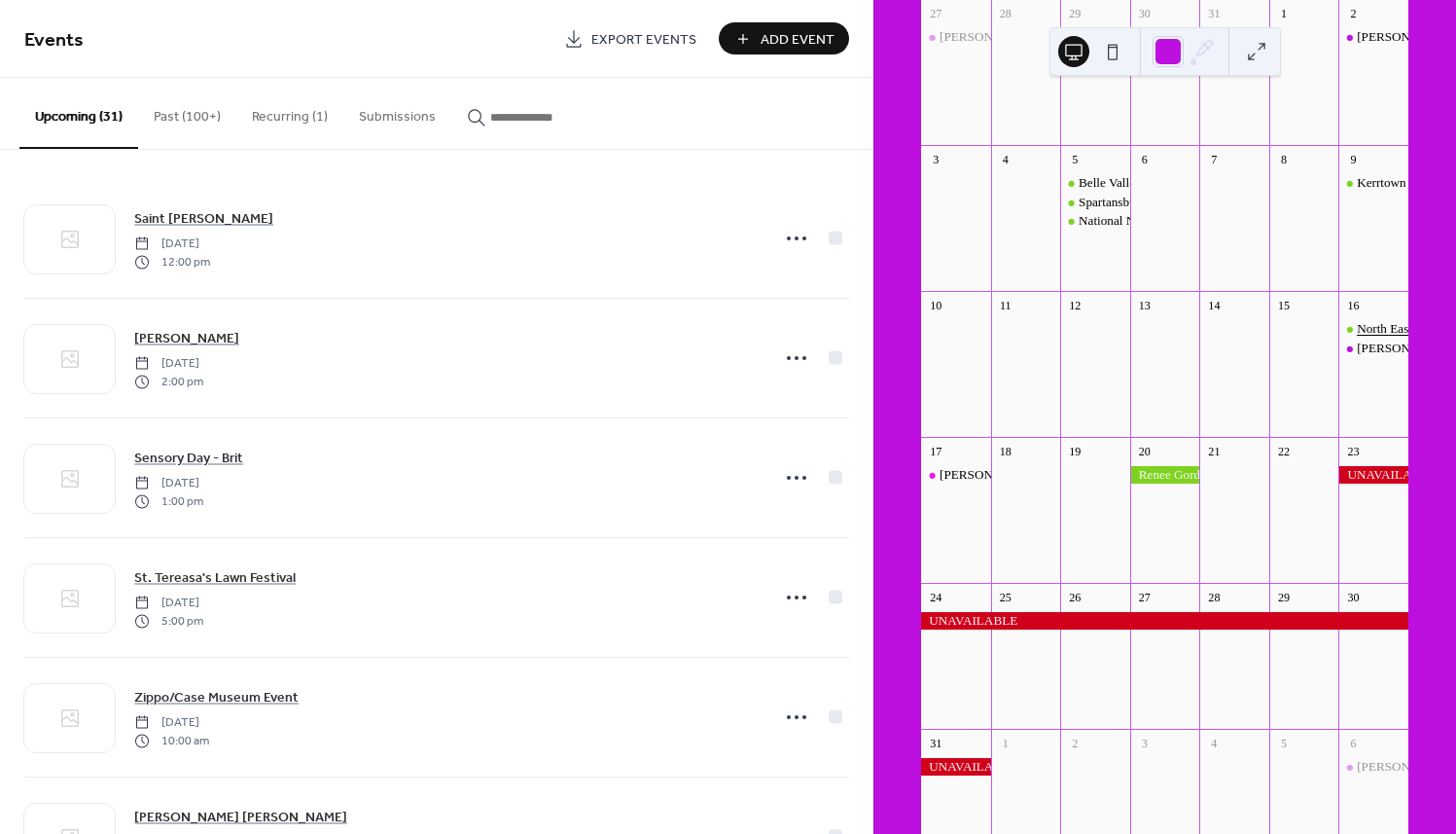 click on "North East Open Market" at bounding box center [1420, 329] 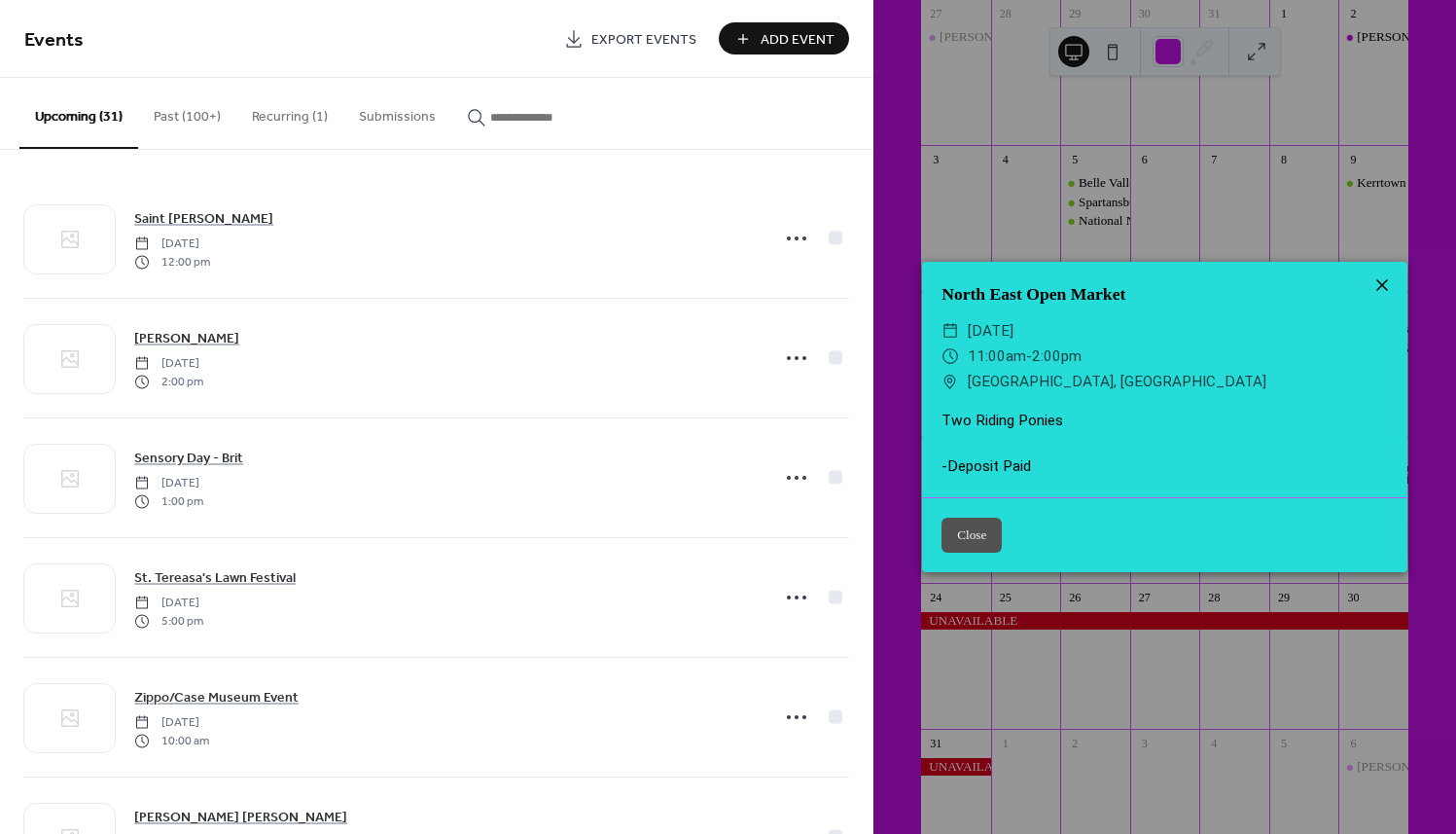 click 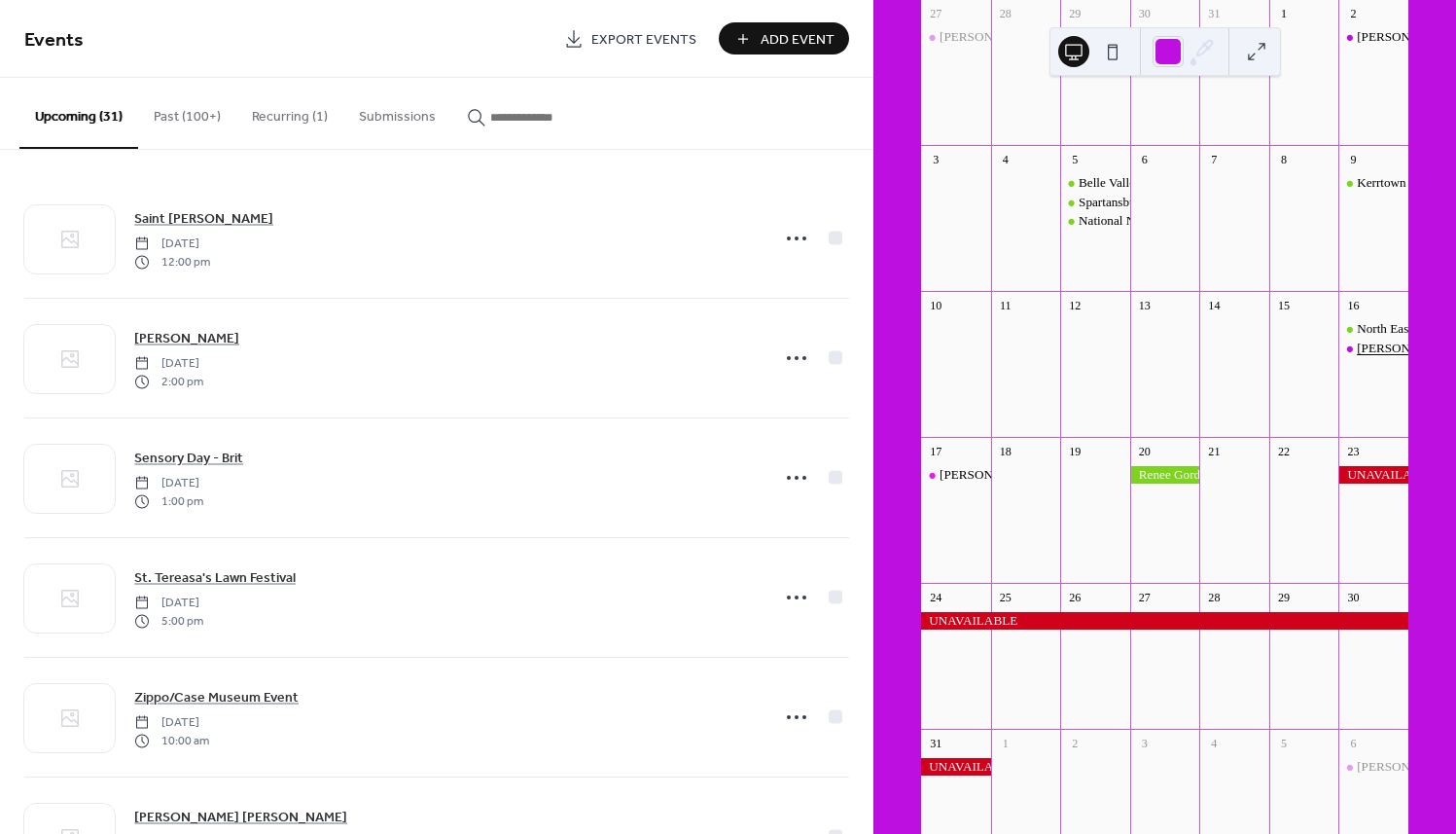 click on "[PERSON_NAME]" at bounding box center [1407, 348] 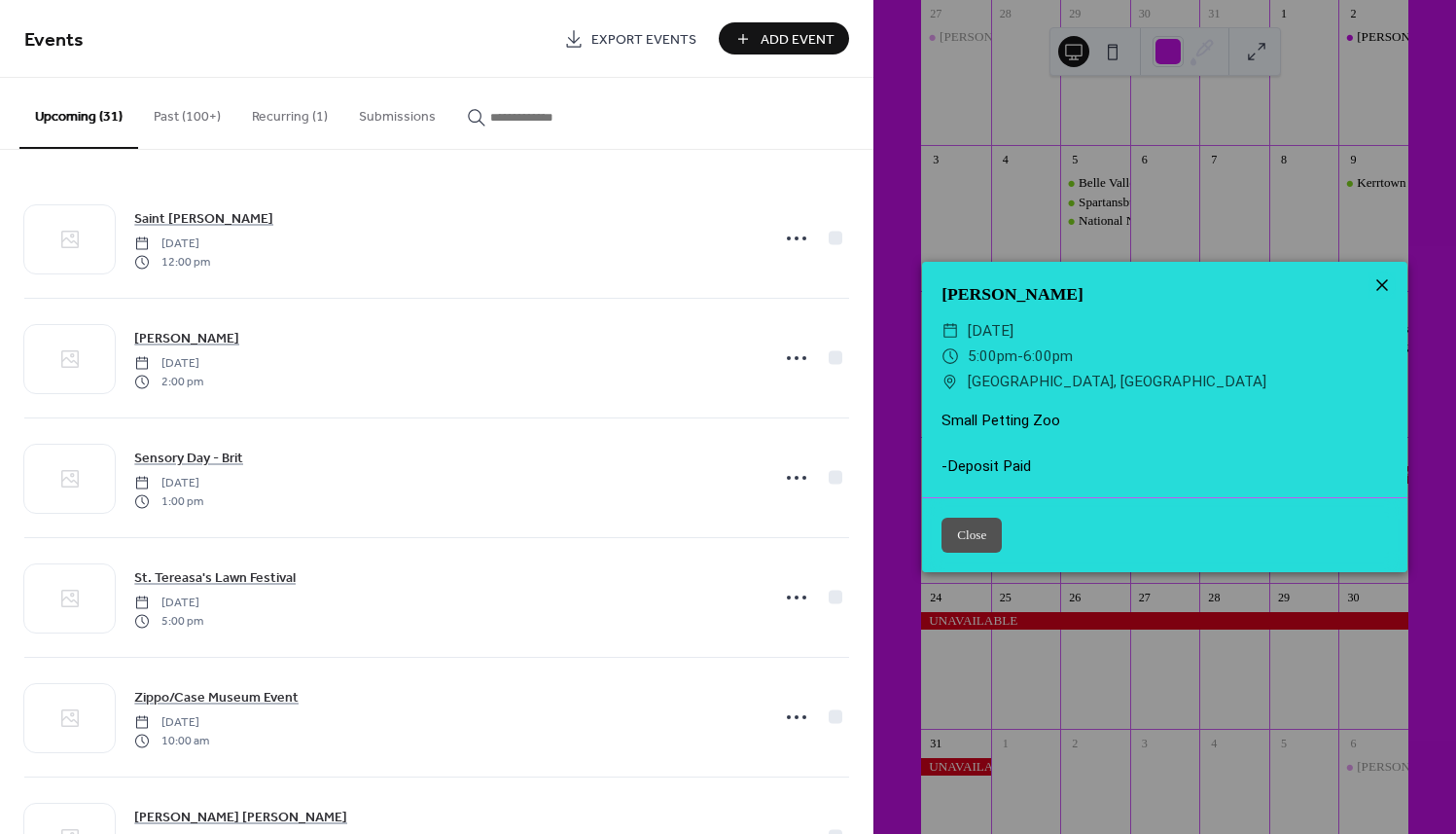 click 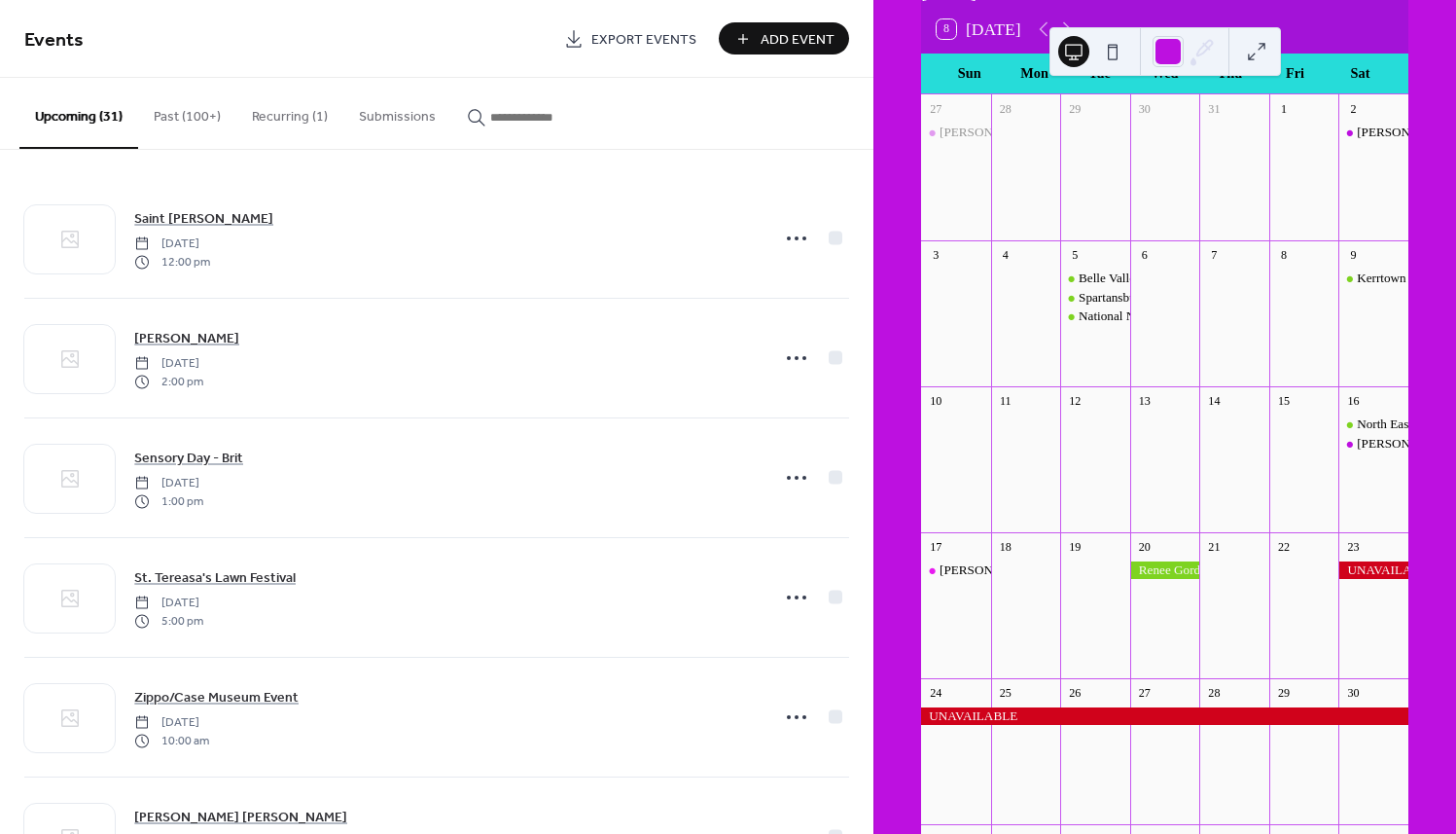 scroll, scrollTop: 122, scrollLeft: 0, axis: vertical 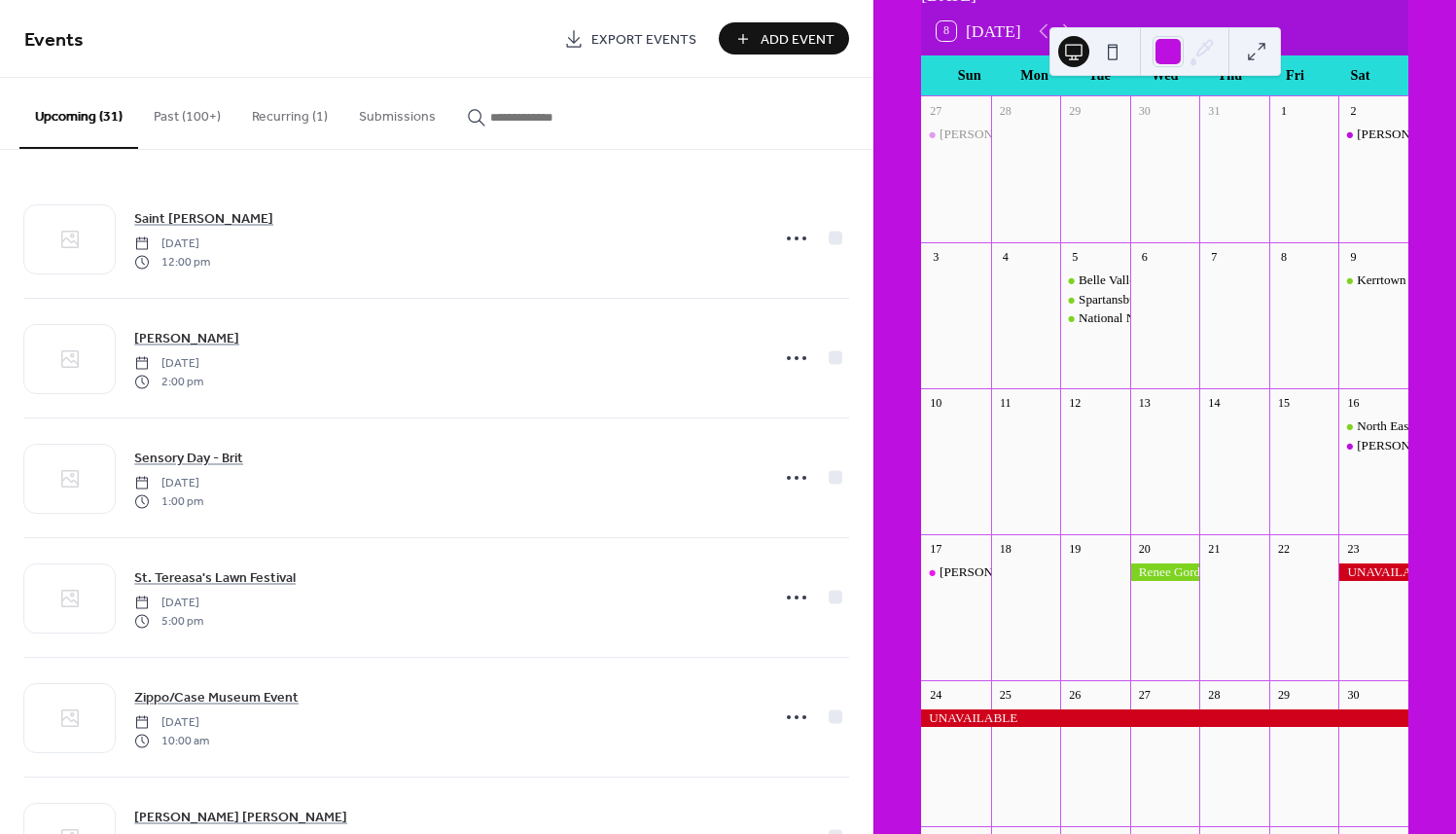 click on "Add Event" at bounding box center (798, 40) 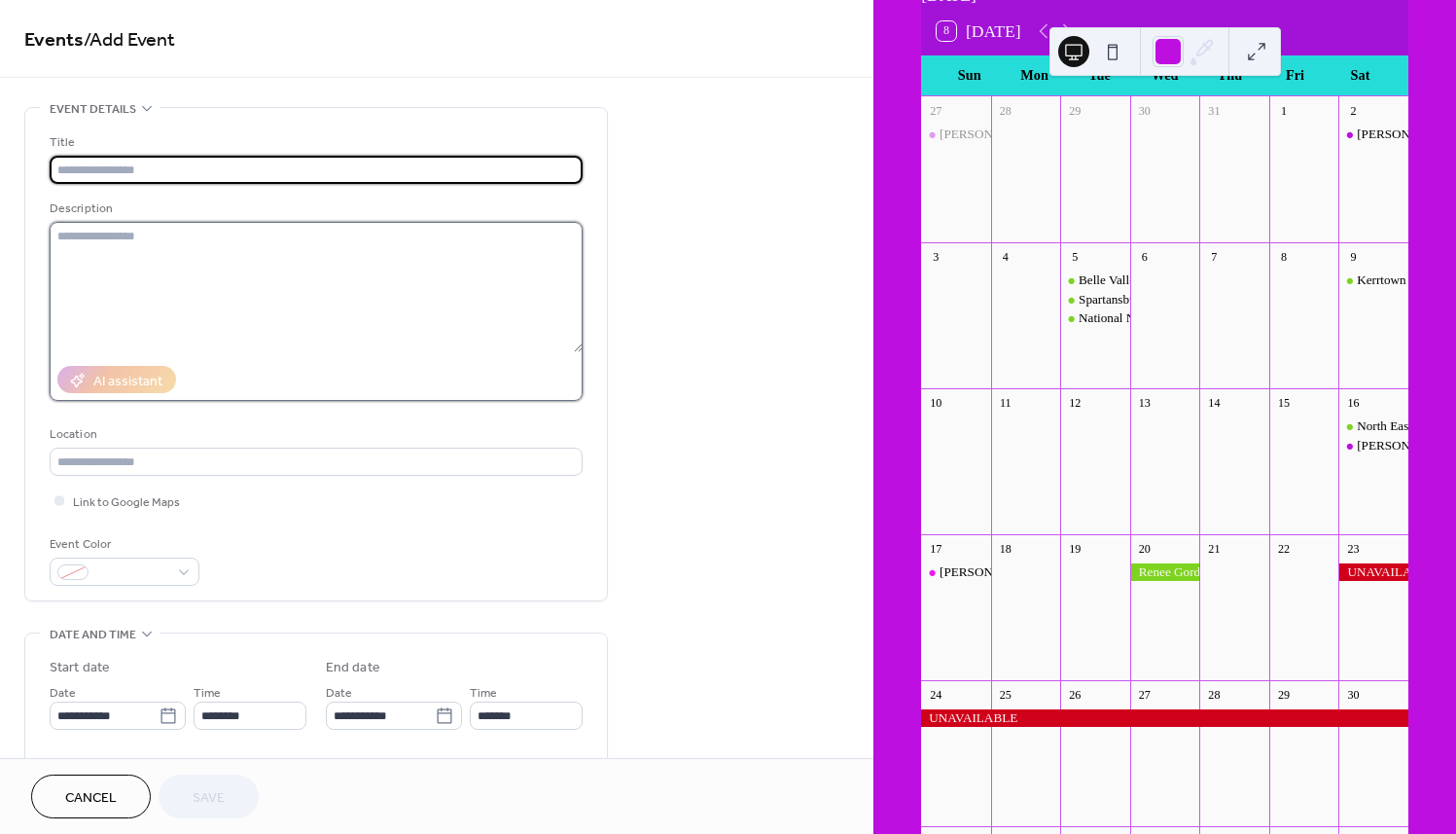 click at bounding box center (316, 287) 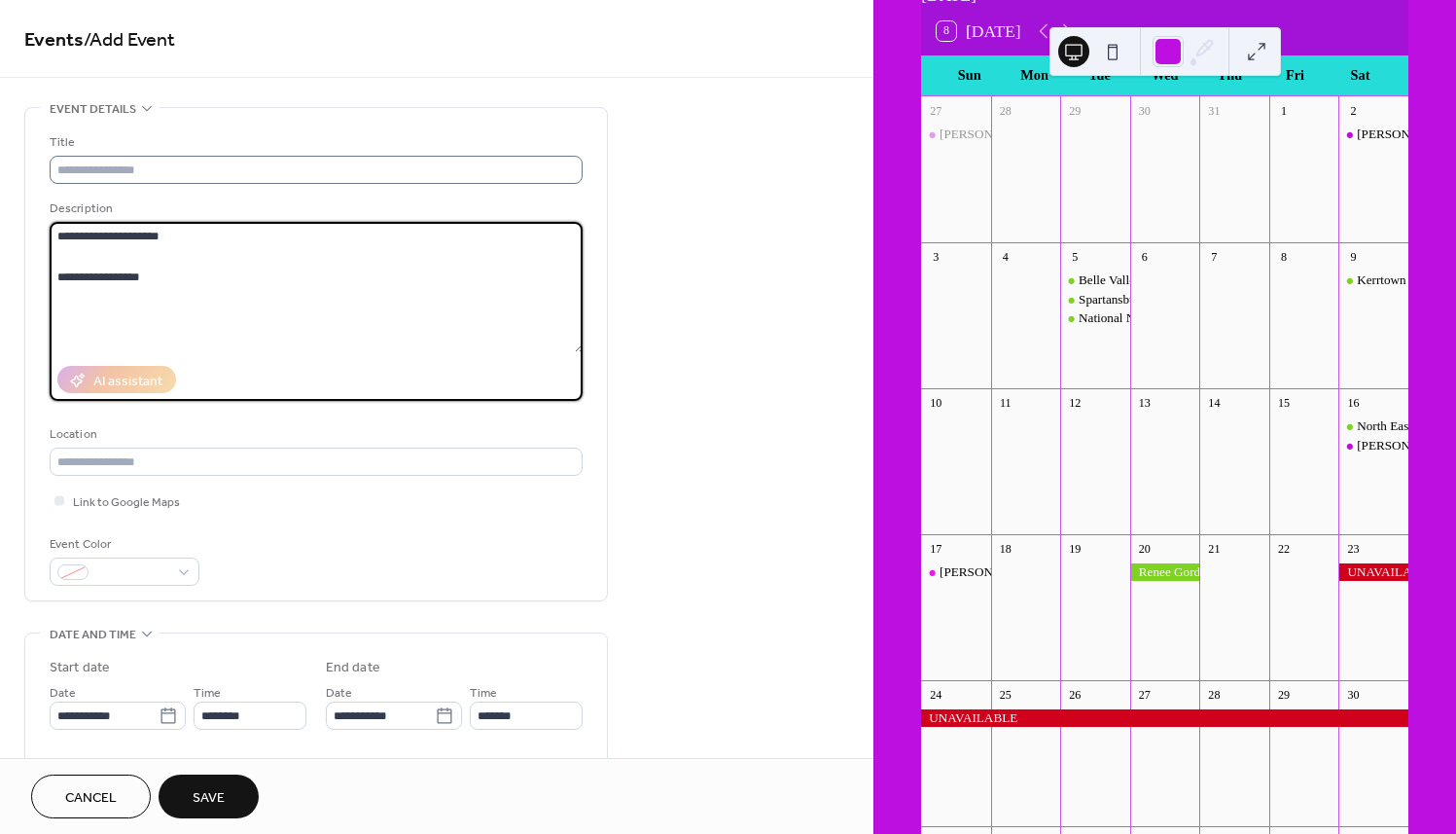 type on "**********" 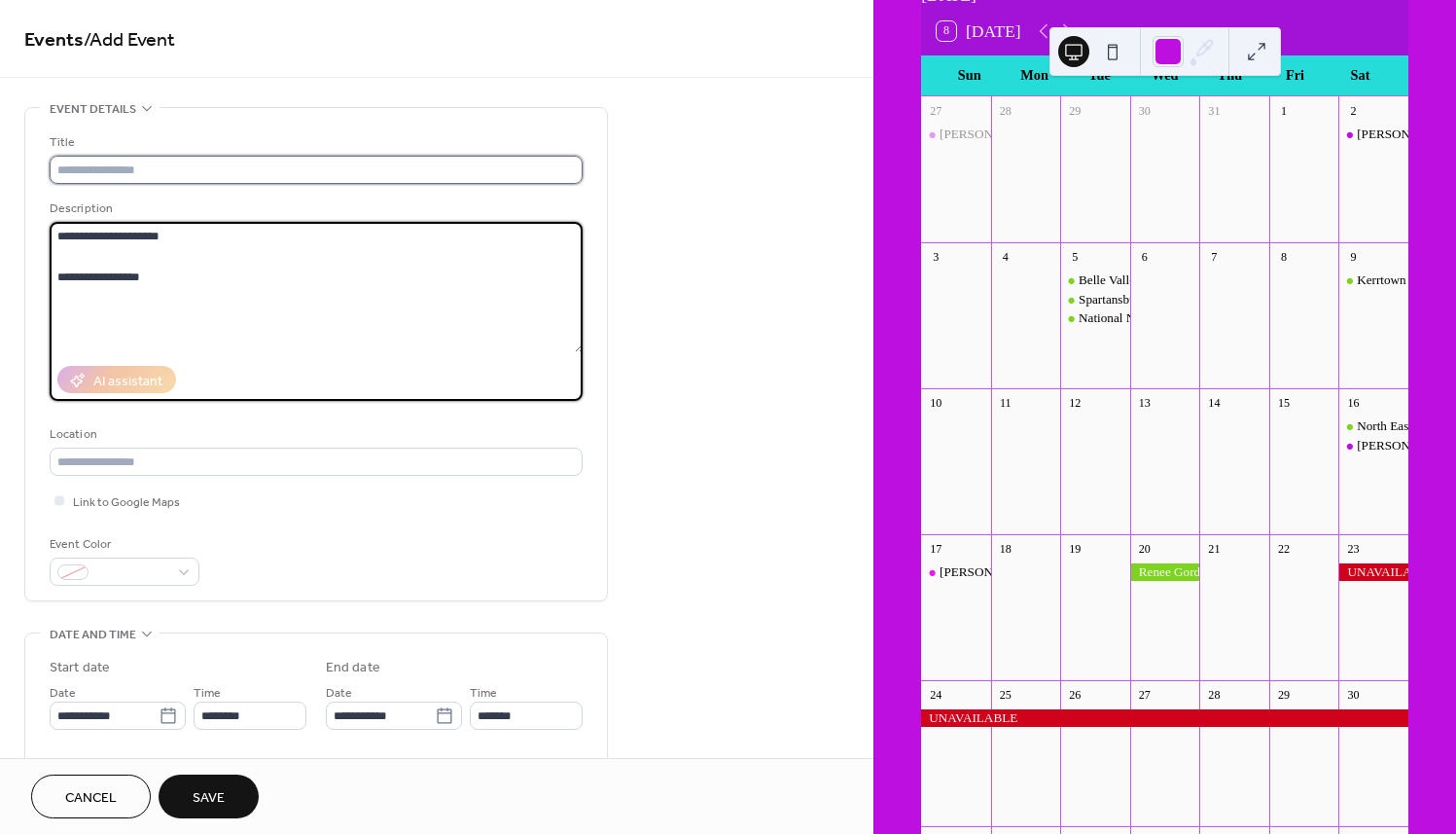 click at bounding box center [316, 169] 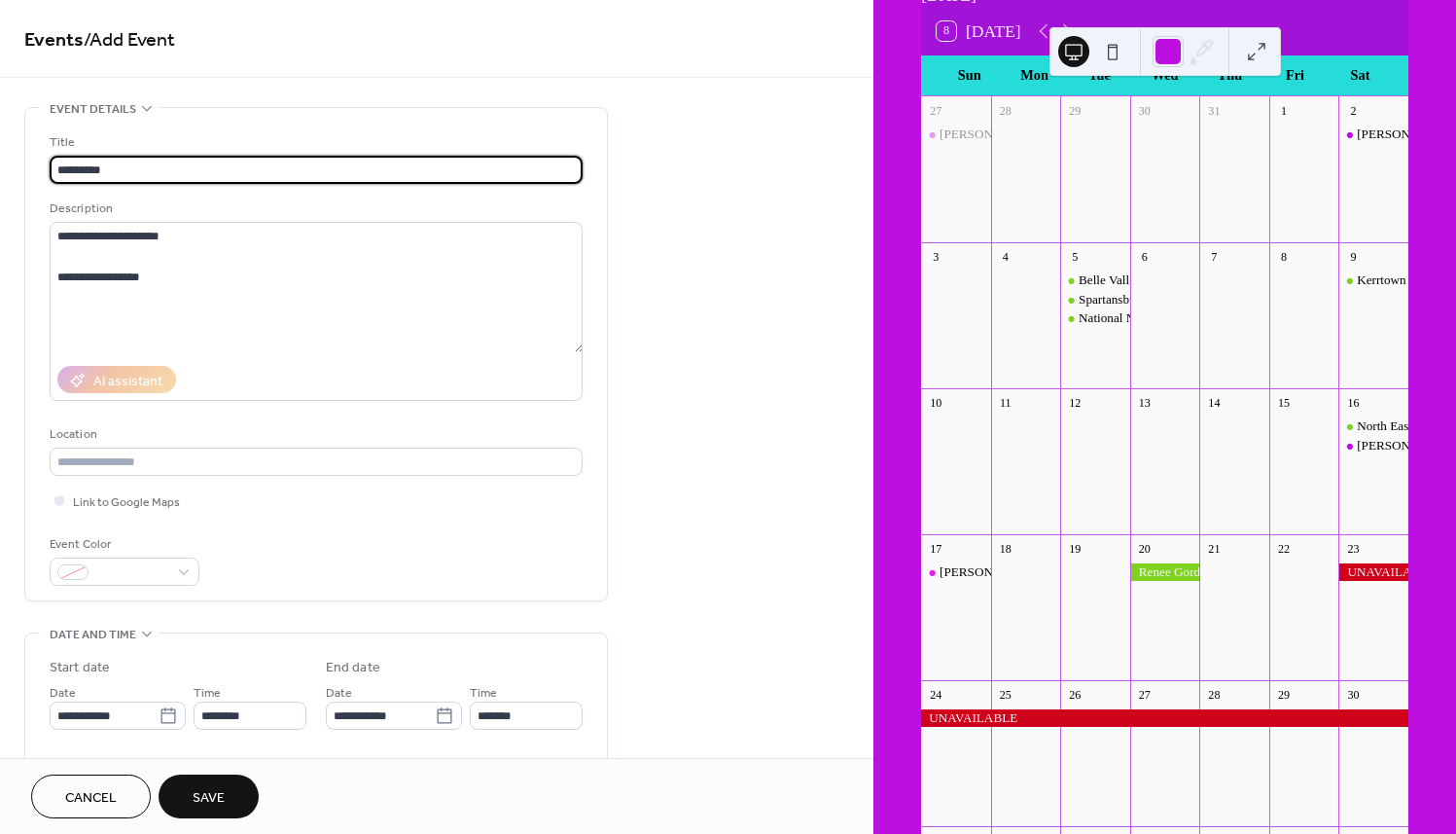 type on "*********" 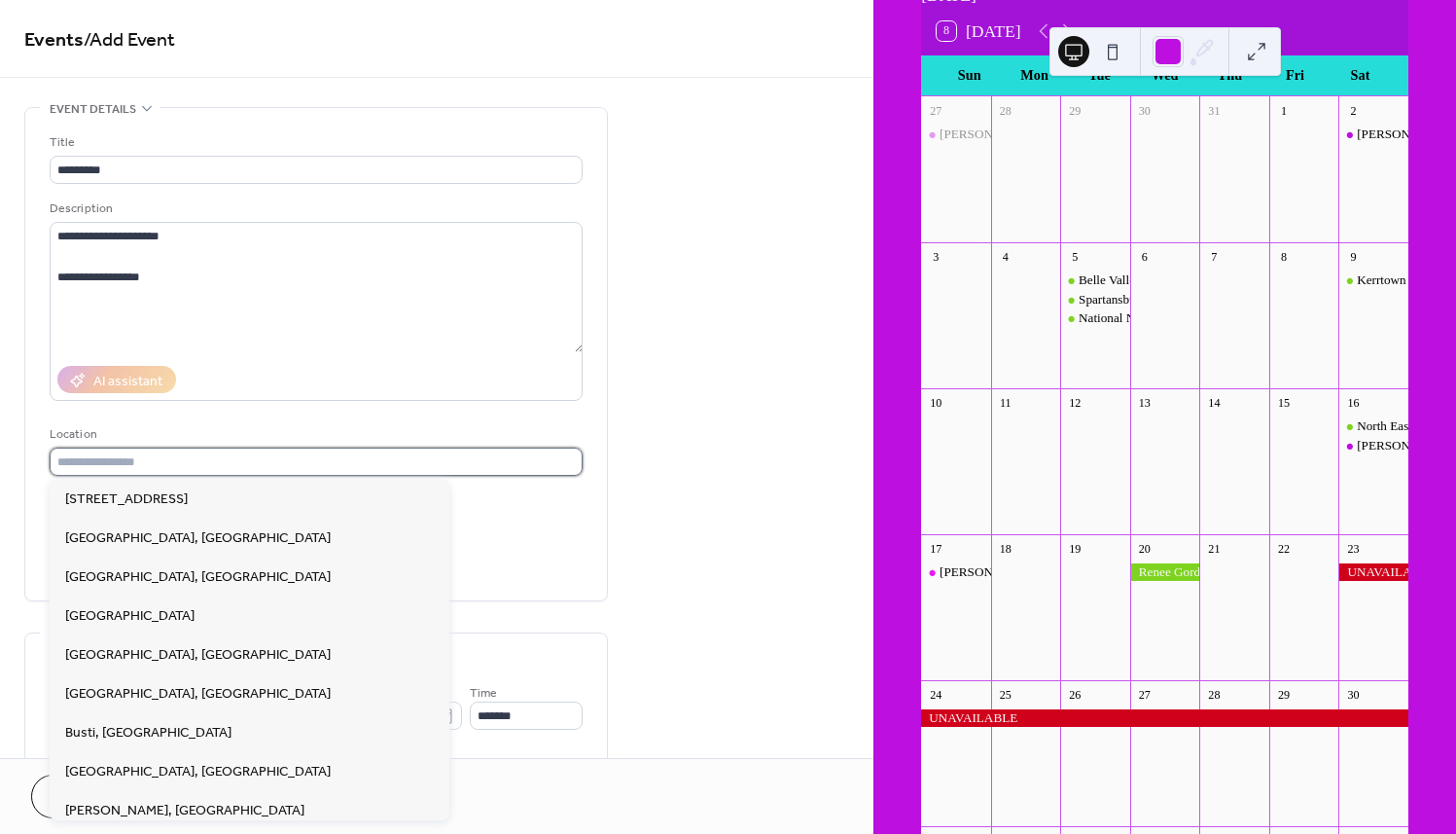 click at bounding box center (316, 461) 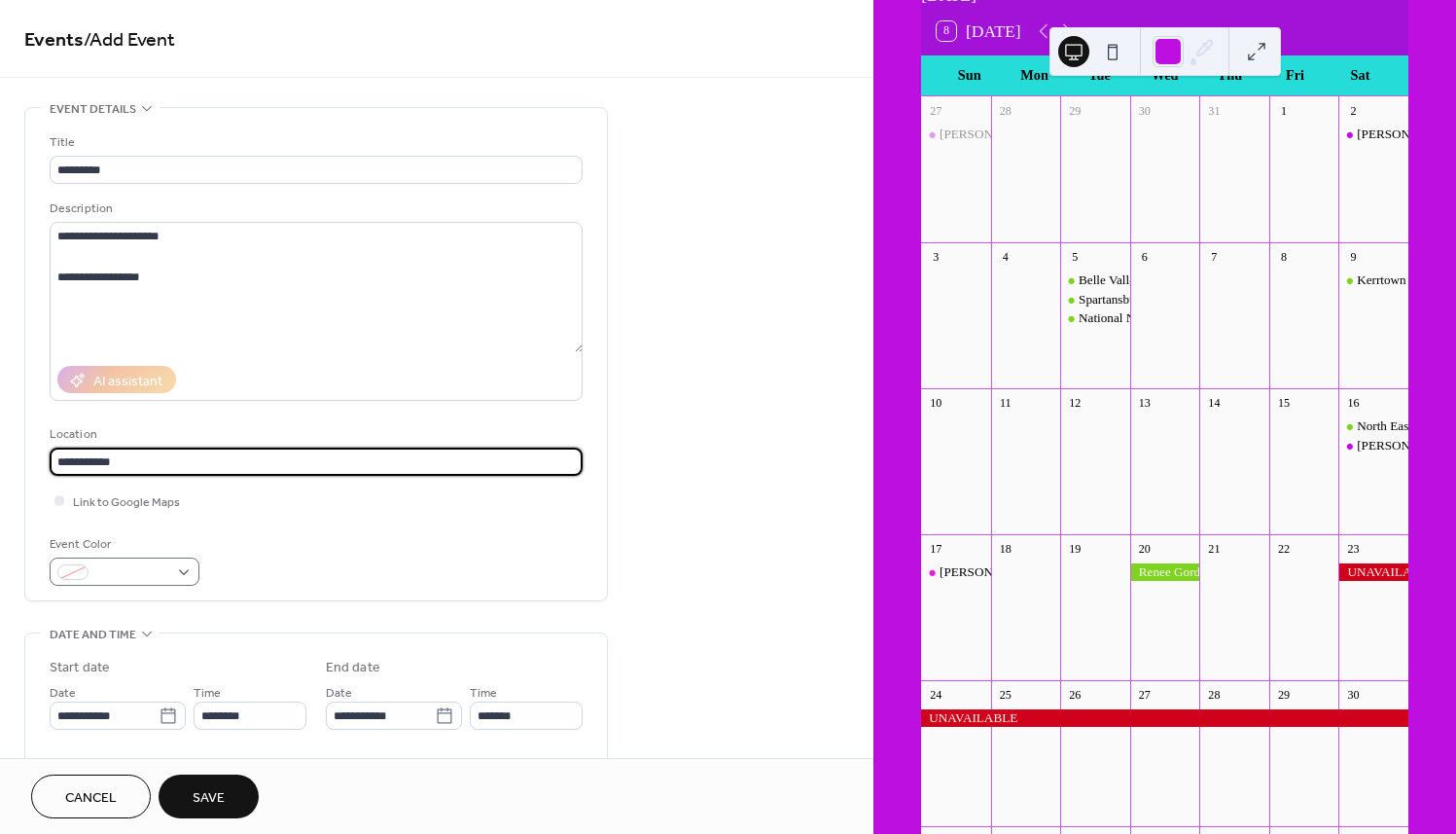 type on "**********" 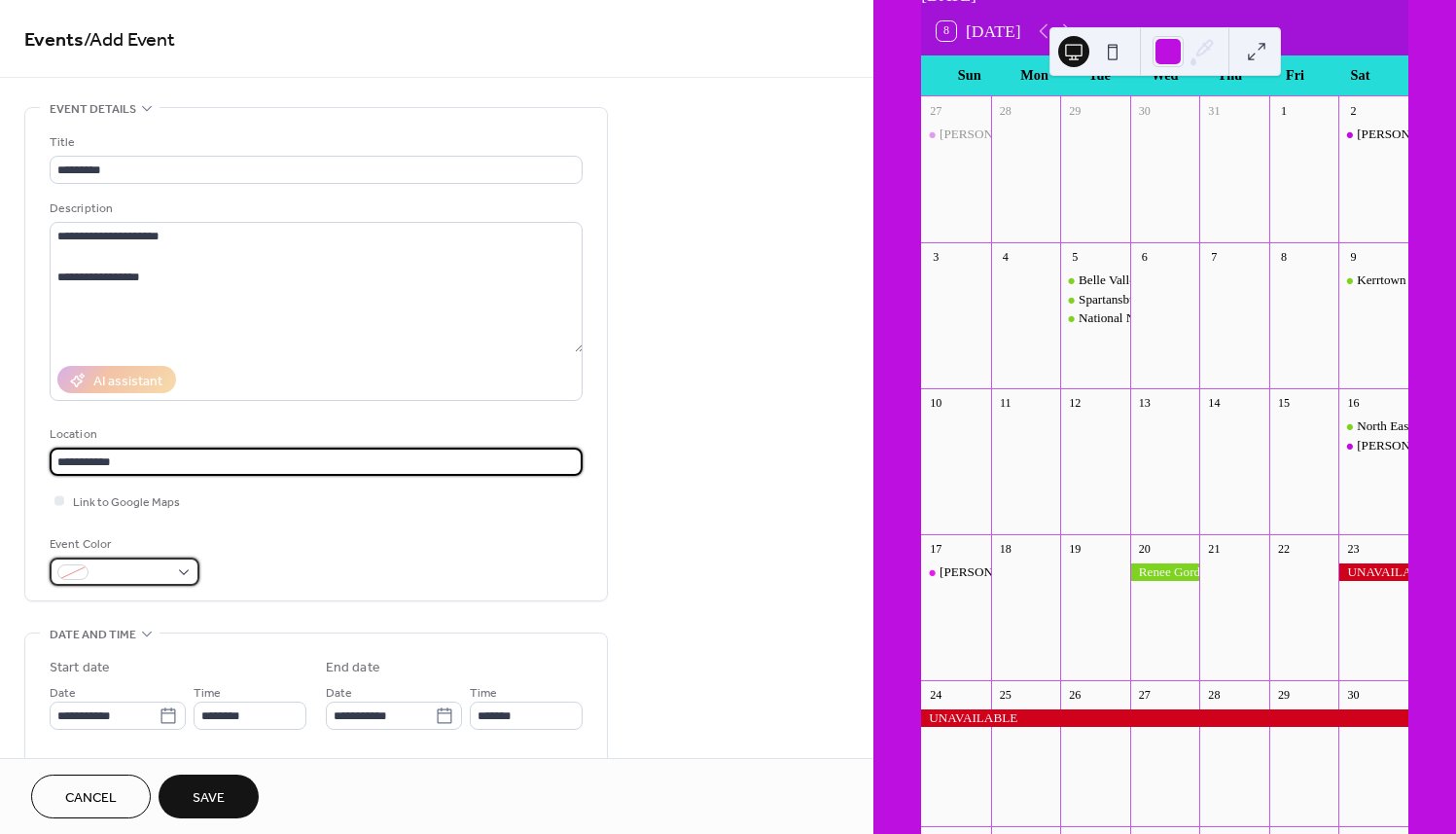 click at bounding box center (132, 573) 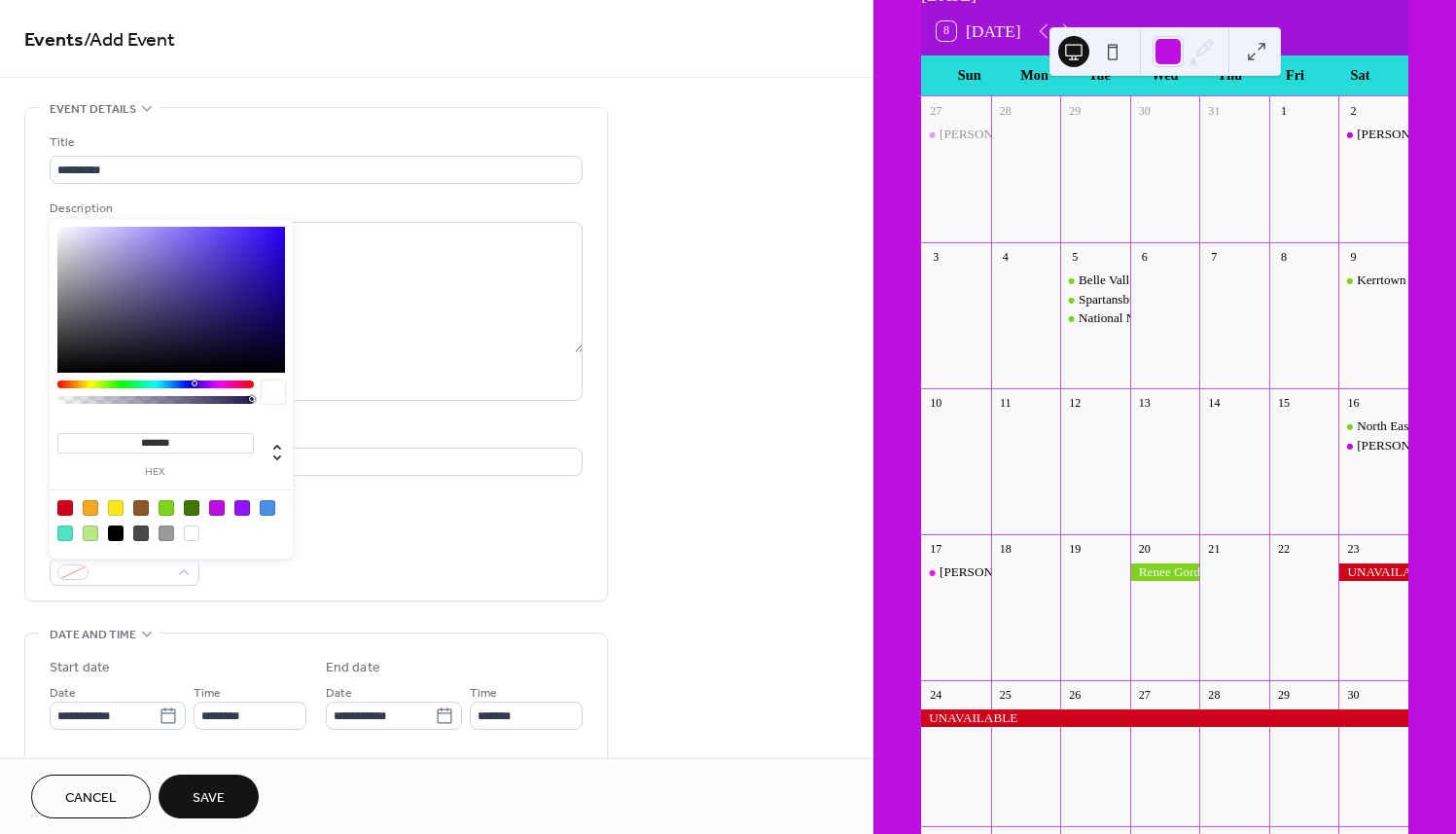click at bounding box center (217, 508) 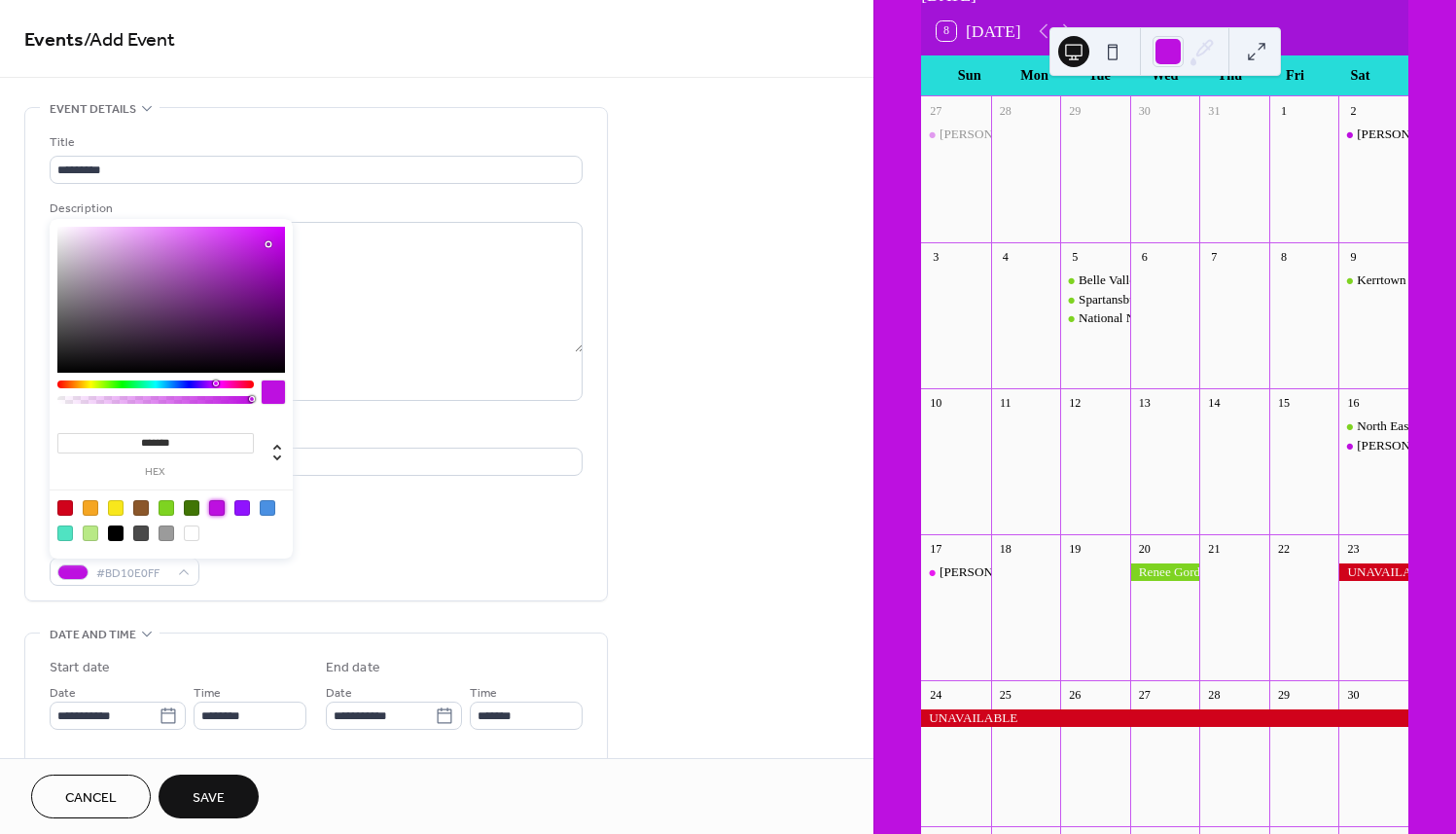click on "Event Color #BD10E0FF" at bounding box center [316, 560] 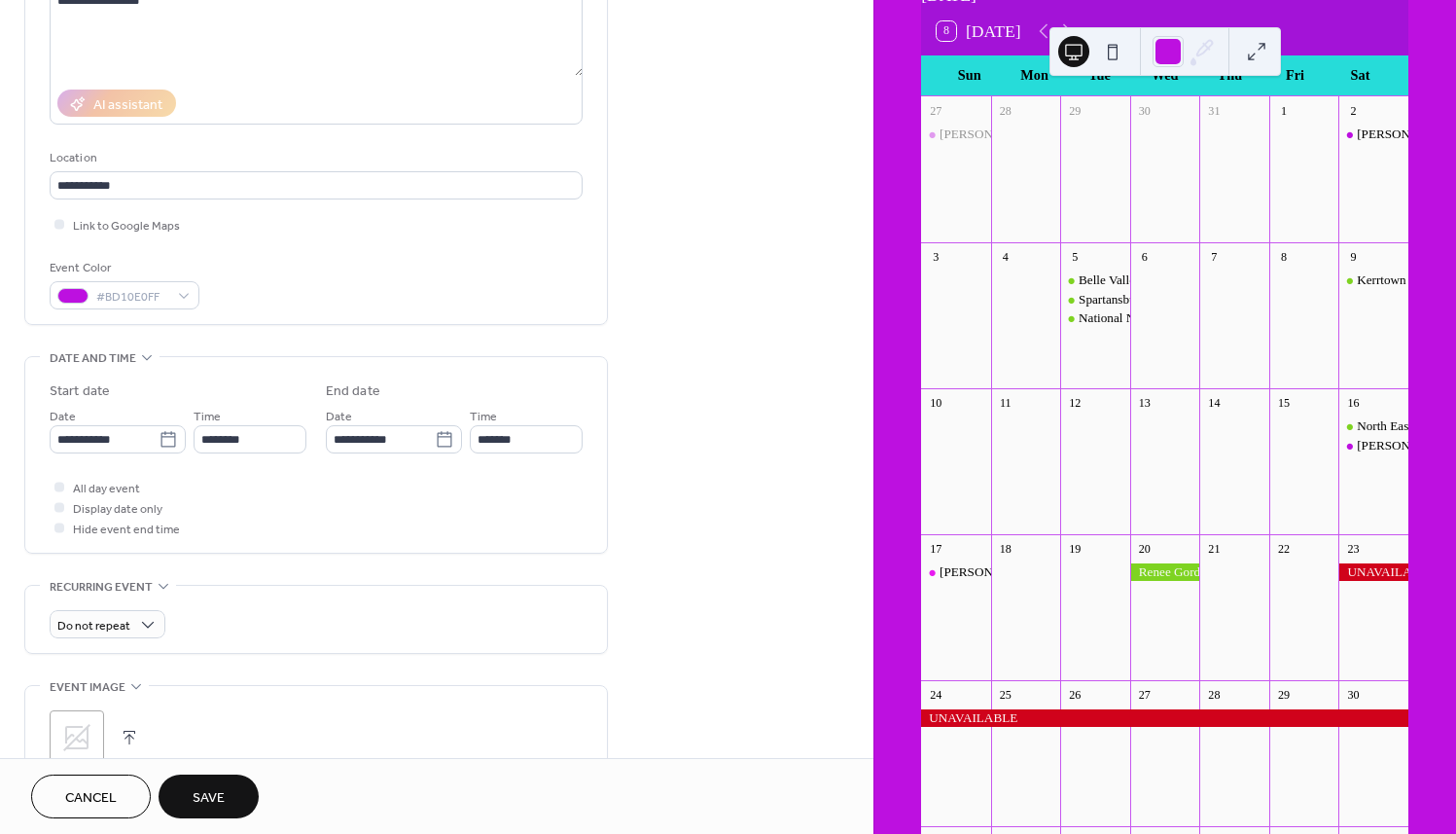 scroll, scrollTop: 292, scrollLeft: 0, axis: vertical 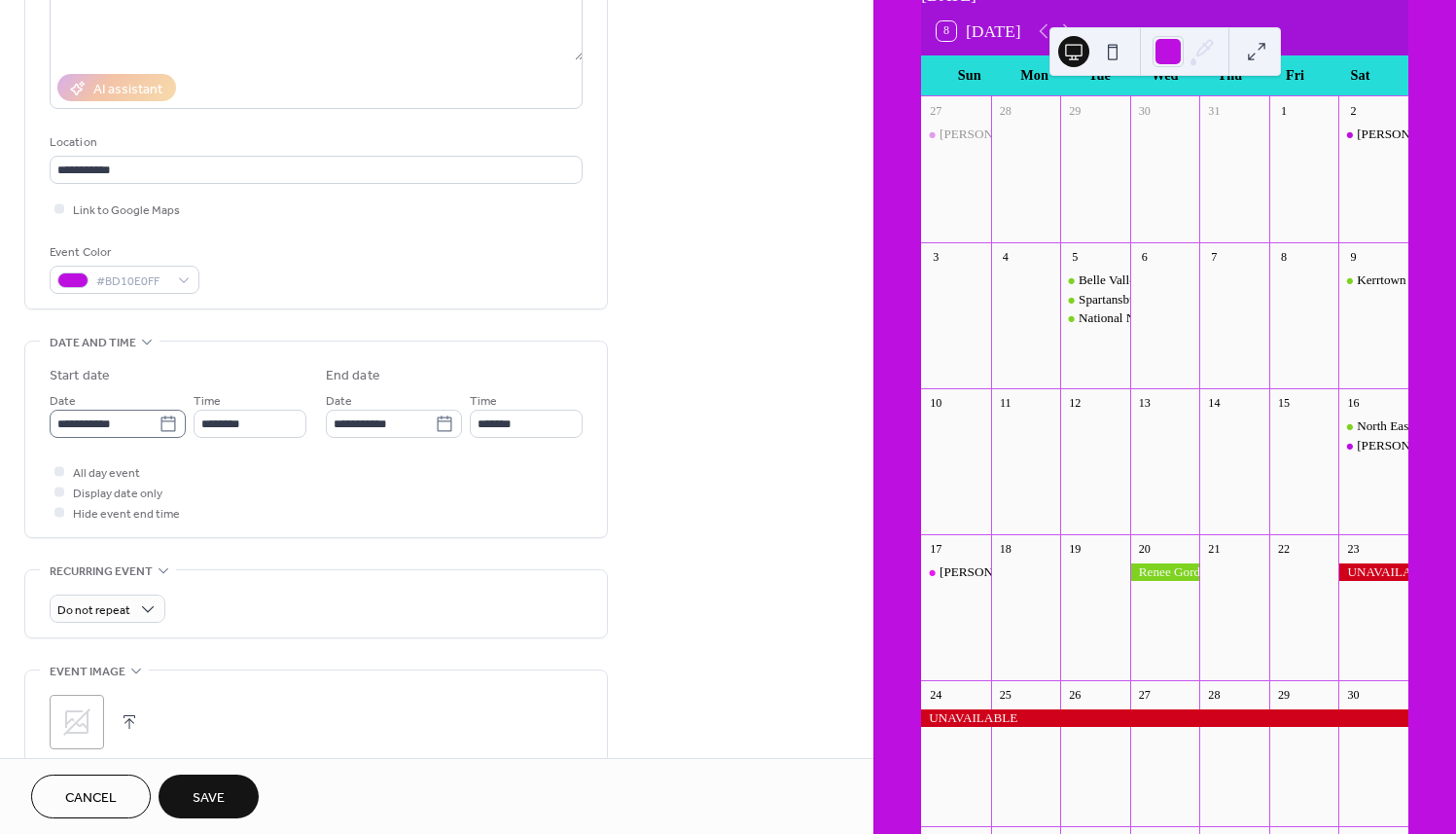 click 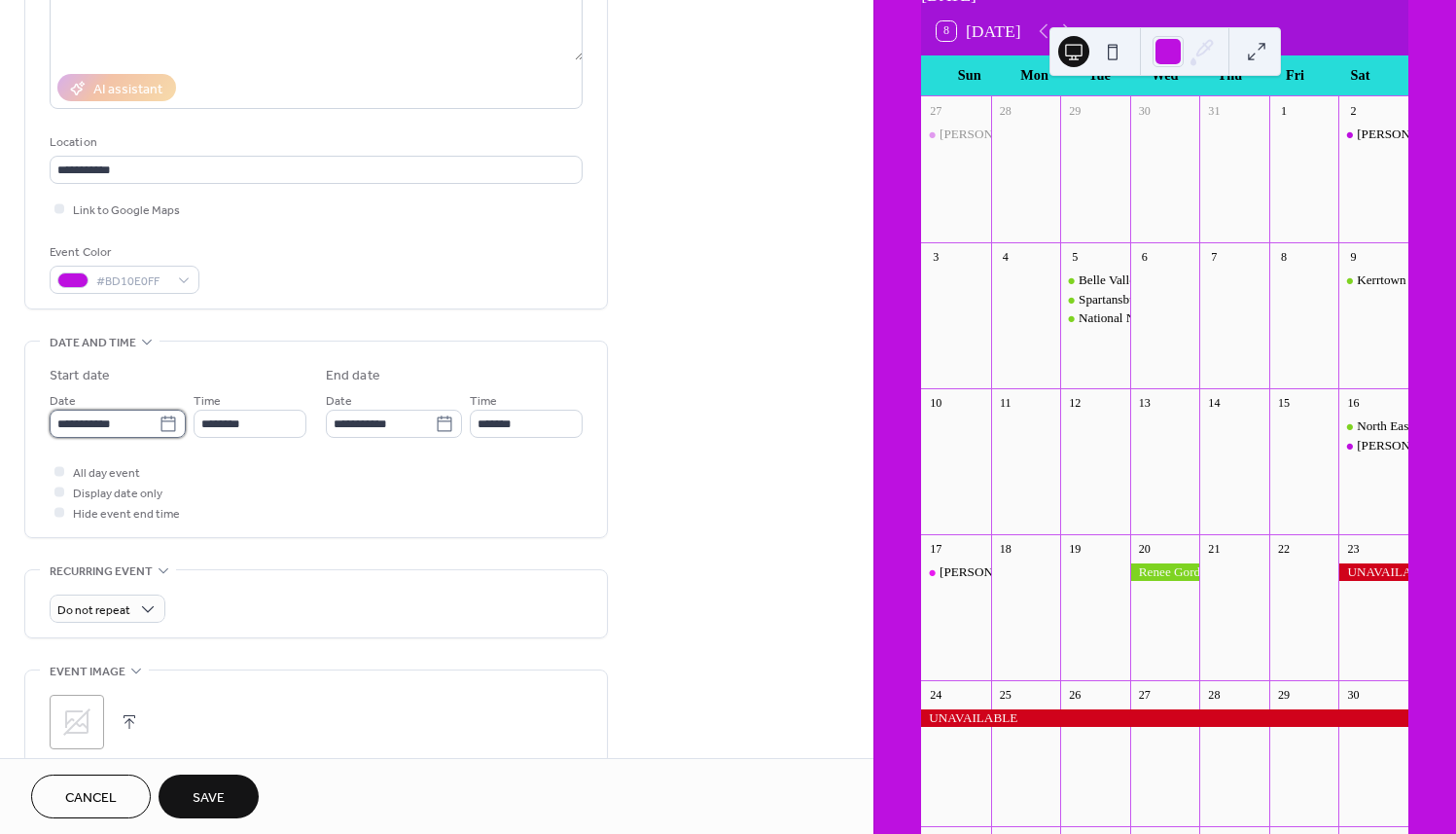click on "**********" at bounding box center (104, 423) 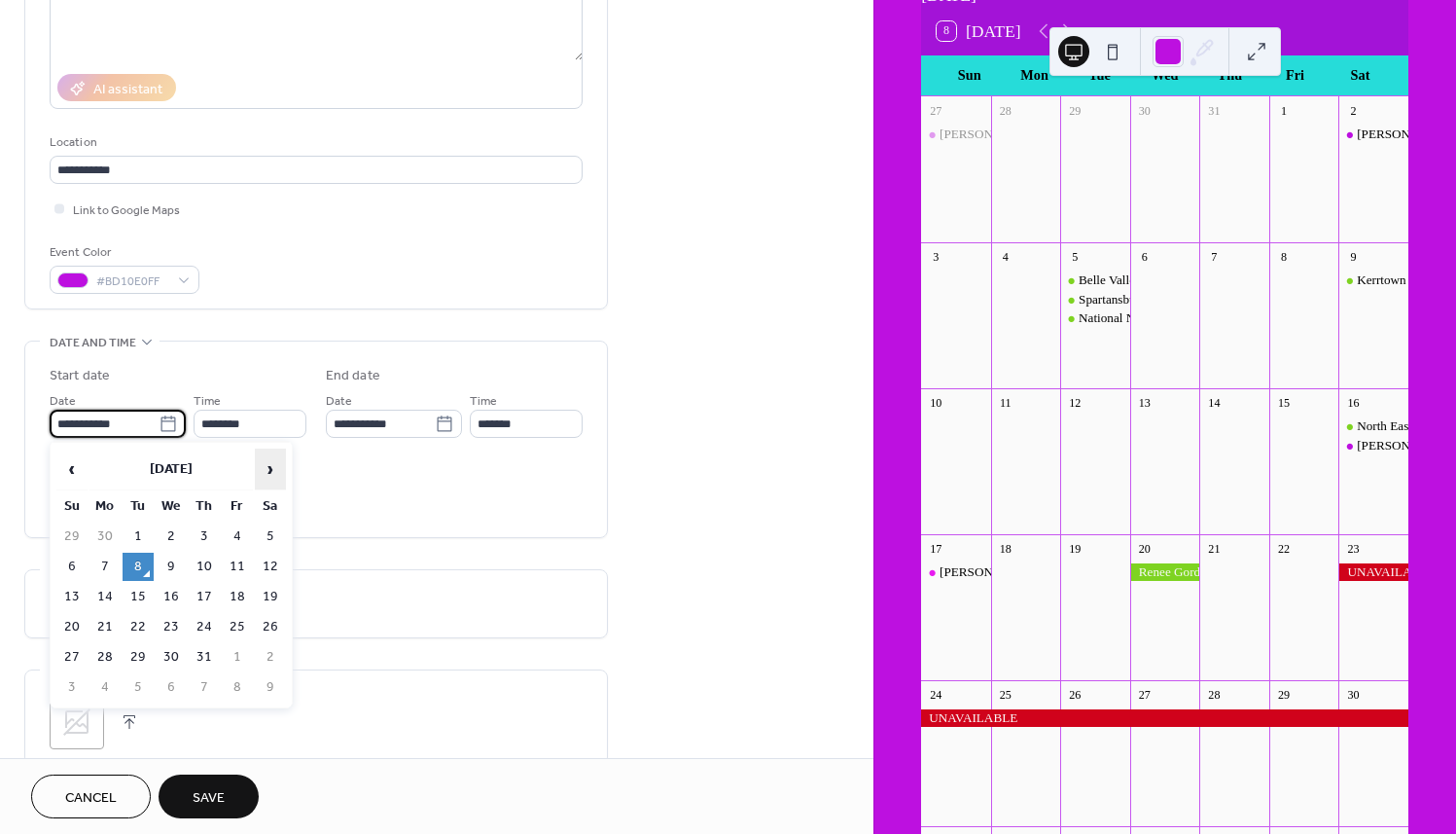 click on "›" at bounding box center [270, 469] 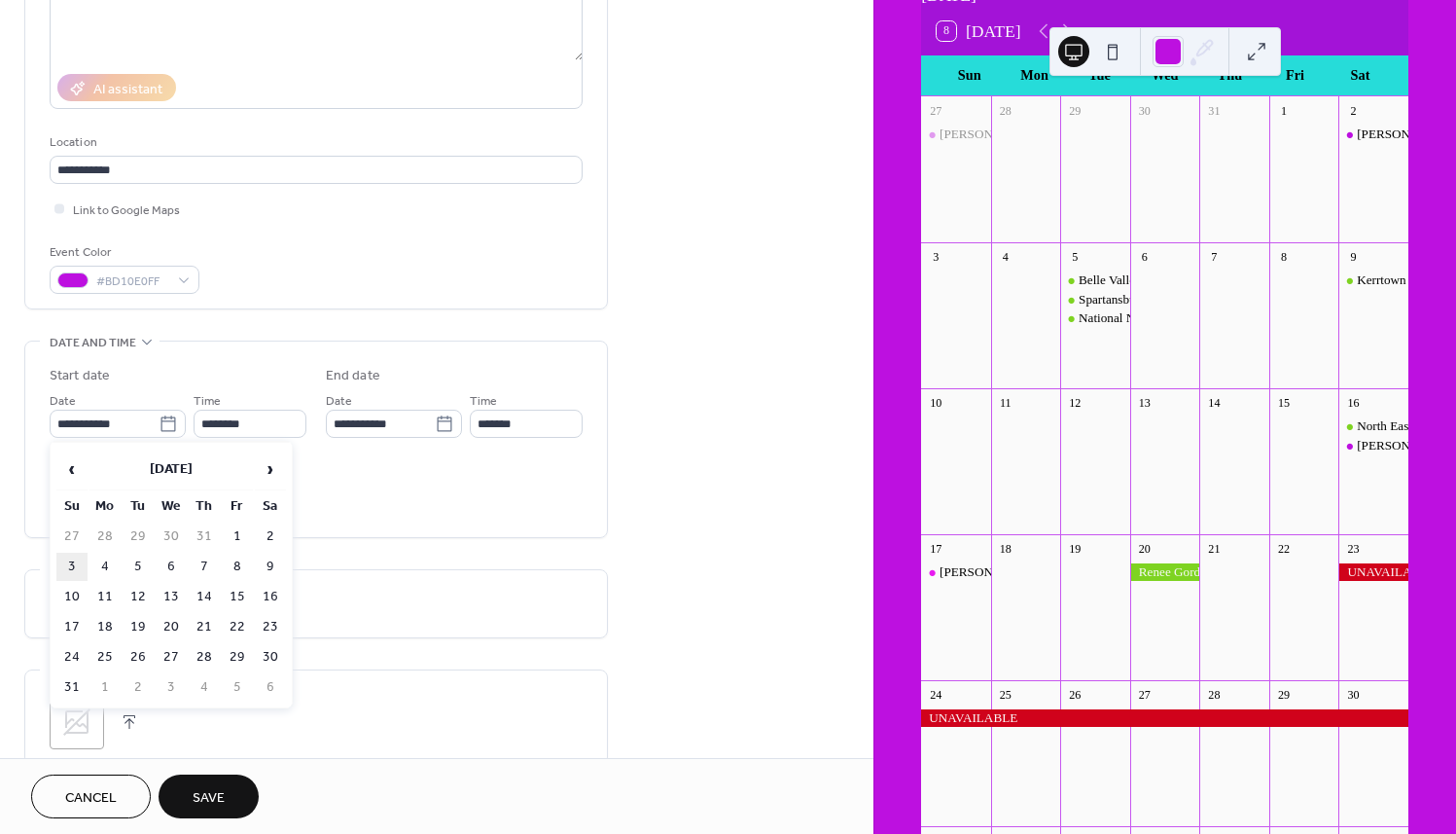 click on "3" at bounding box center [72, 566] 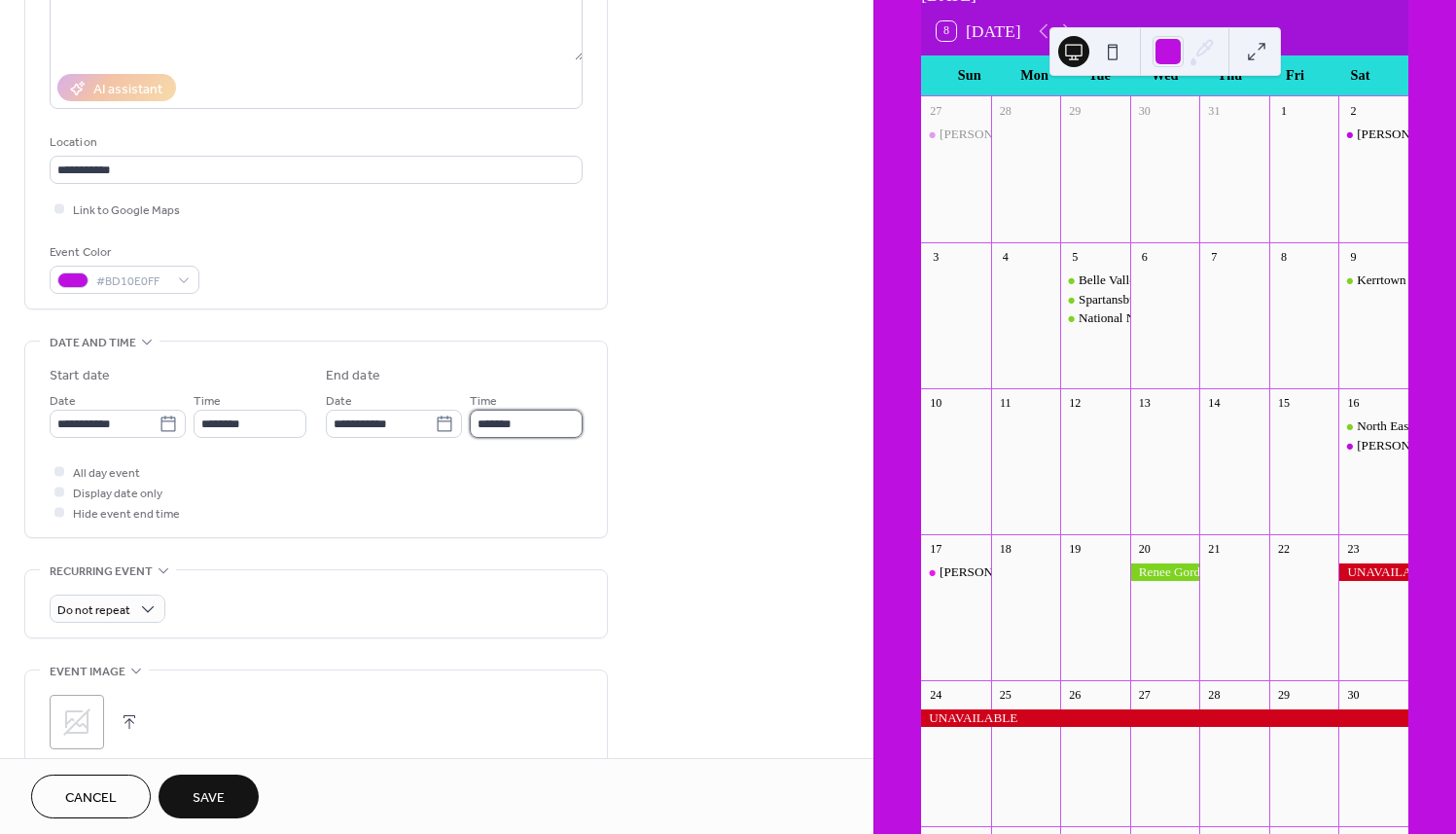 click on "*******" at bounding box center (526, 423) 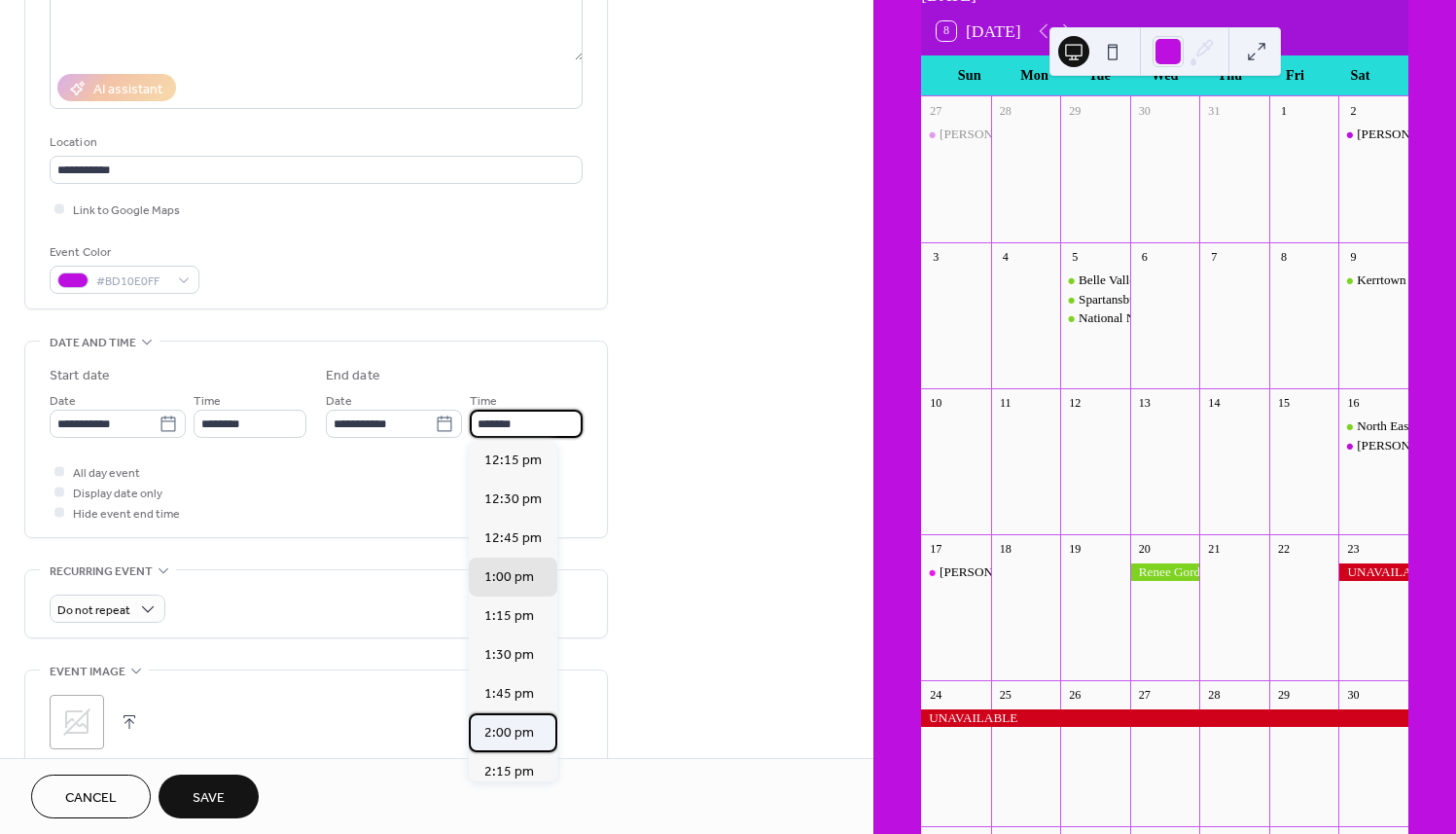 click on "2:00 pm" at bounding box center [509, 733] 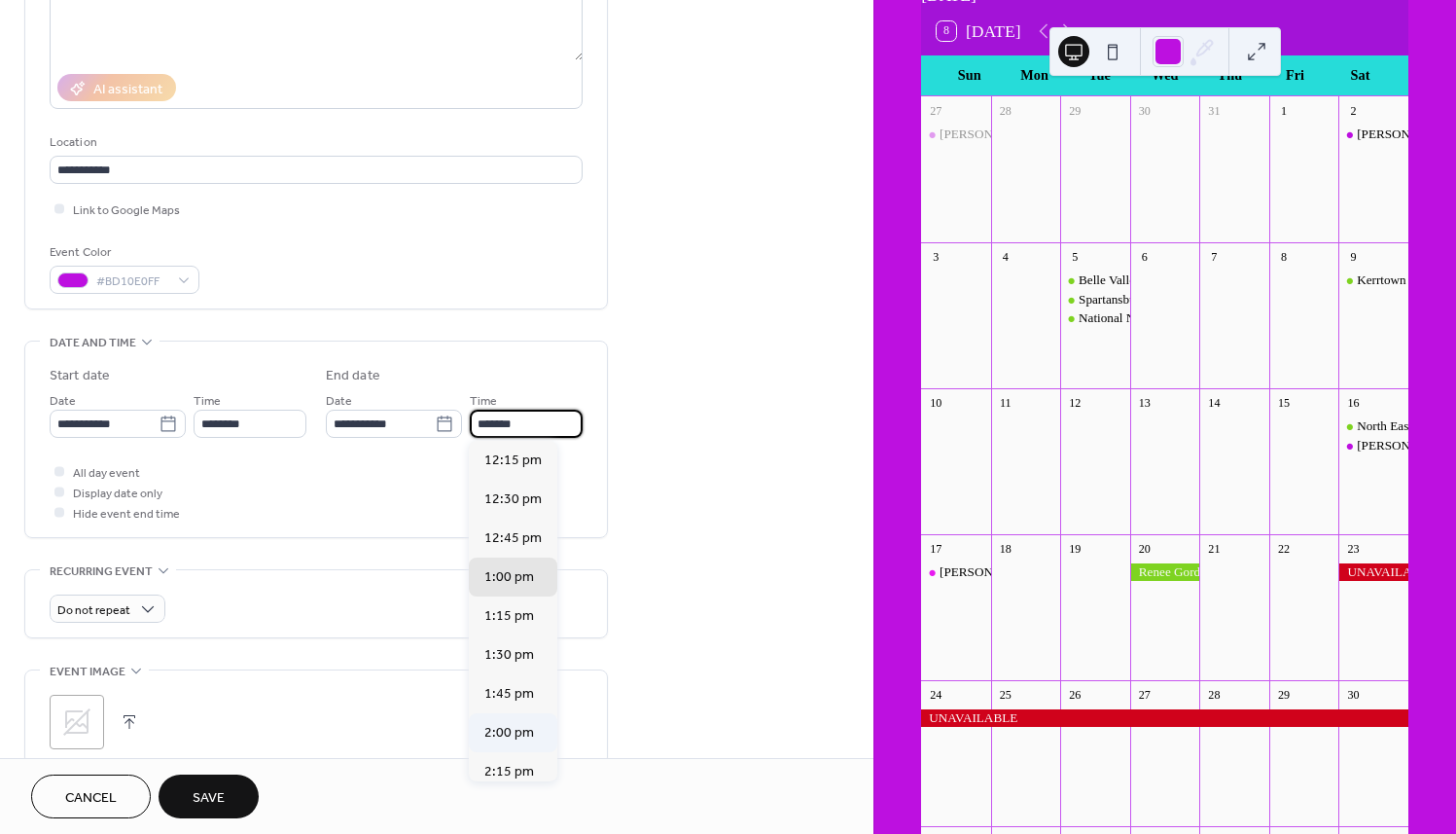 type on "*******" 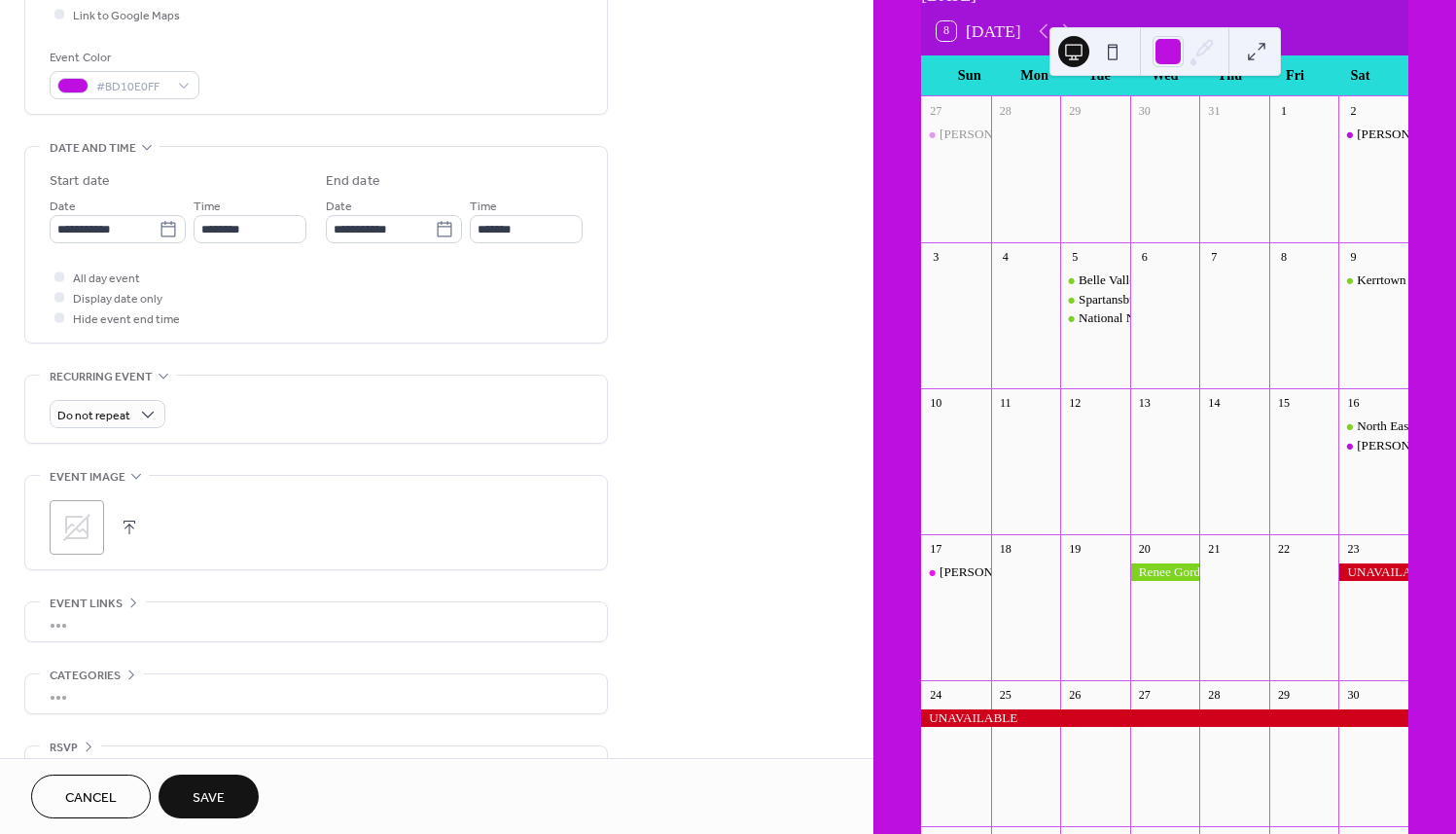 scroll, scrollTop: 0, scrollLeft: 0, axis: both 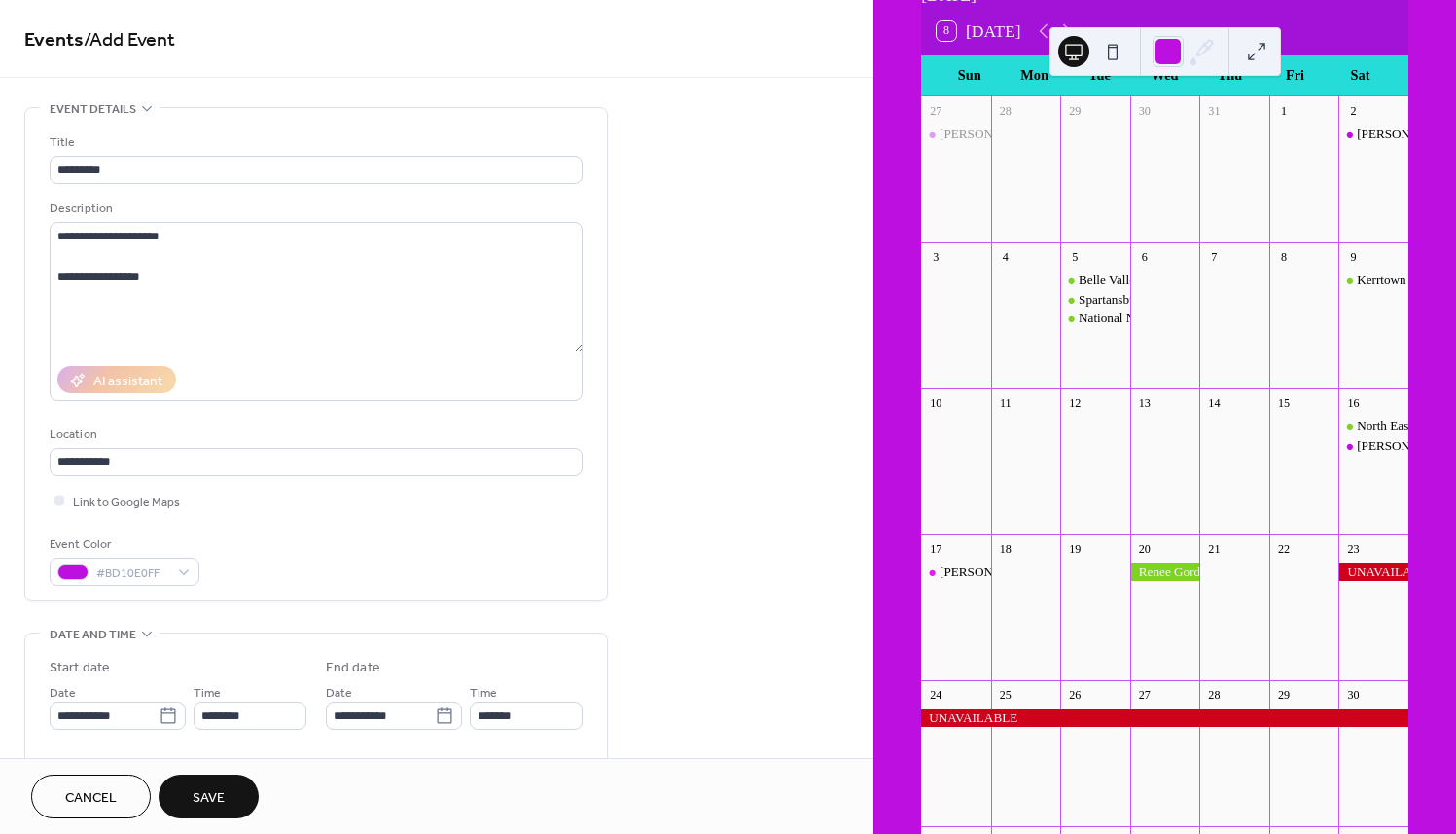 click on "Save" at bounding box center (208, 796) 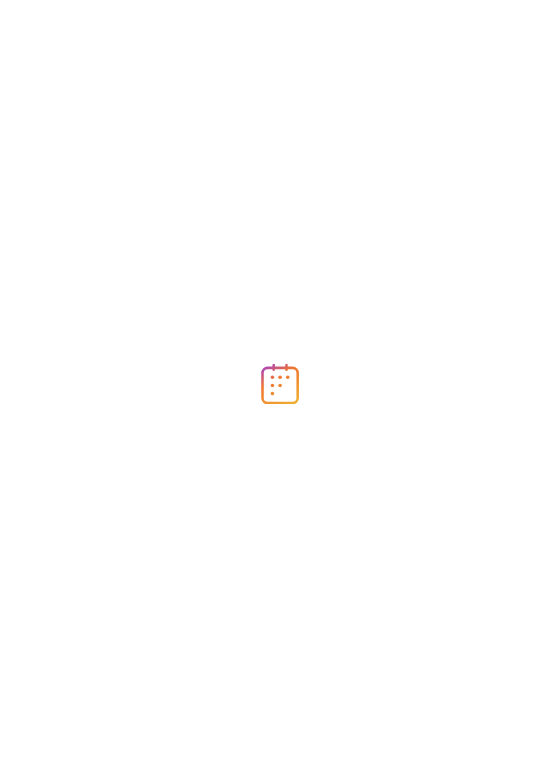 scroll, scrollTop: 0, scrollLeft: 0, axis: both 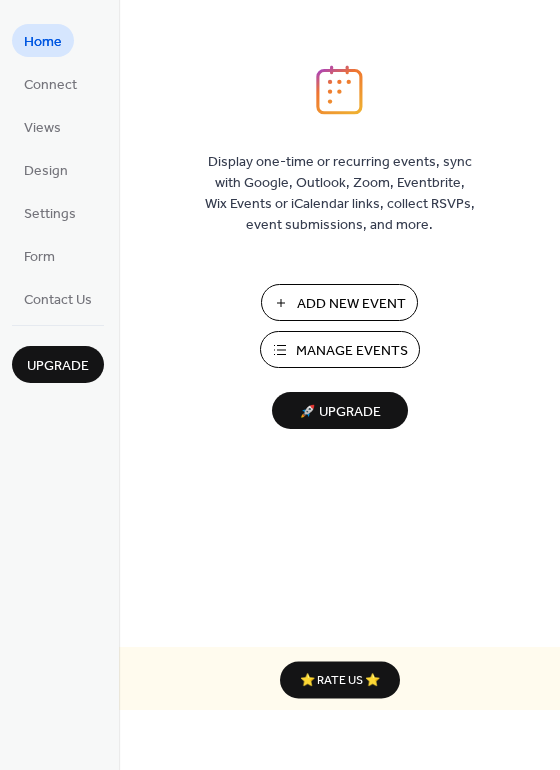 click on "Manage Events" at bounding box center (352, 351) 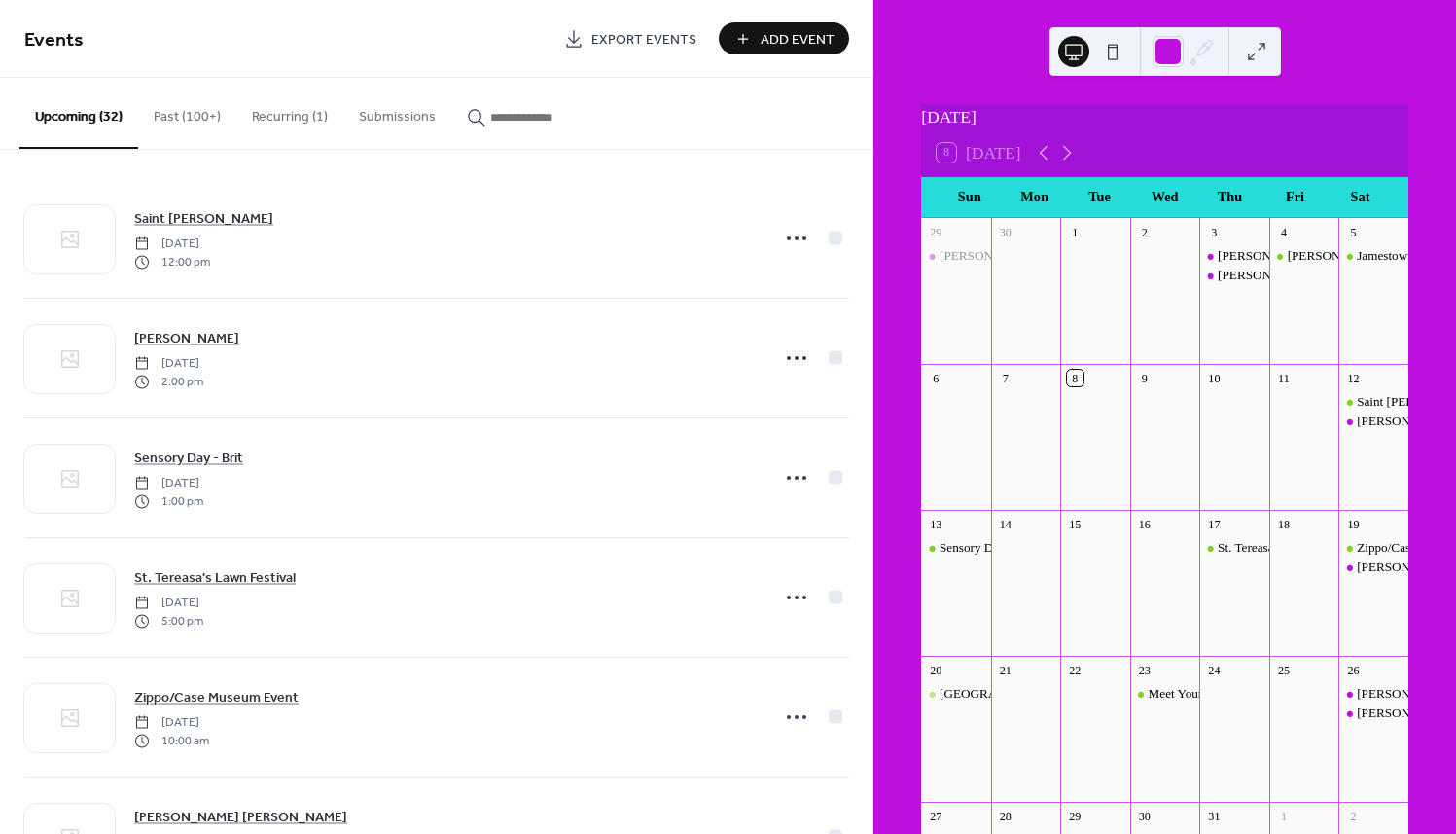 scroll, scrollTop: 0, scrollLeft: 0, axis: both 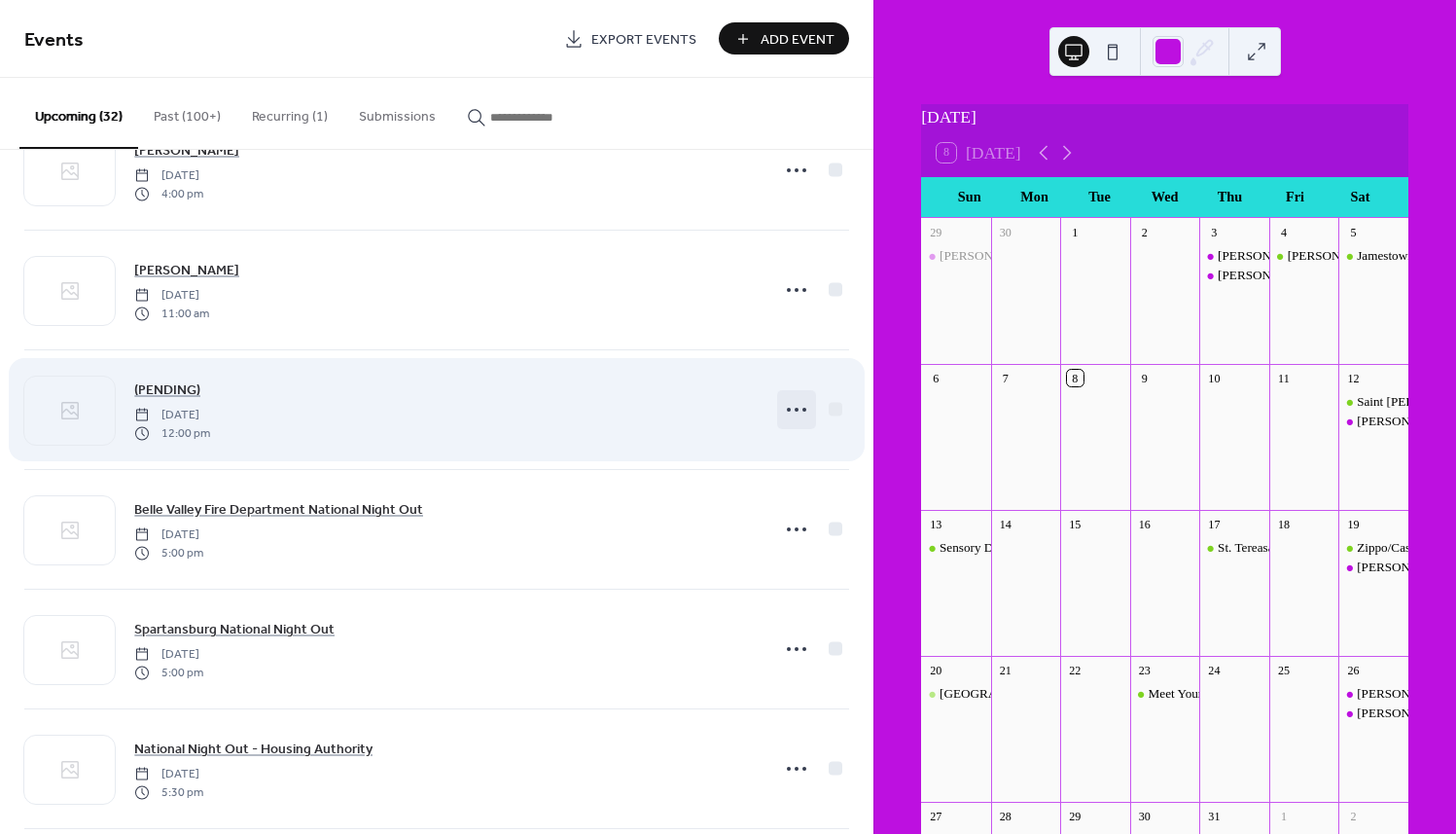 click 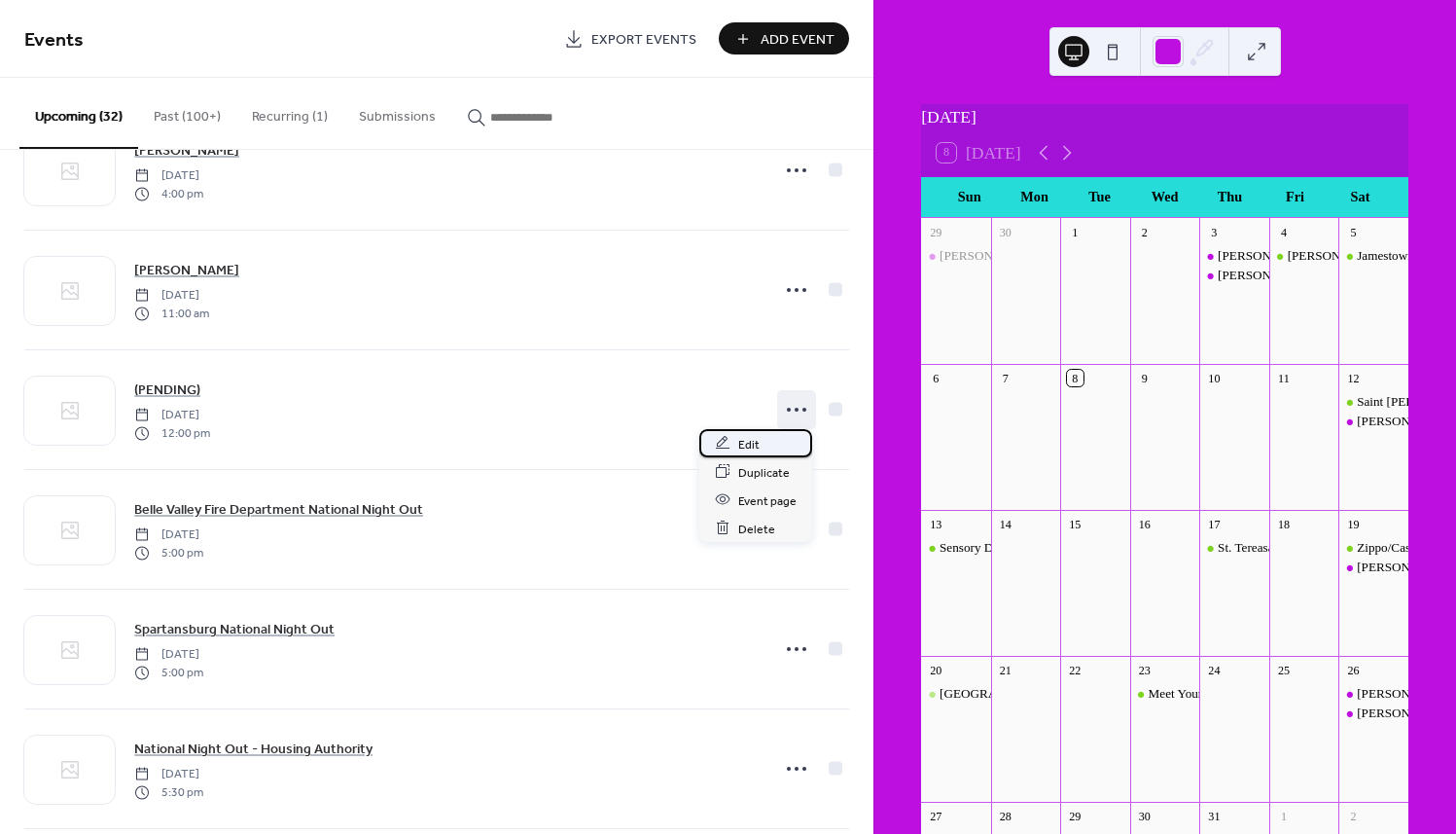 click on "Edit" at bounding box center (756, 443) 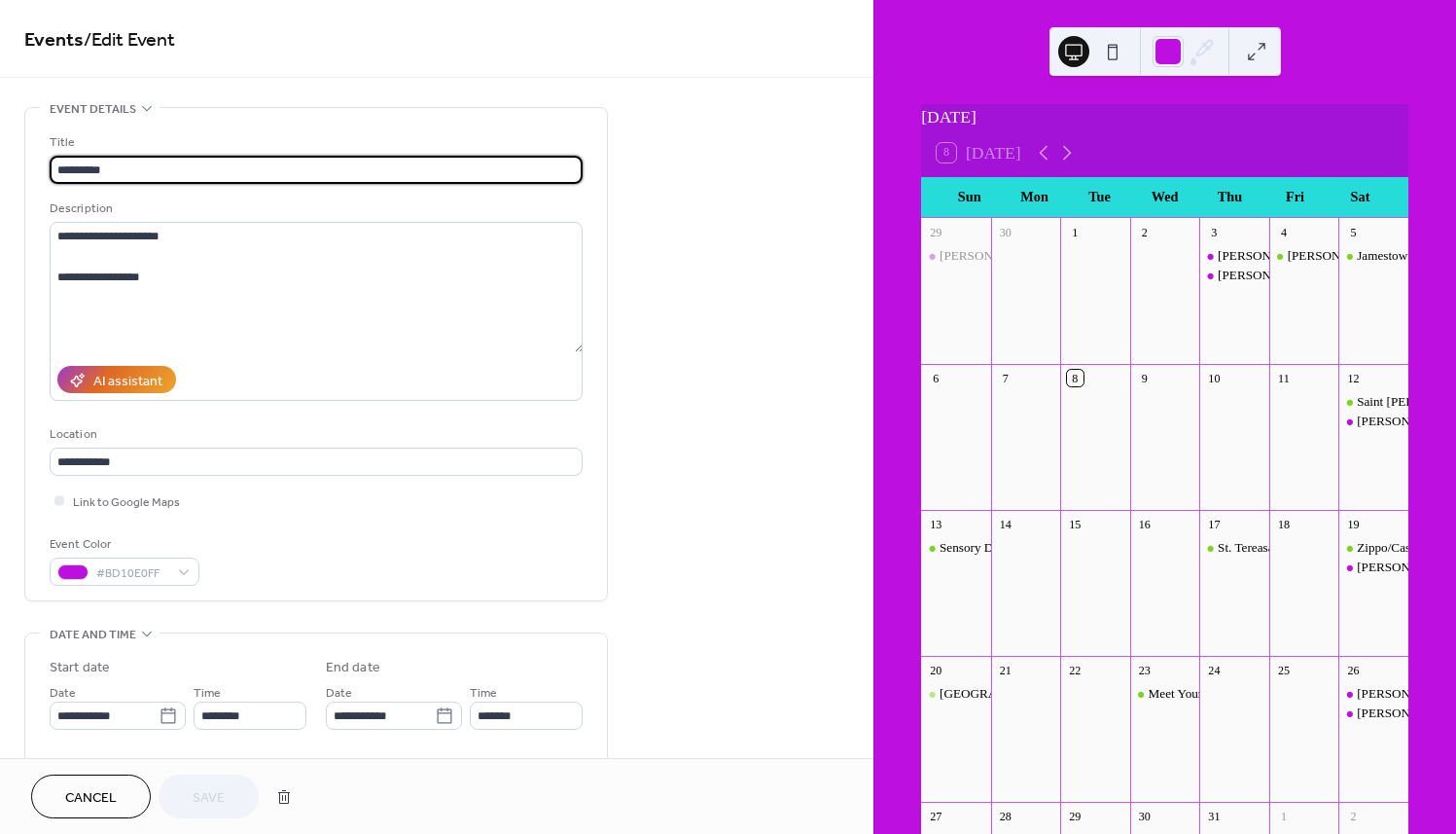 click on "*********" at bounding box center [316, 169] 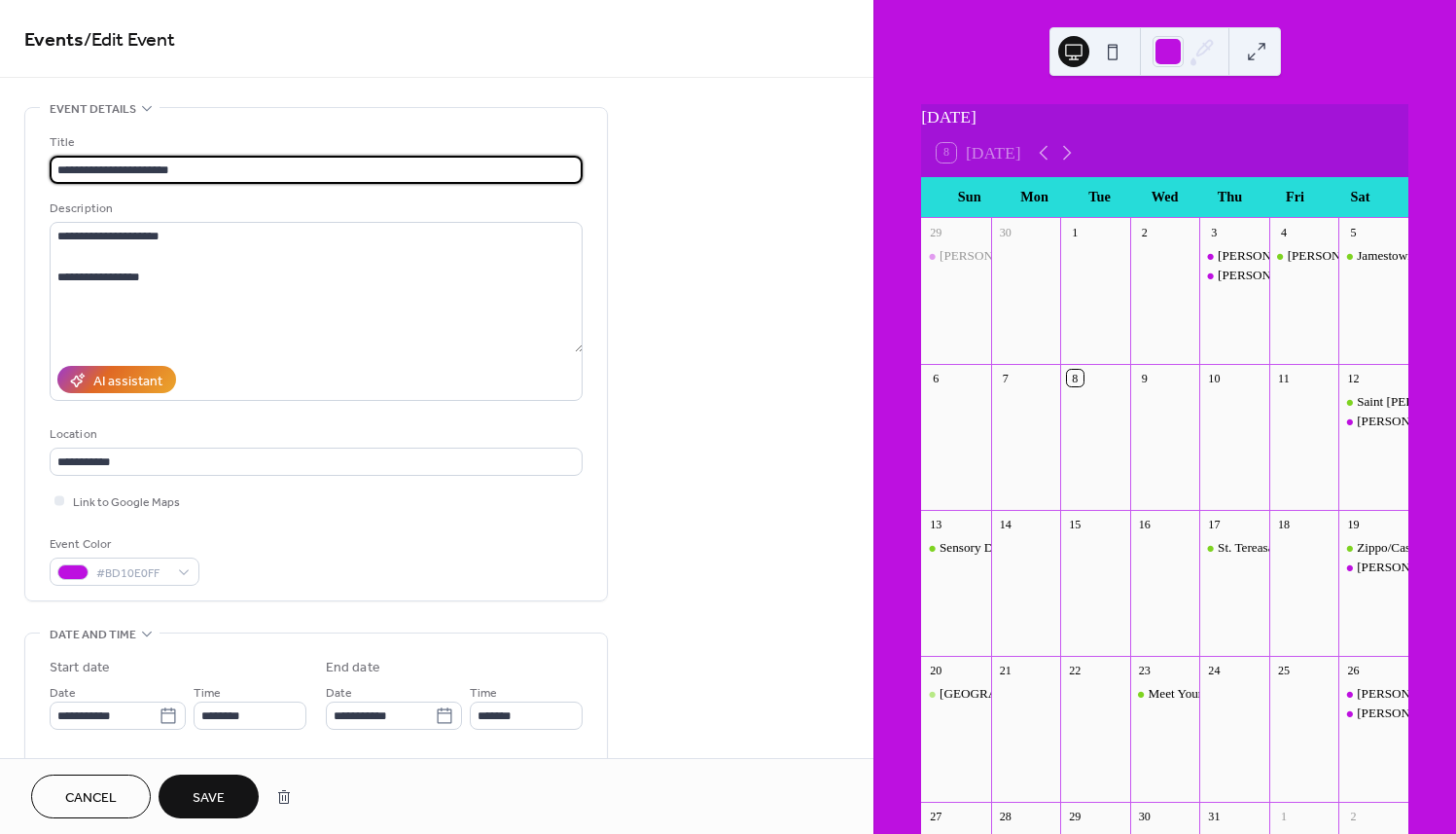 type on "**********" 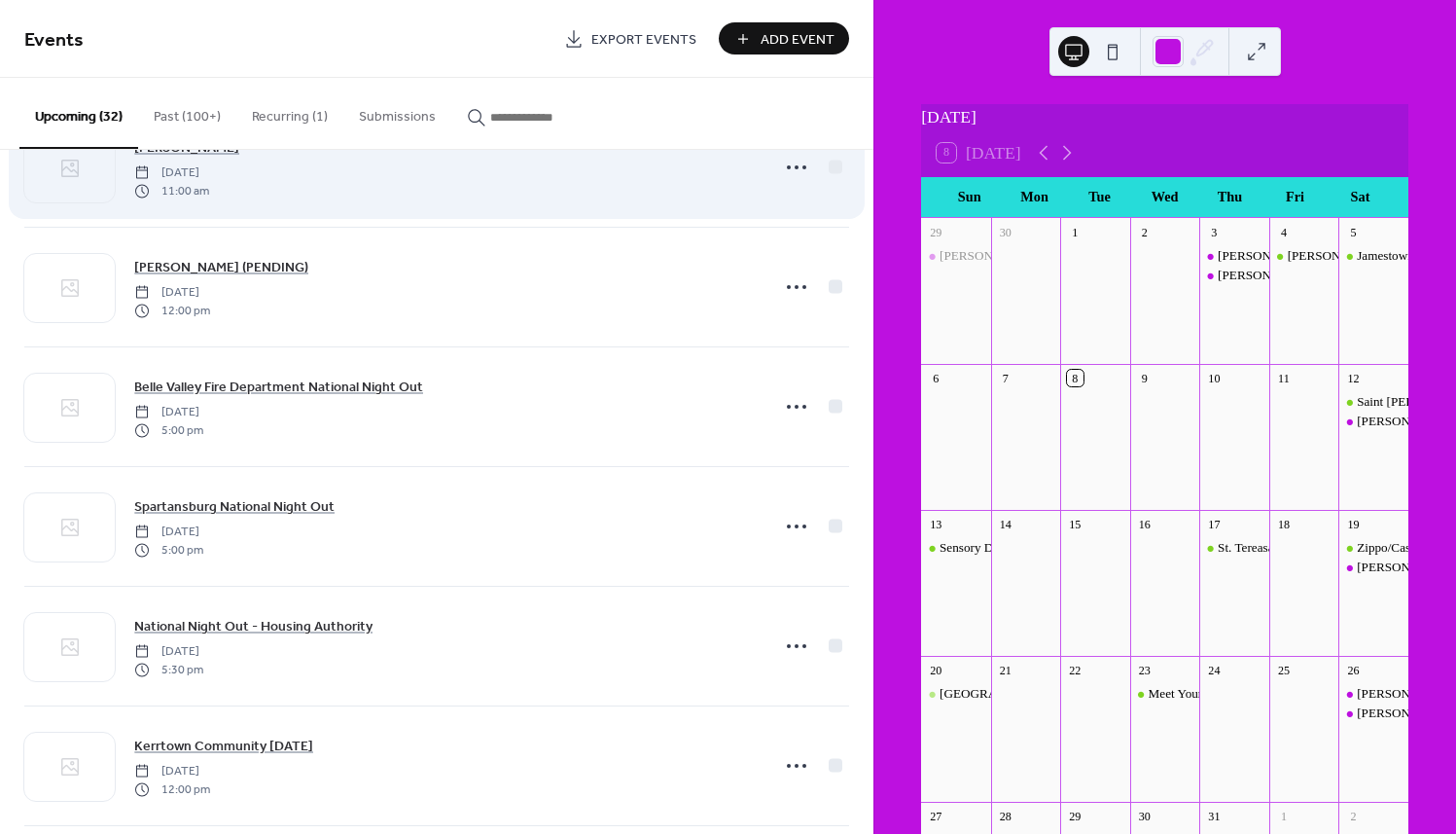 scroll, scrollTop: 1460, scrollLeft: 0, axis: vertical 